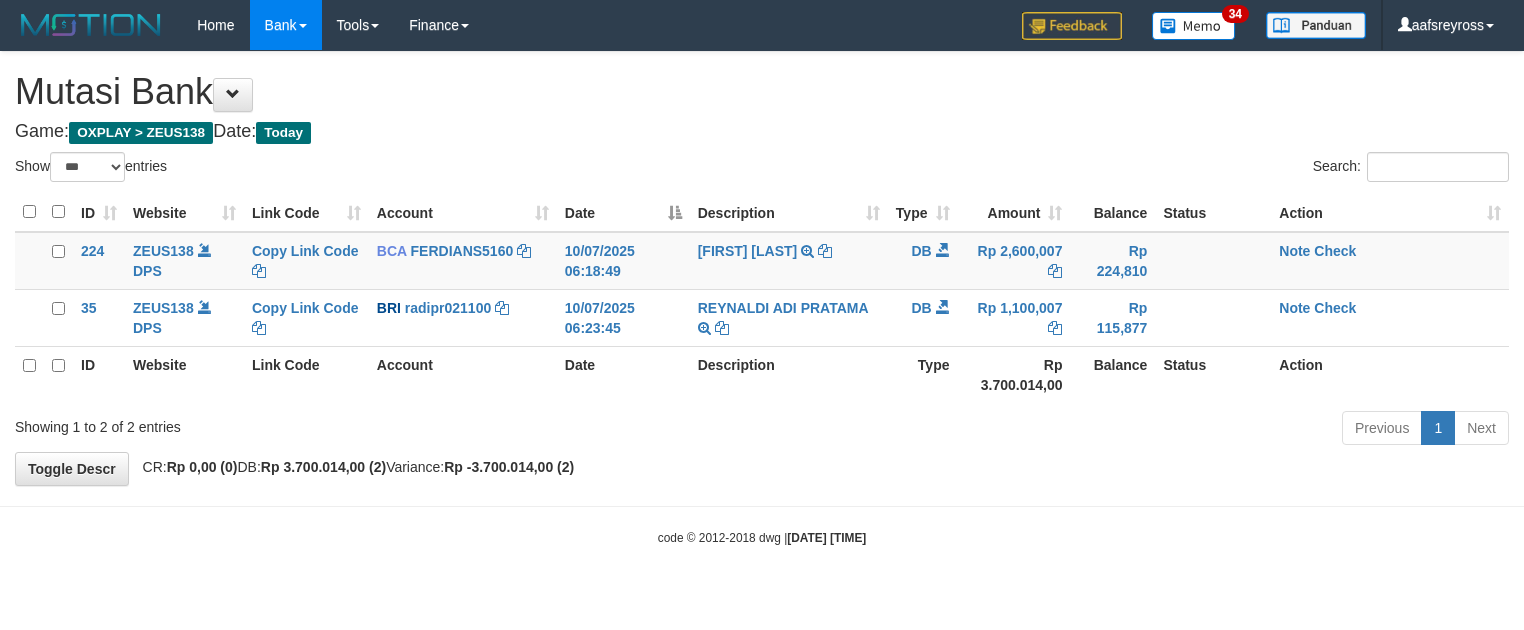 scroll, scrollTop: 0, scrollLeft: 0, axis: both 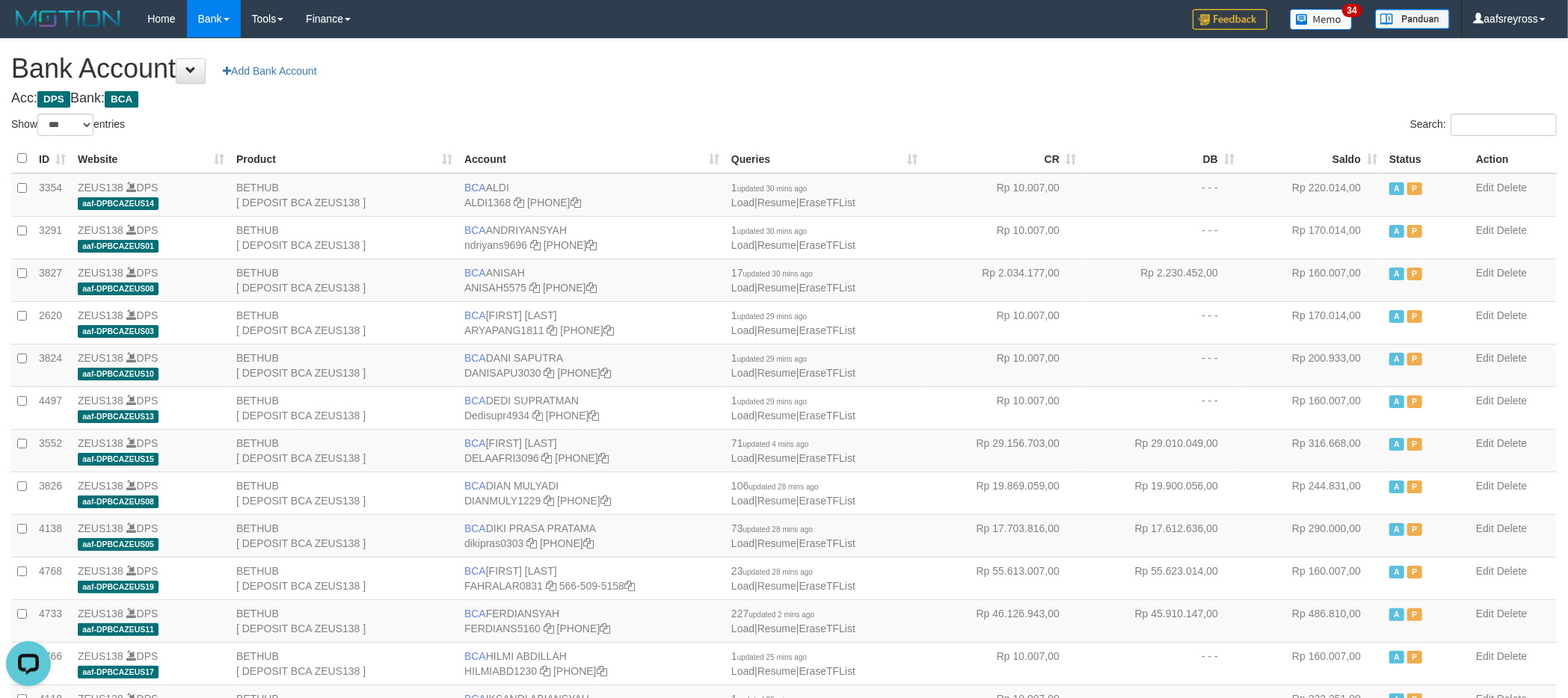 click on "Search:" at bounding box center [1176, 126] 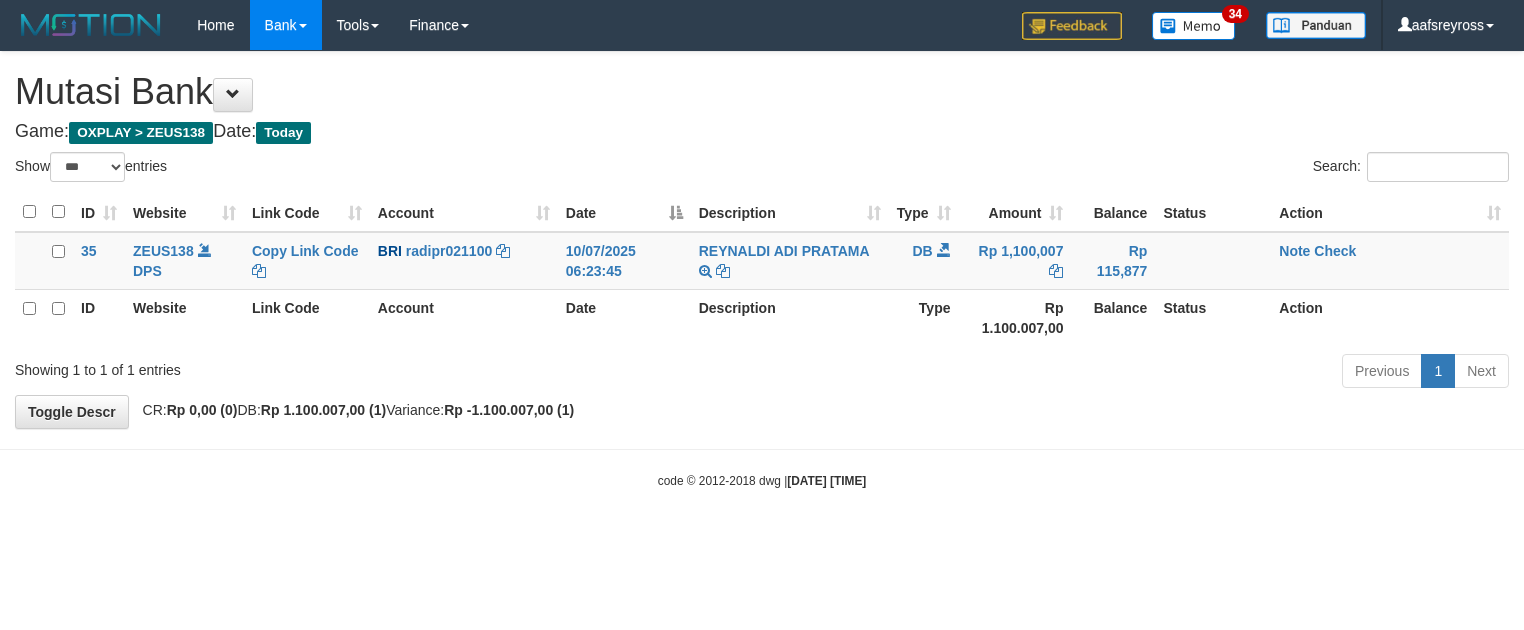 scroll, scrollTop: 0, scrollLeft: 0, axis: both 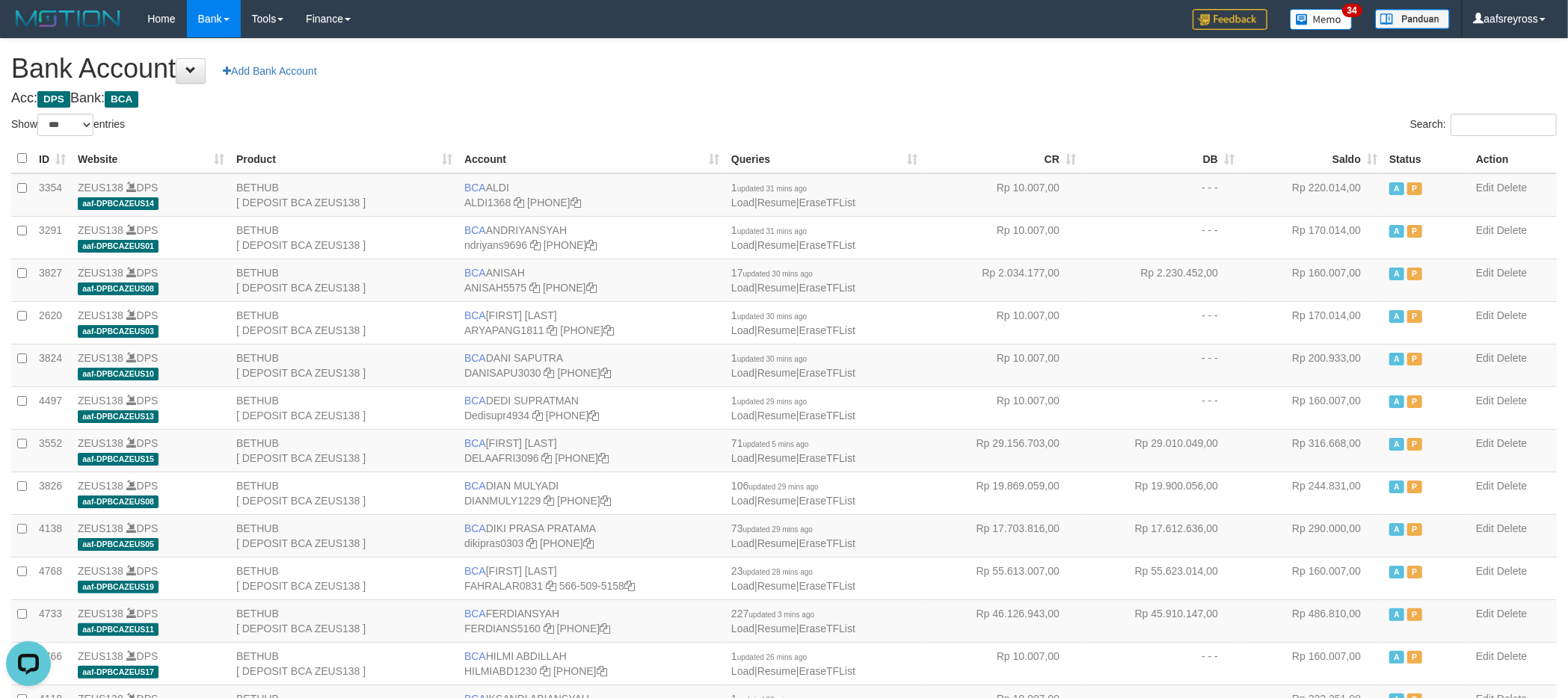 click on "Search:" at bounding box center [1176, 126] 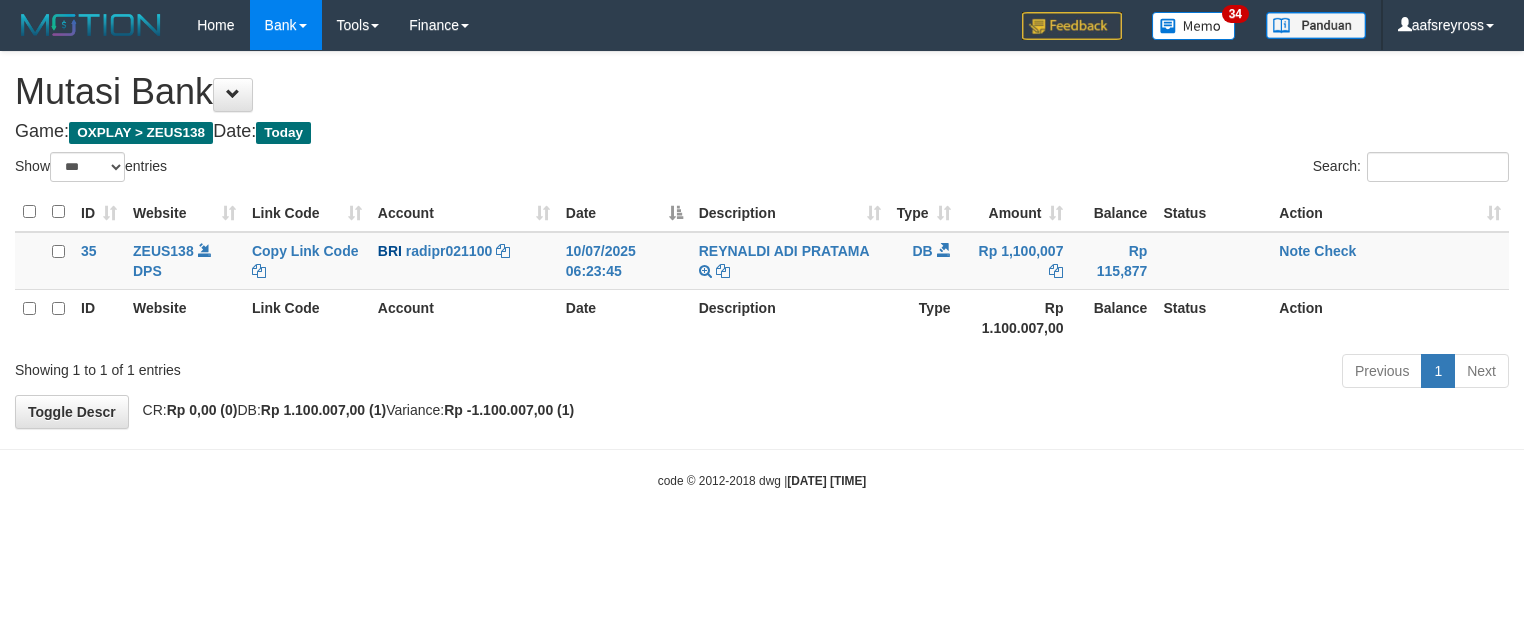 scroll, scrollTop: 0, scrollLeft: 0, axis: both 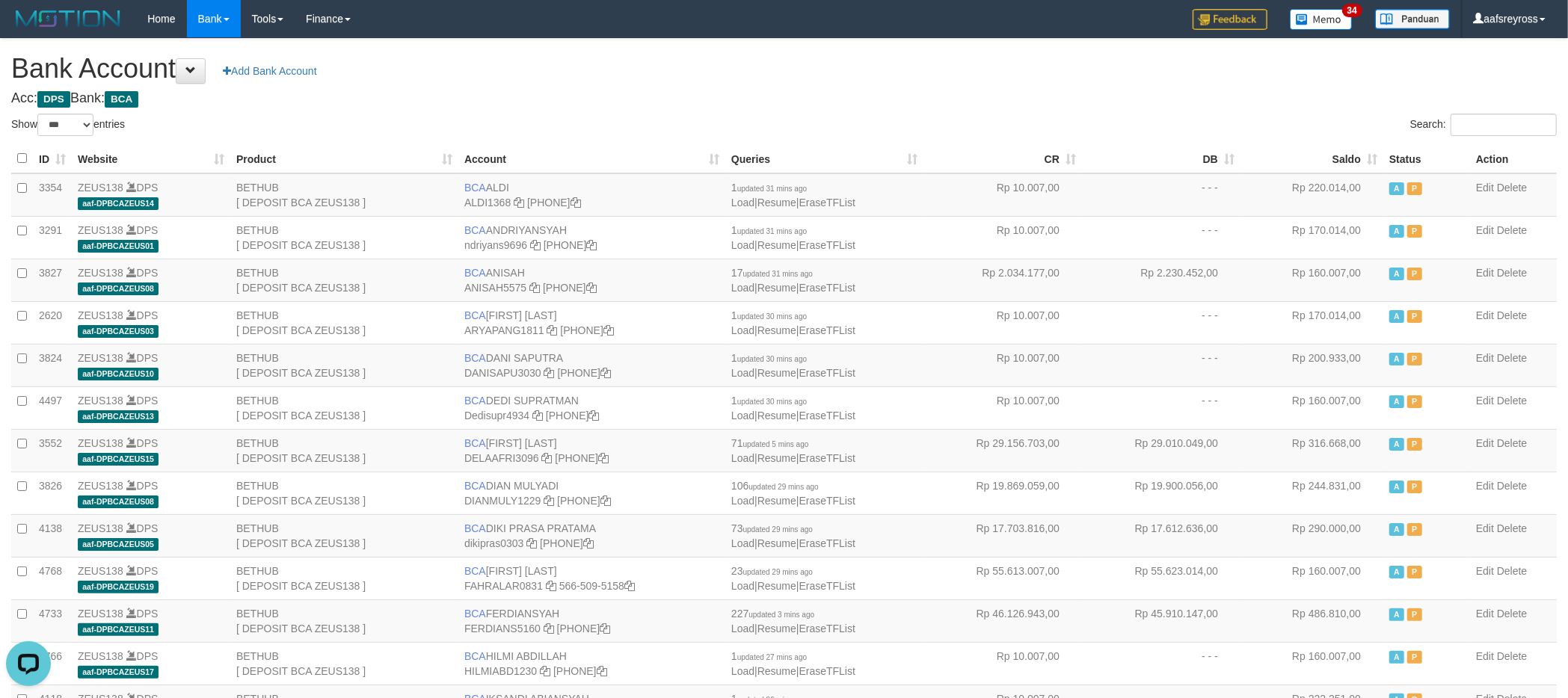 click on "**********" at bounding box center [784, 756] 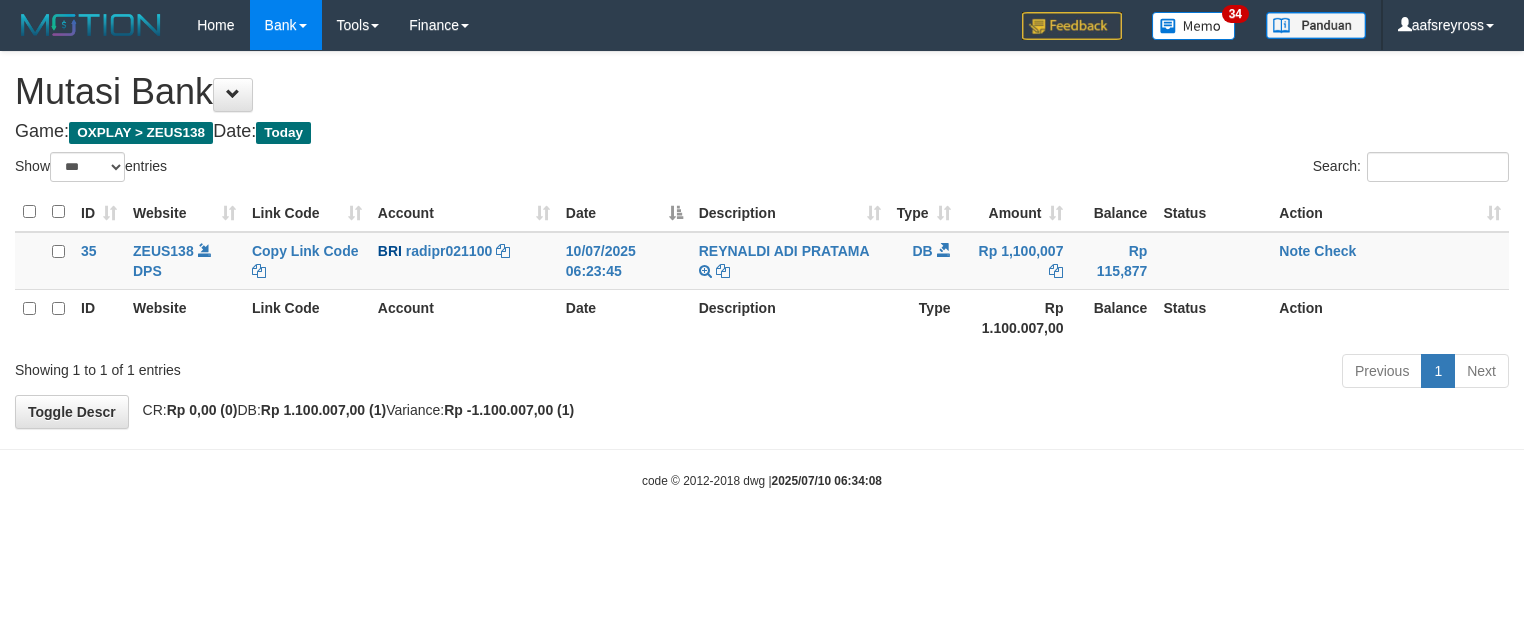 scroll, scrollTop: 0, scrollLeft: 0, axis: both 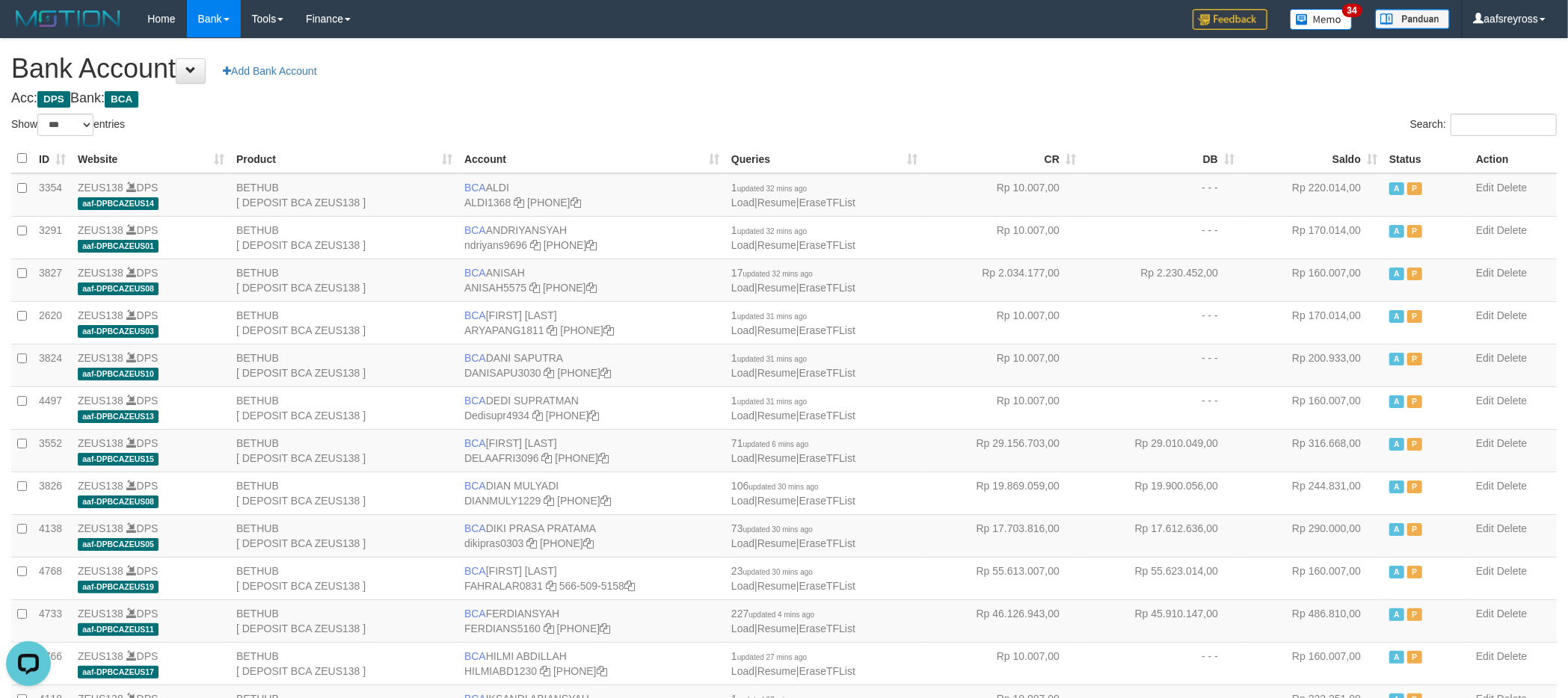 click on "Acc: 										 DPS
Bank:   BCA" at bounding box center (784, 99) 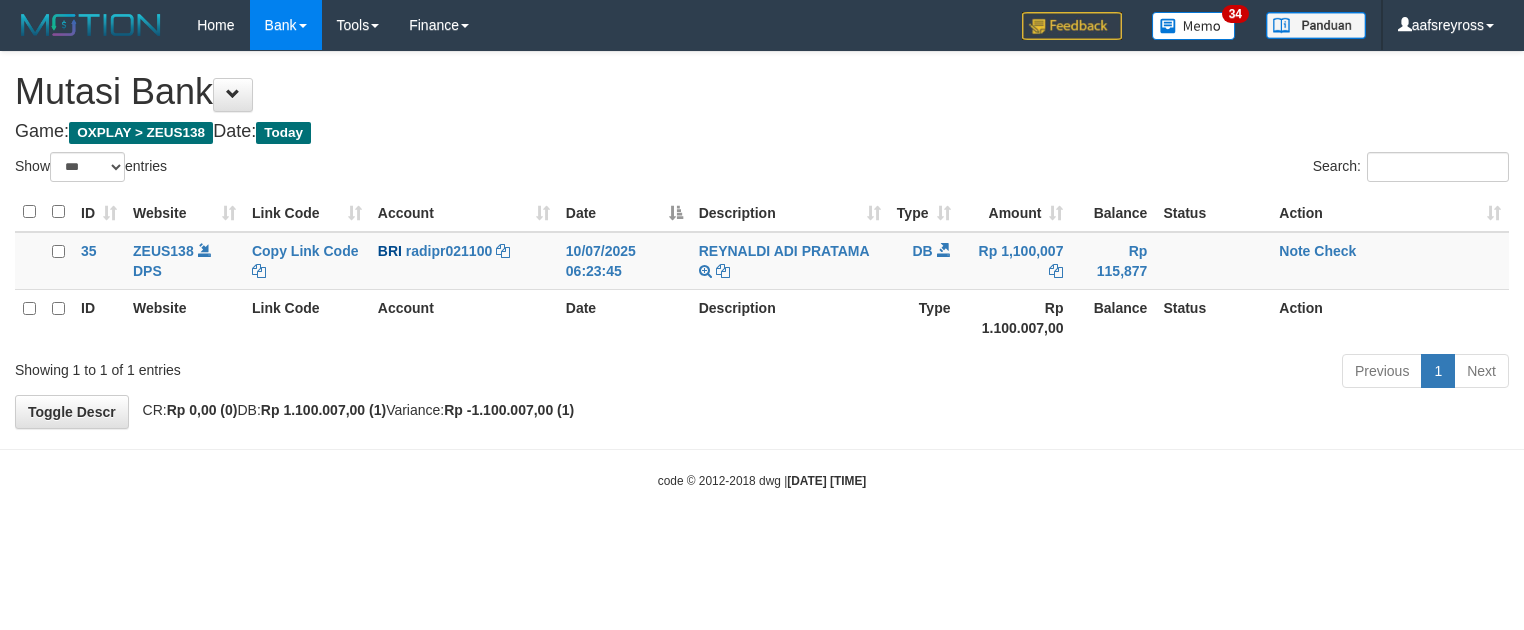 scroll, scrollTop: 0, scrollLeft: 0, axis: both 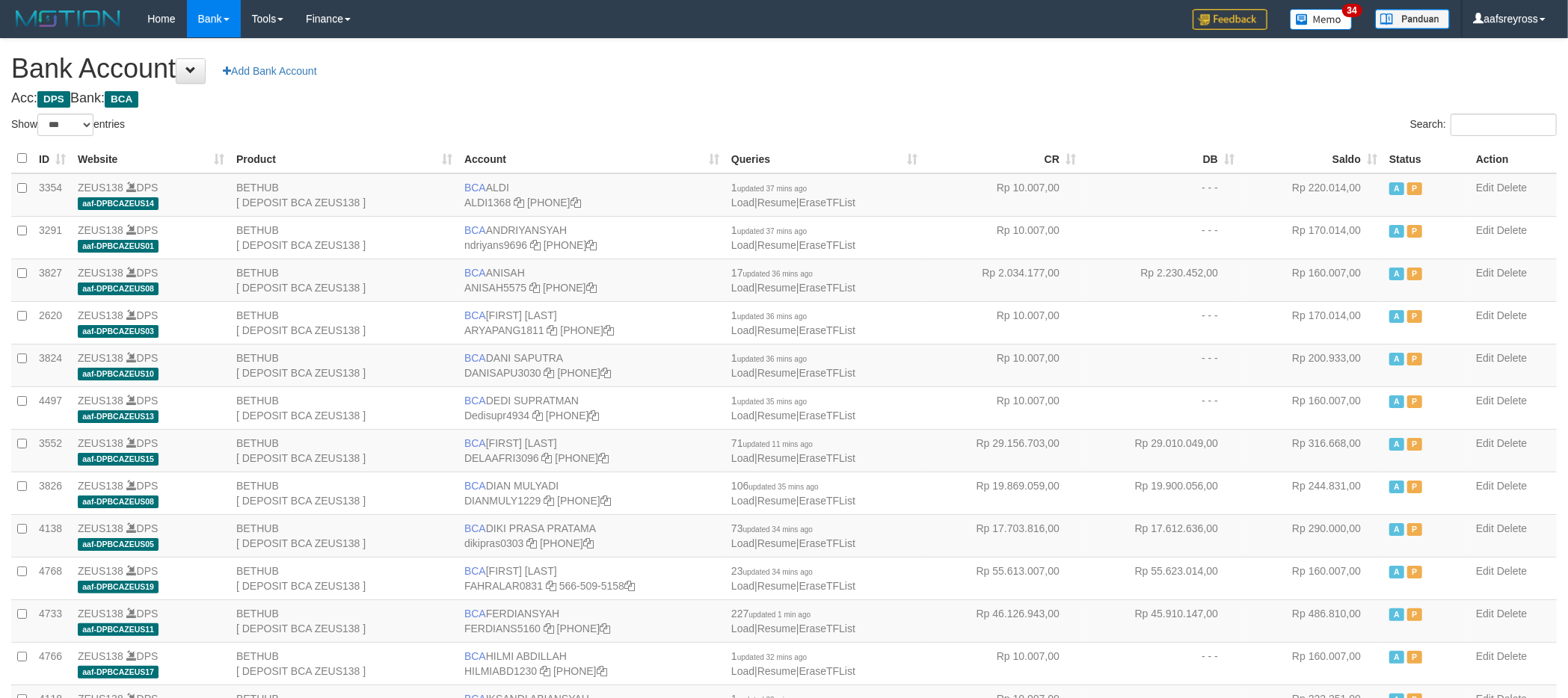 click on "Acc: 										 DPS
Bank:   BCA" at bounding box center (784, 99) 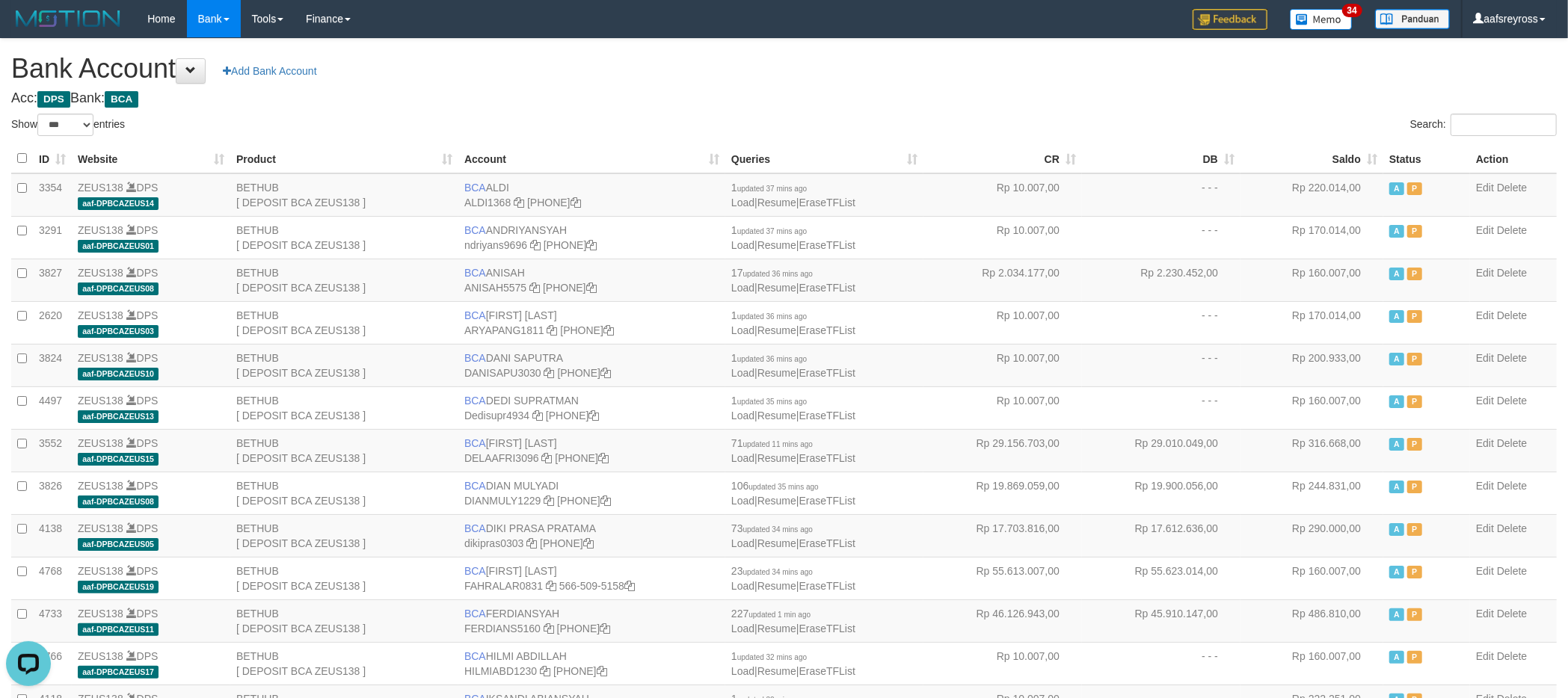 scroll, scrollTop: 0, scrollLeft: 0, axis: both 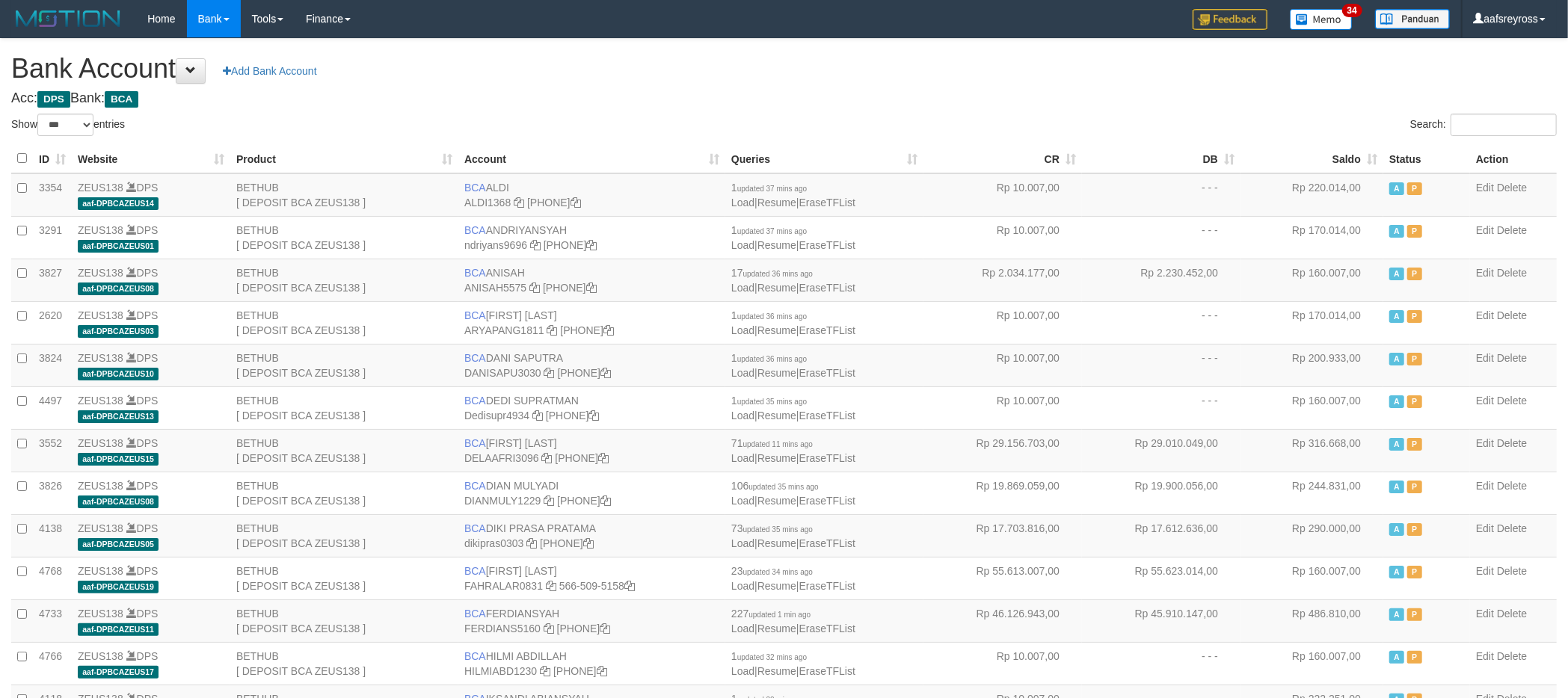 click on "Search:" at bounding box center [1176, 126] 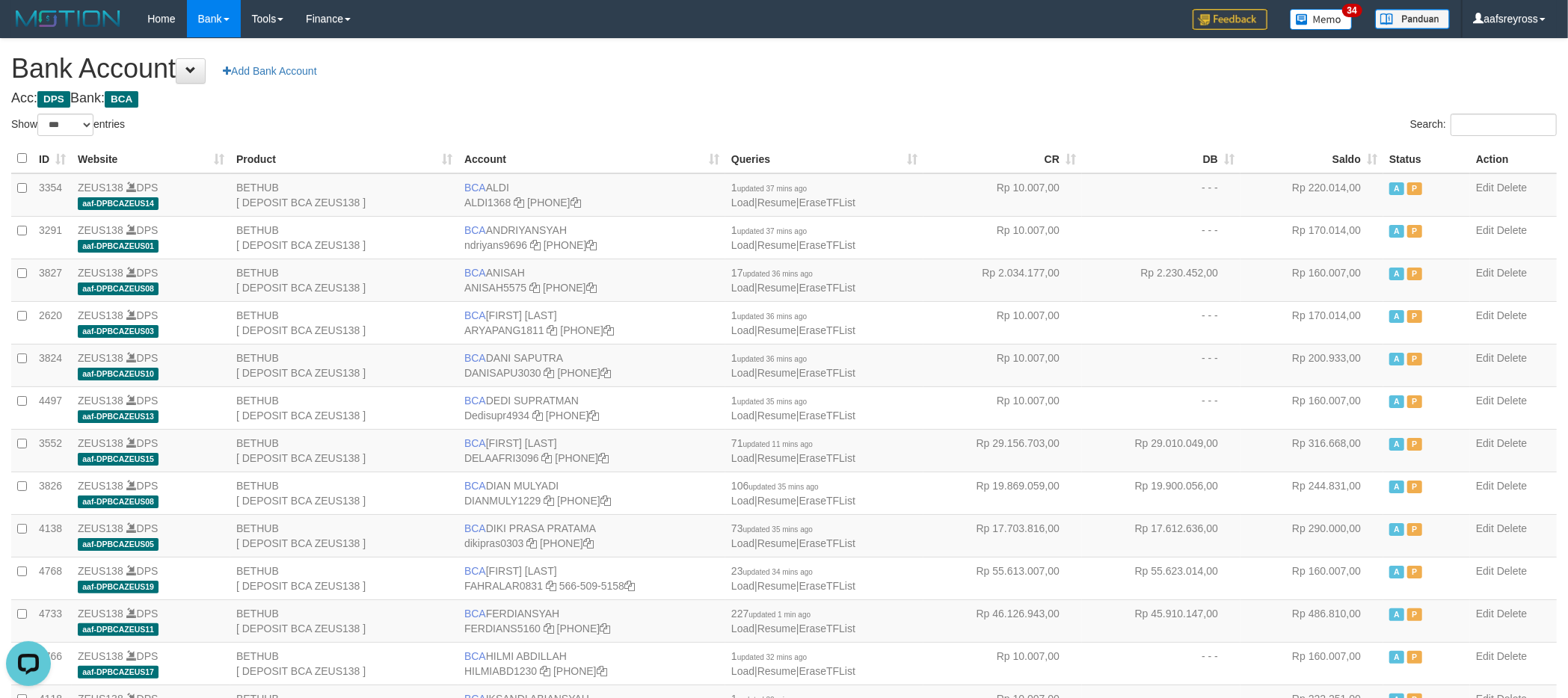 scroll, scrollTop: 0, scrollLeft: 0, axis: both 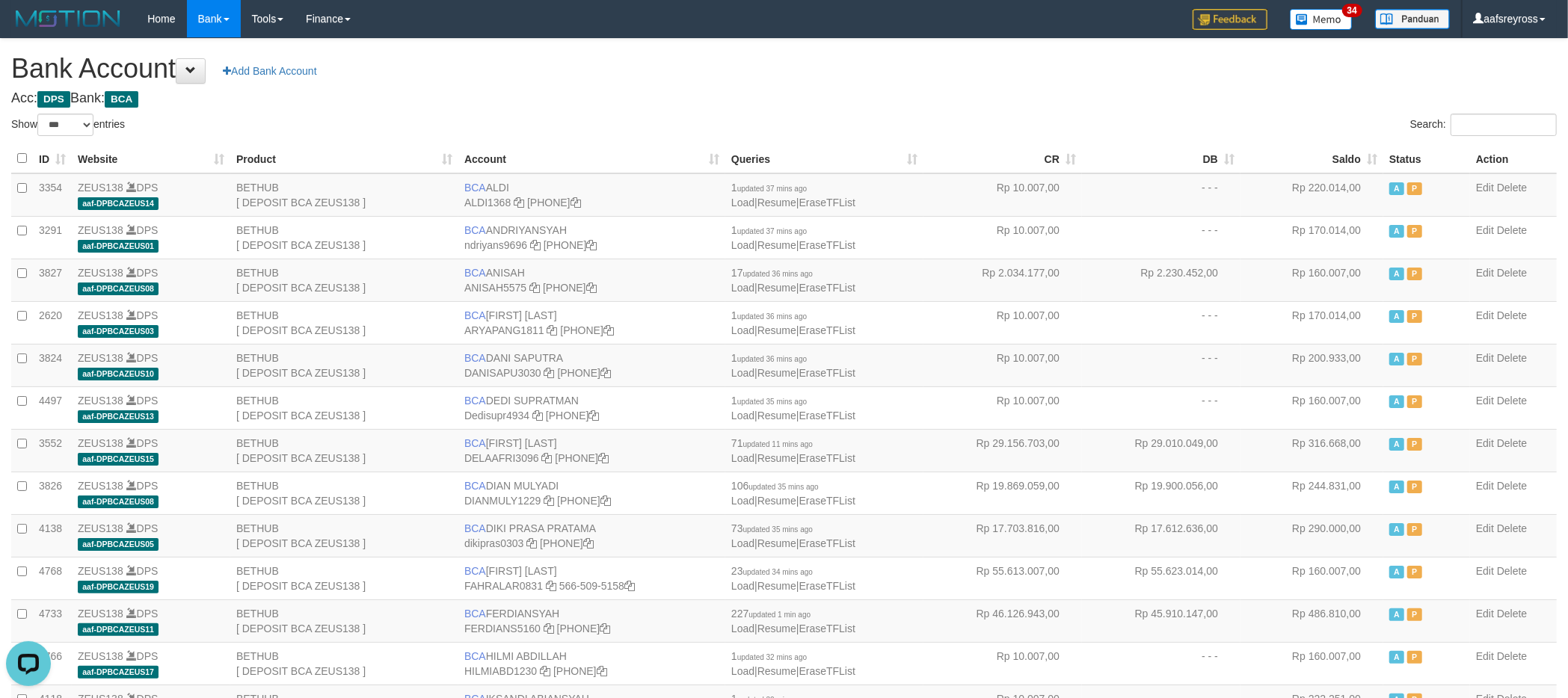 click on "Acc: 										 DPS
Bank:   BCA" at bounding box center [784, 99] 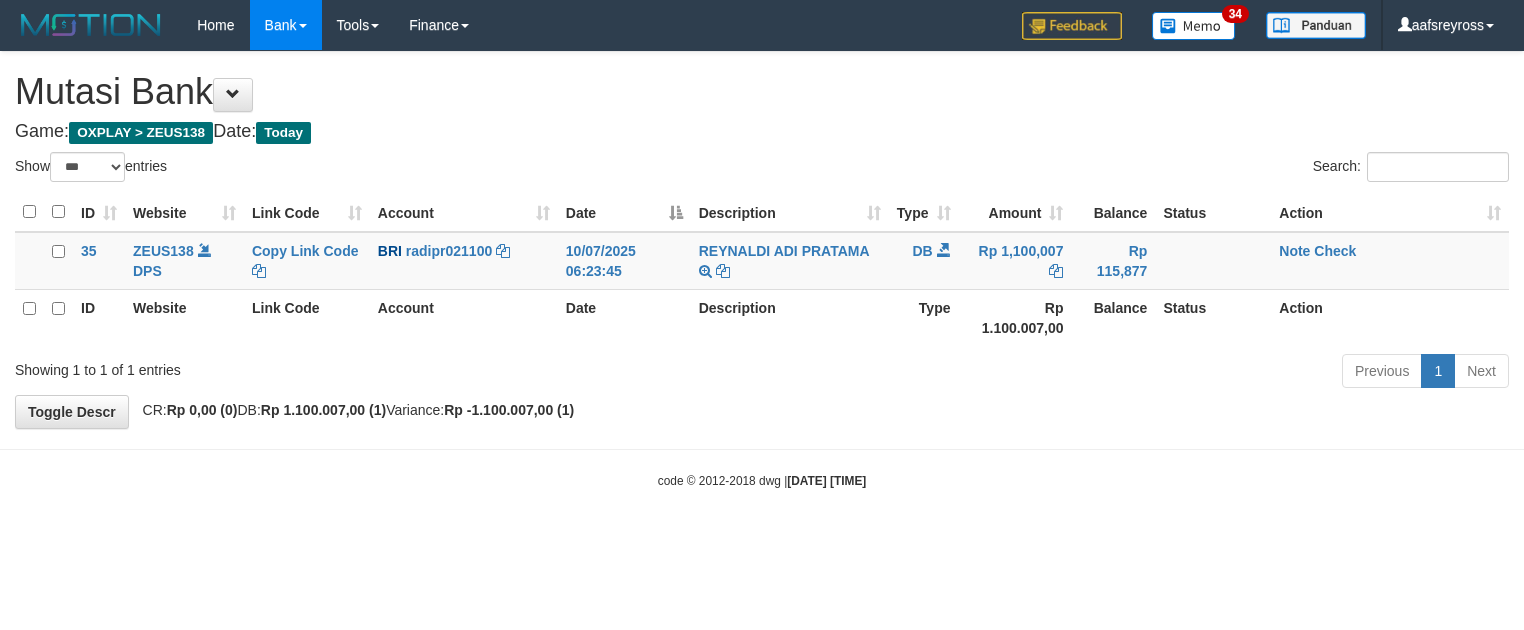 scroll, scrollTop: 0, scrollLeft: 0, axis: both 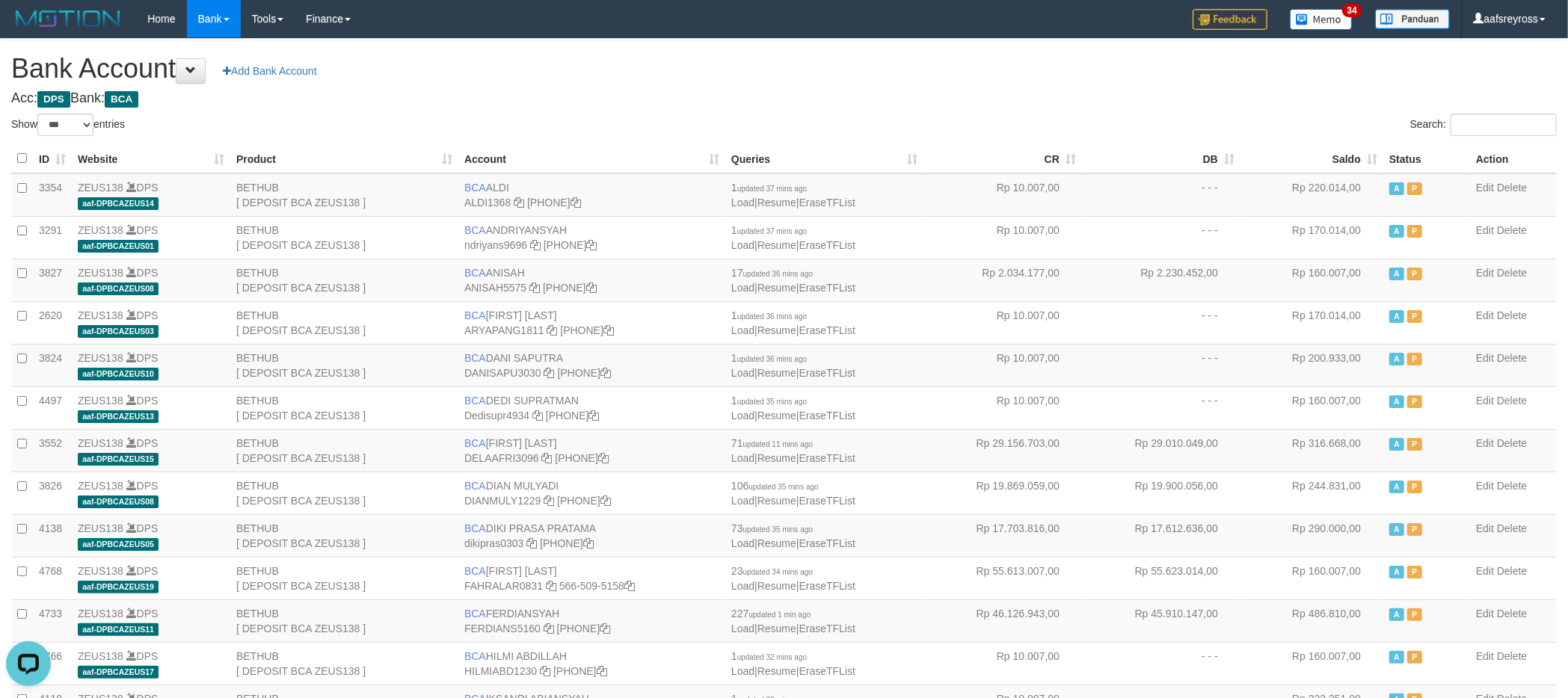 click on "Search:" at bounding box center [1176, 126] 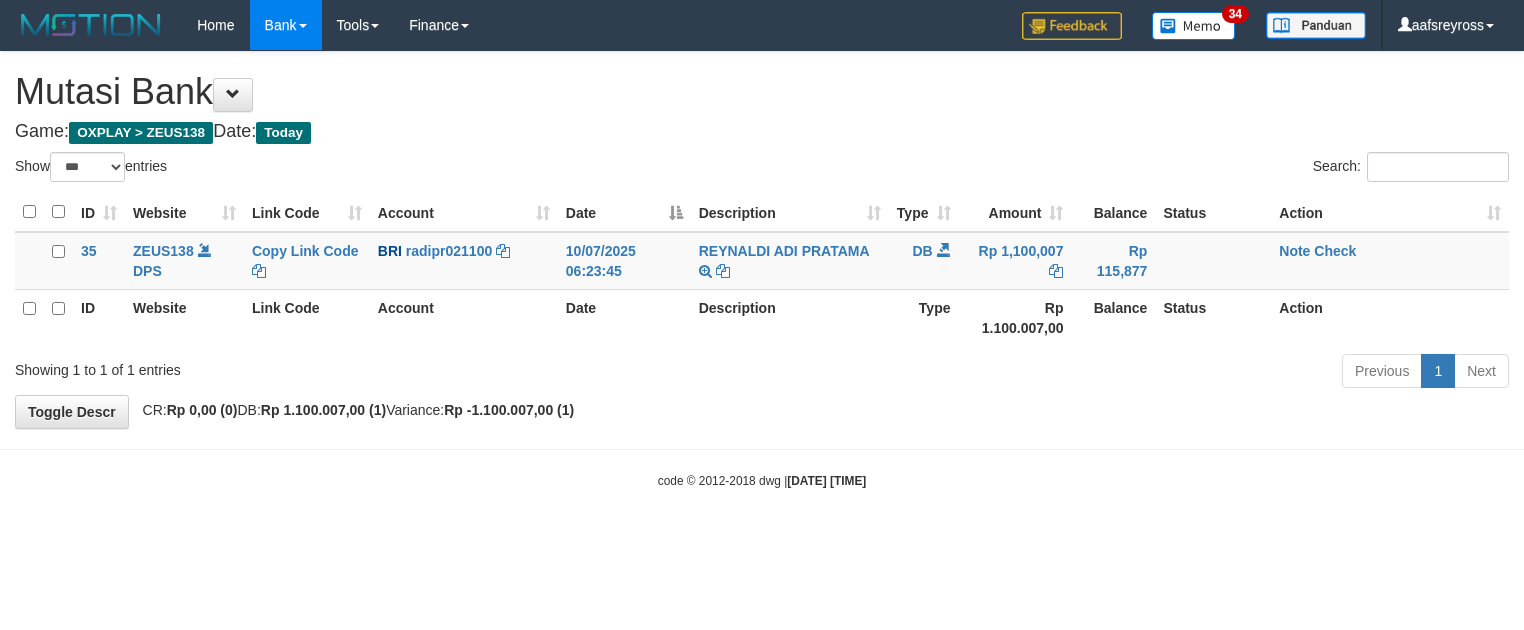 scroll, scrollTop: 0, scrollLeft: 0, axis: both 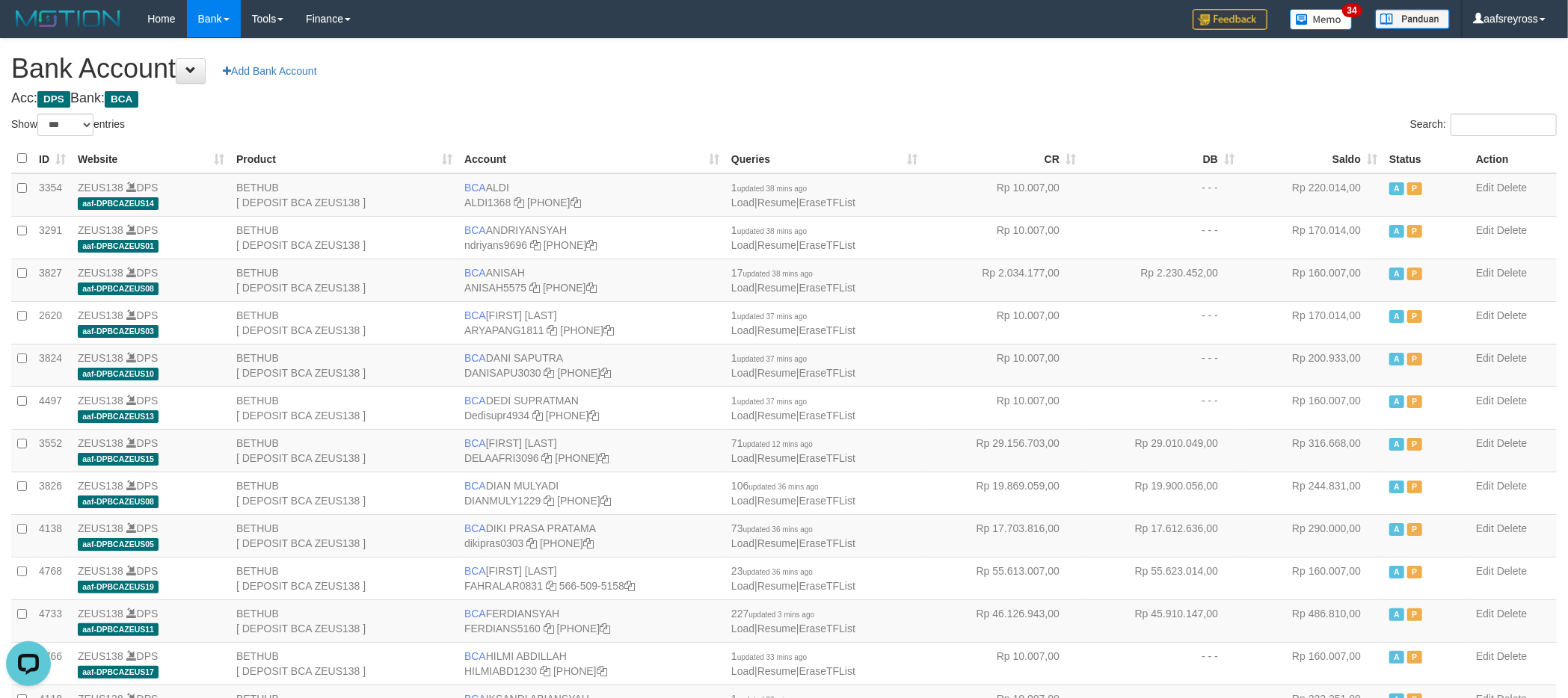 click on "Bank Account
Add Bank Account" at bounding box center (784, 69) 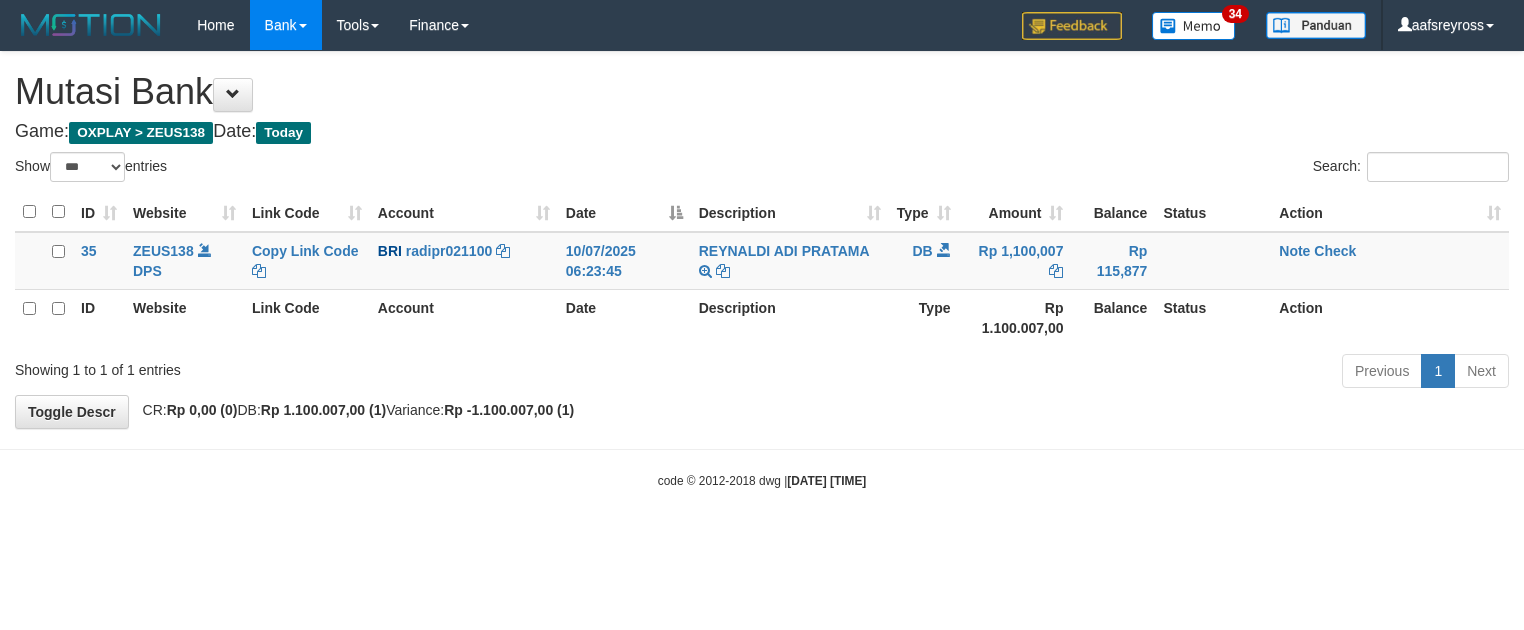 scroll, scrollTop: 0, scrollLeft: 0, axis: both 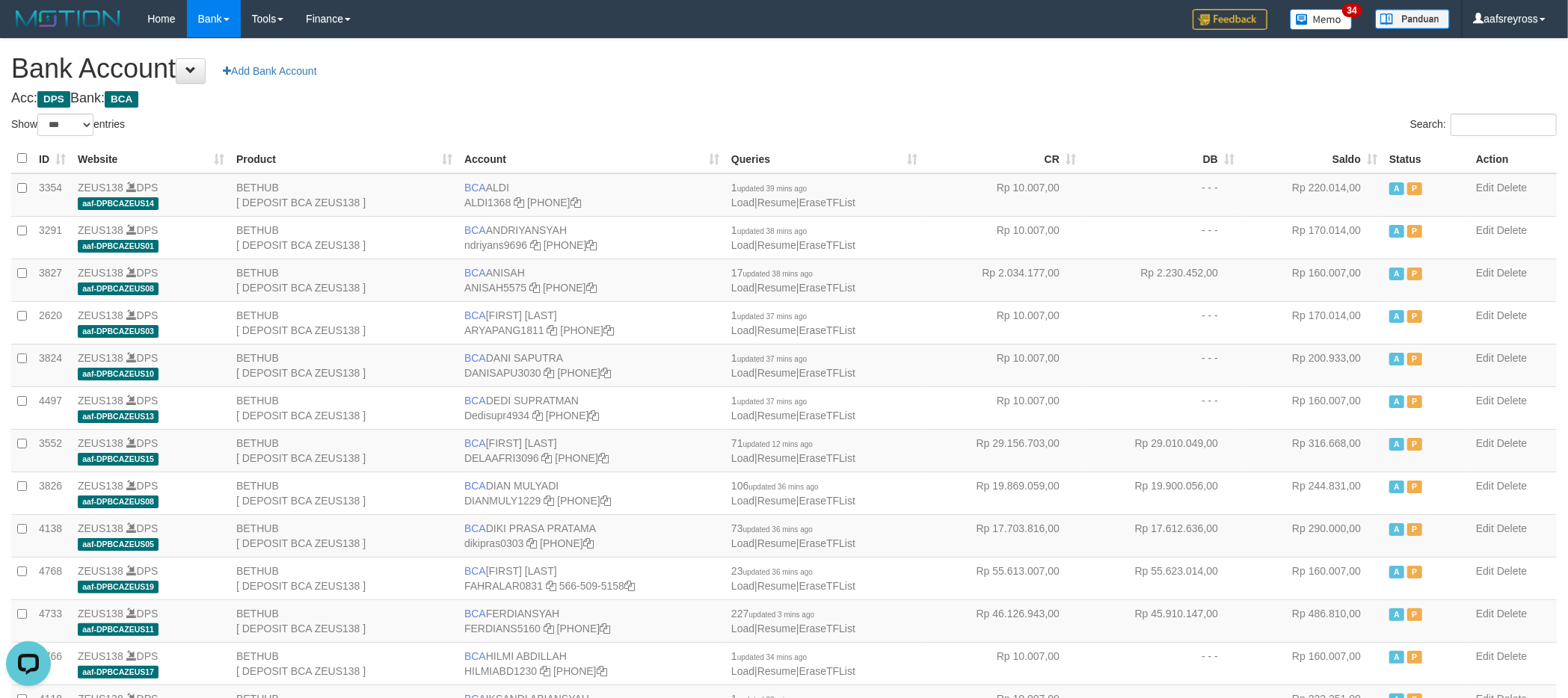 click on "**********" at bounding box center [784, 756] 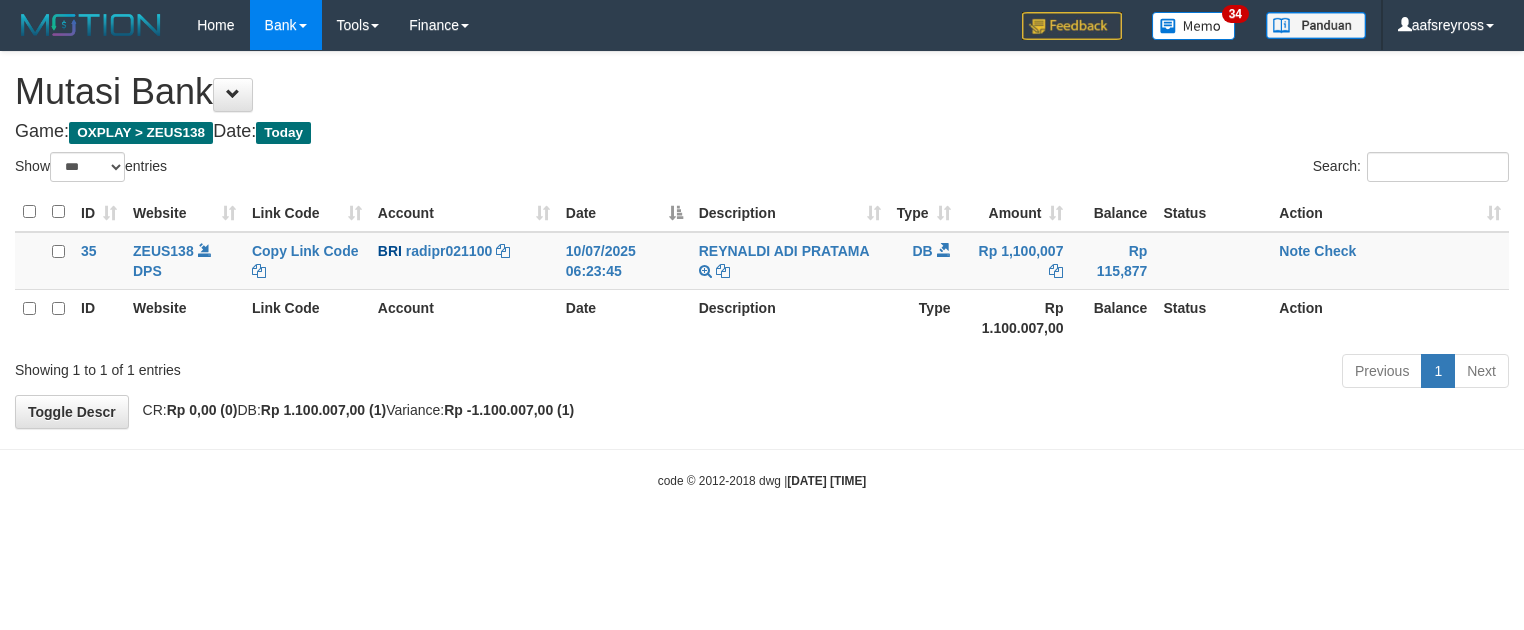 scroll, scrollTop: 0, scrollLeft: 0, axis: both 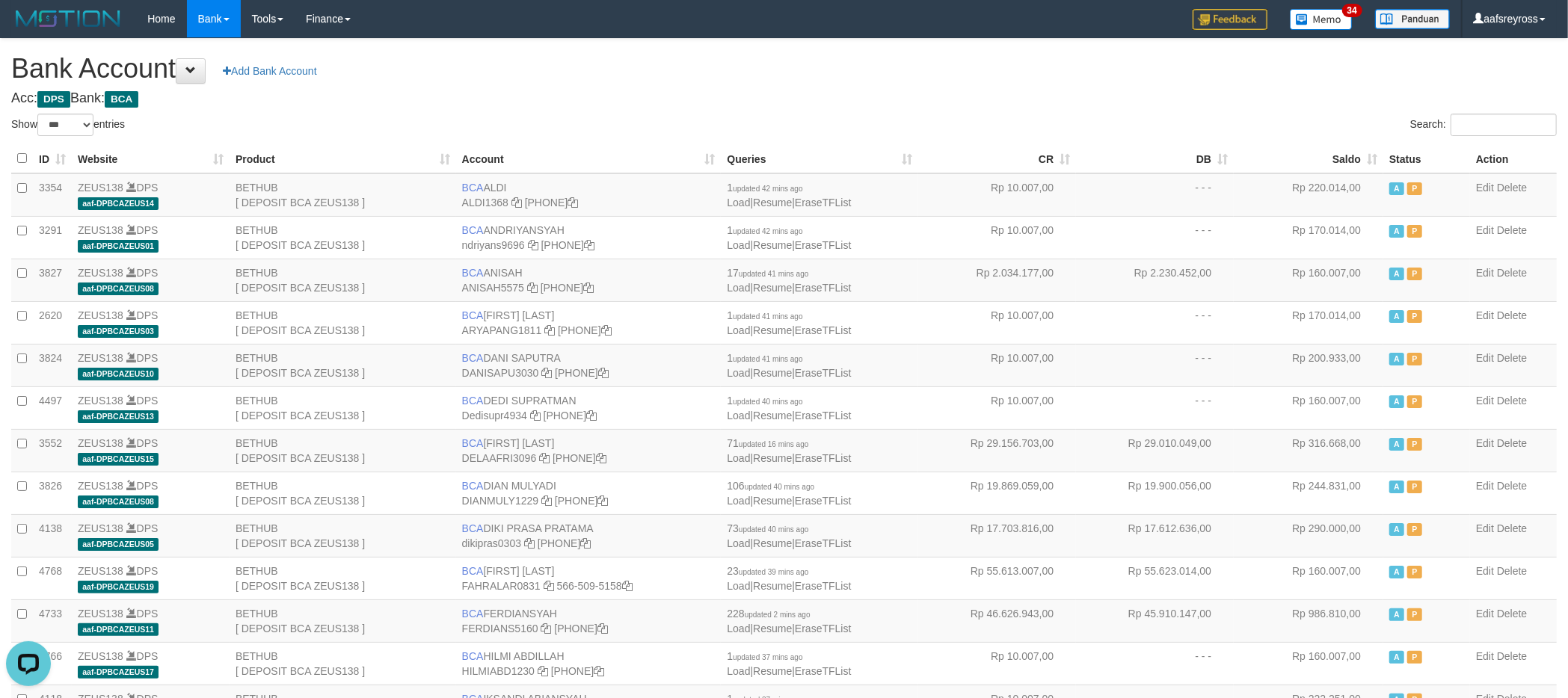 click on "Acc: 										 DPS
Bank:   BCA" at bounding box center [784, 99] 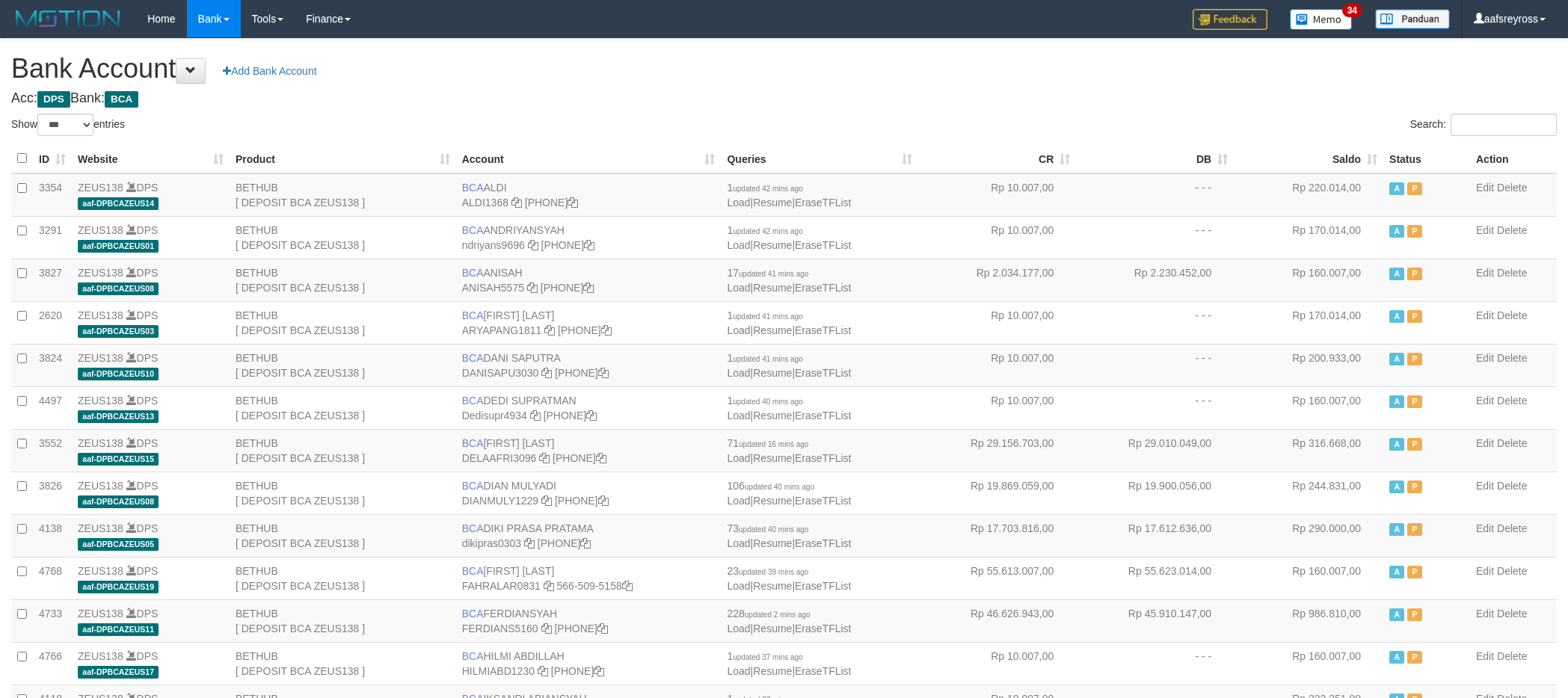 scroll, scrollTop: 0, scrollLeft: 0, axis: both 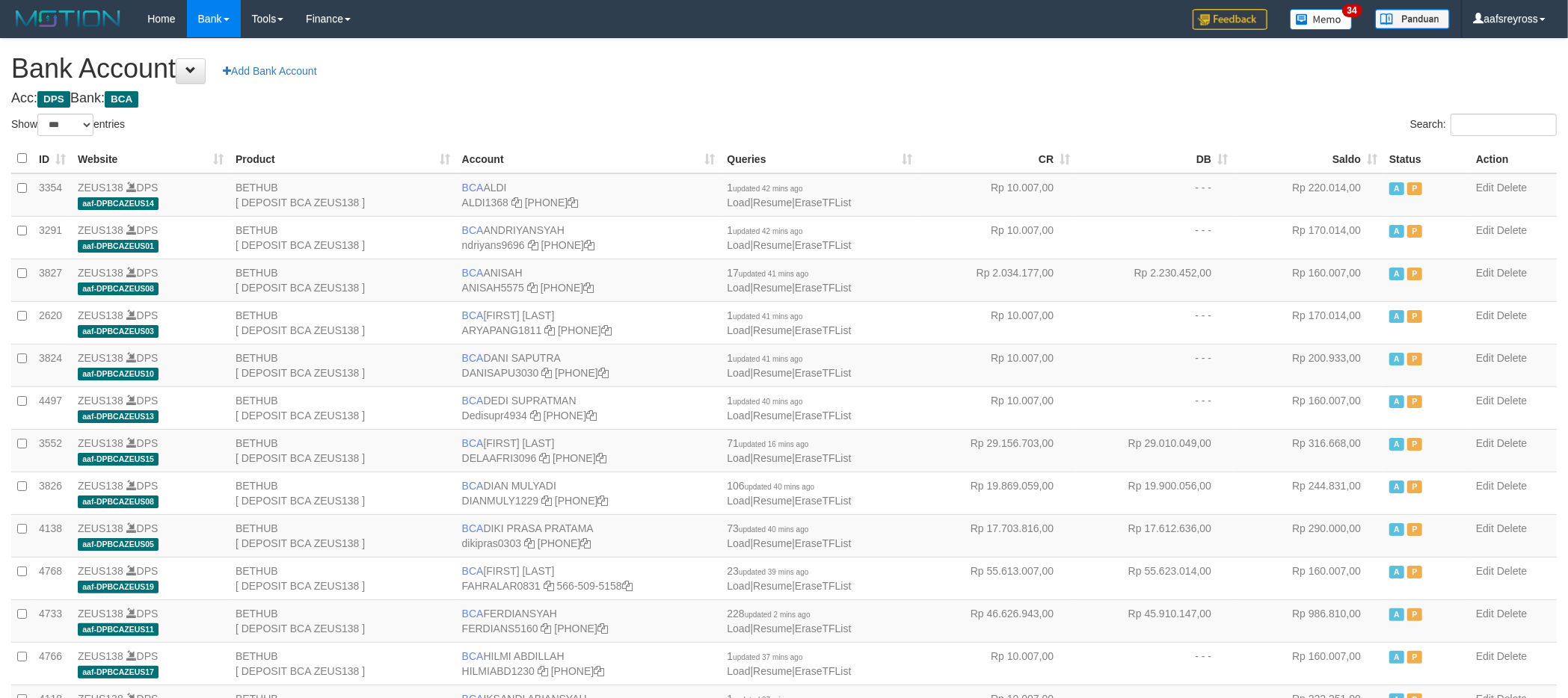 click on "Saldo" at bounding box center (1309, 158) 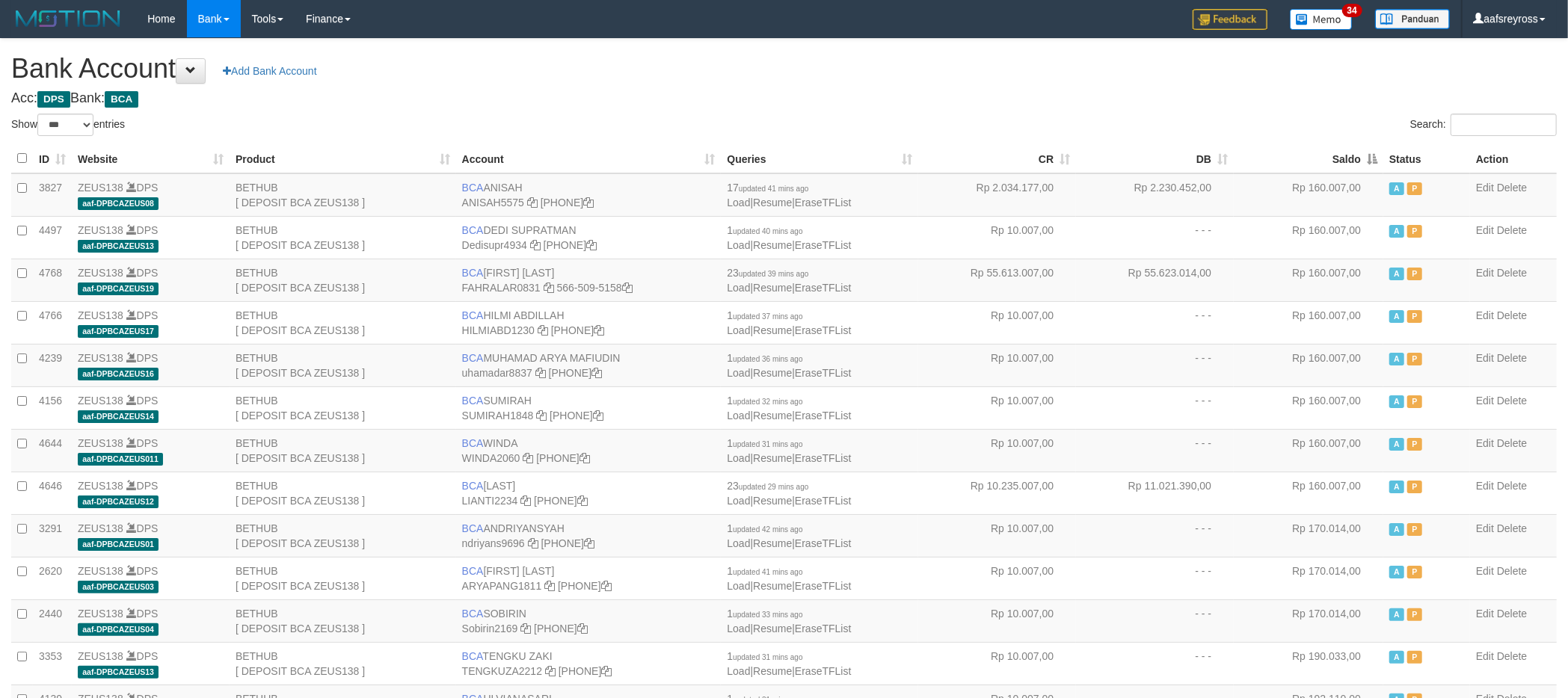 click on "Saldo" at bounding box center [1309, 158] 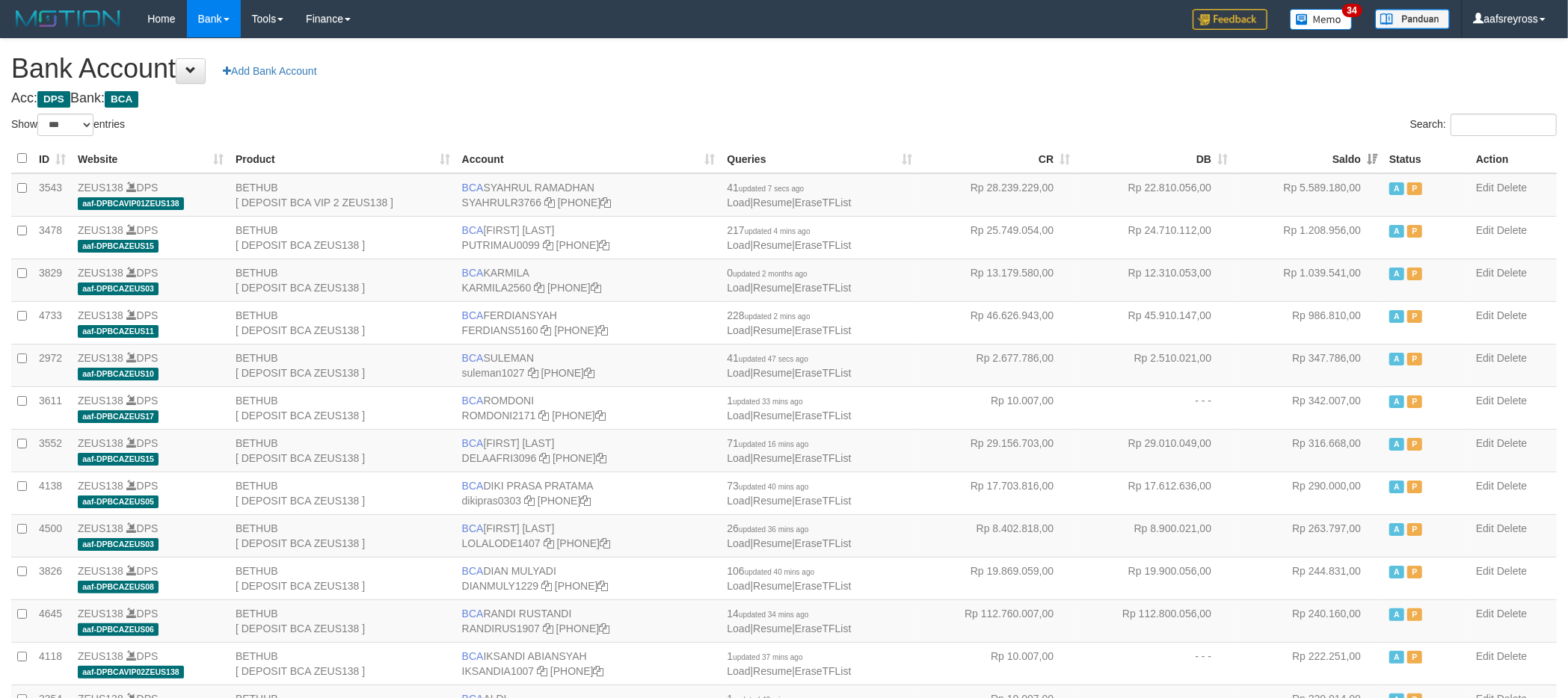 click on "Acc: 										 DPS
Bank:   BCA" at bounding box center [784, 99] 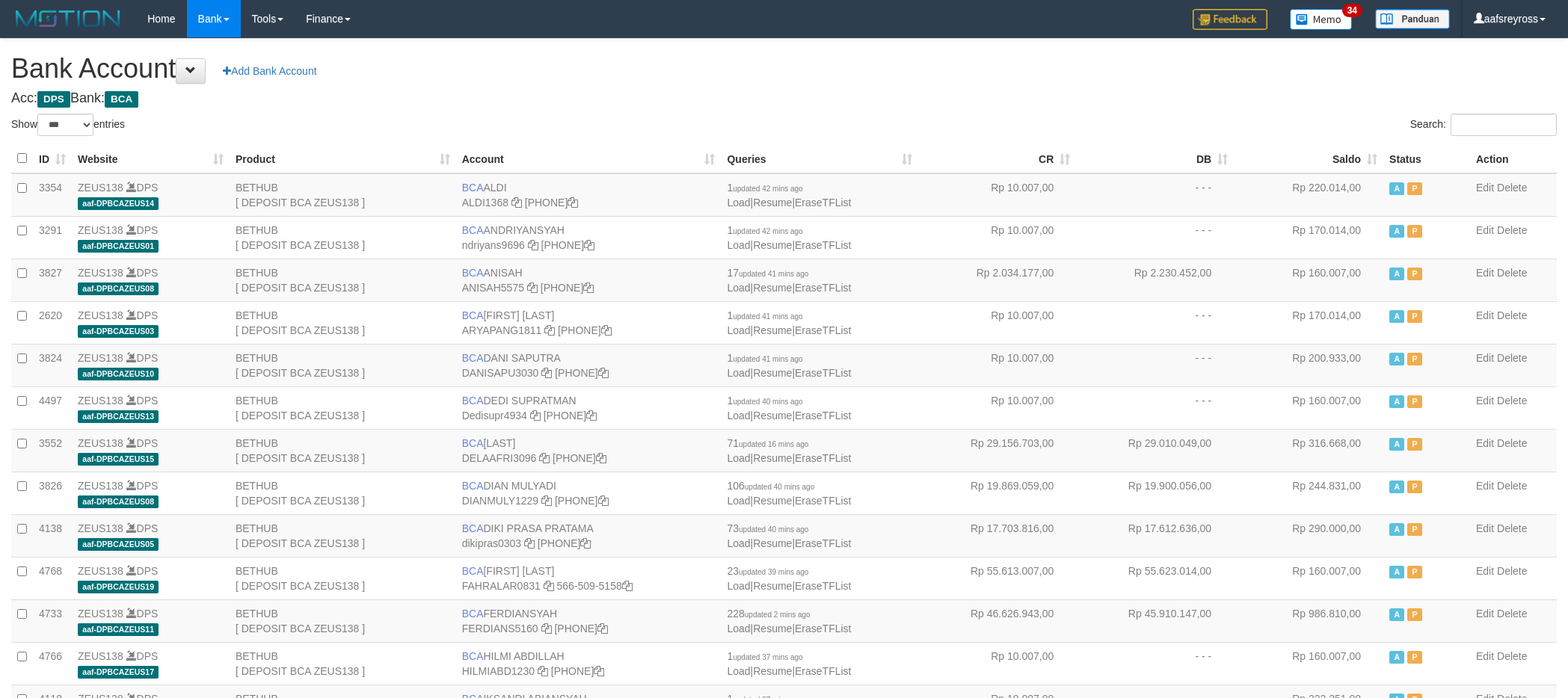 scroll, scrollTop: 0, scrollLeft: 0, axis: both 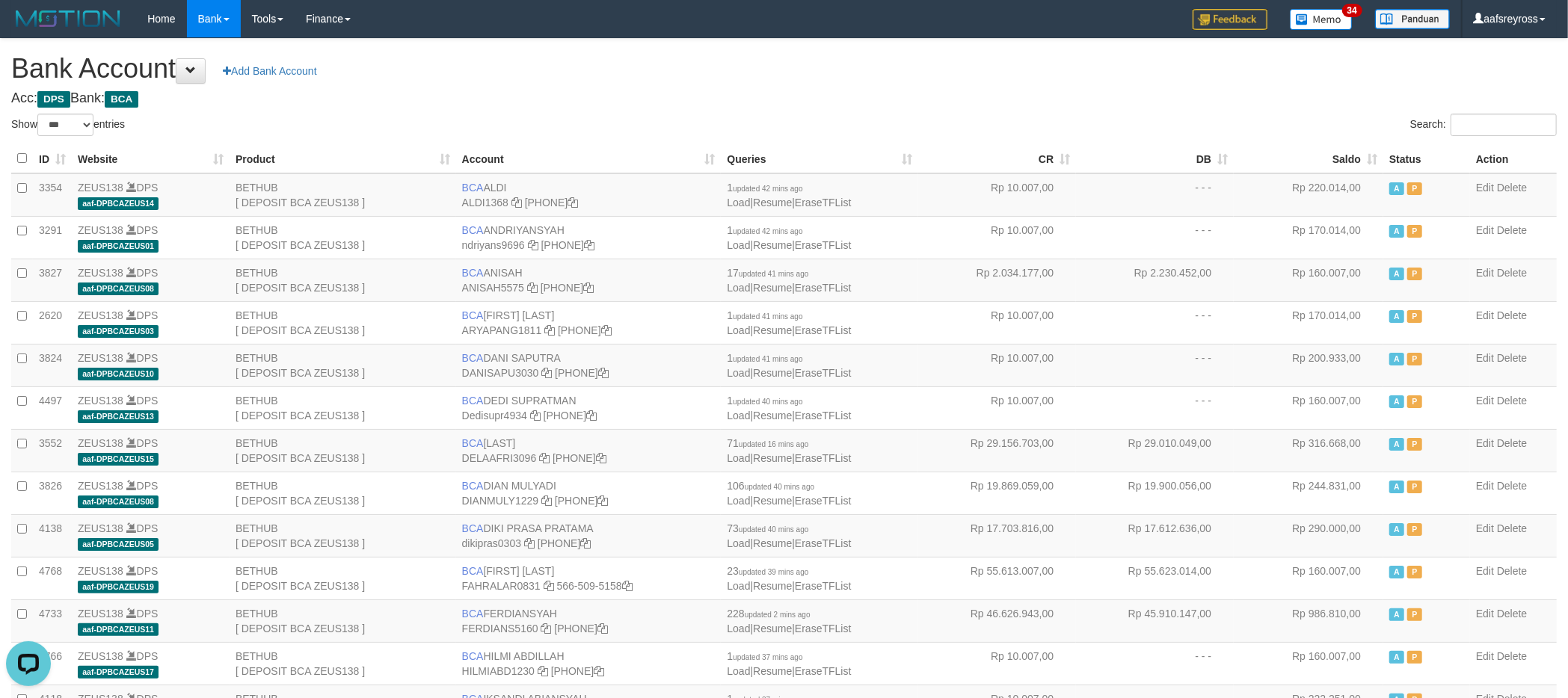 click on "**********" at bounding box center [784, 756] 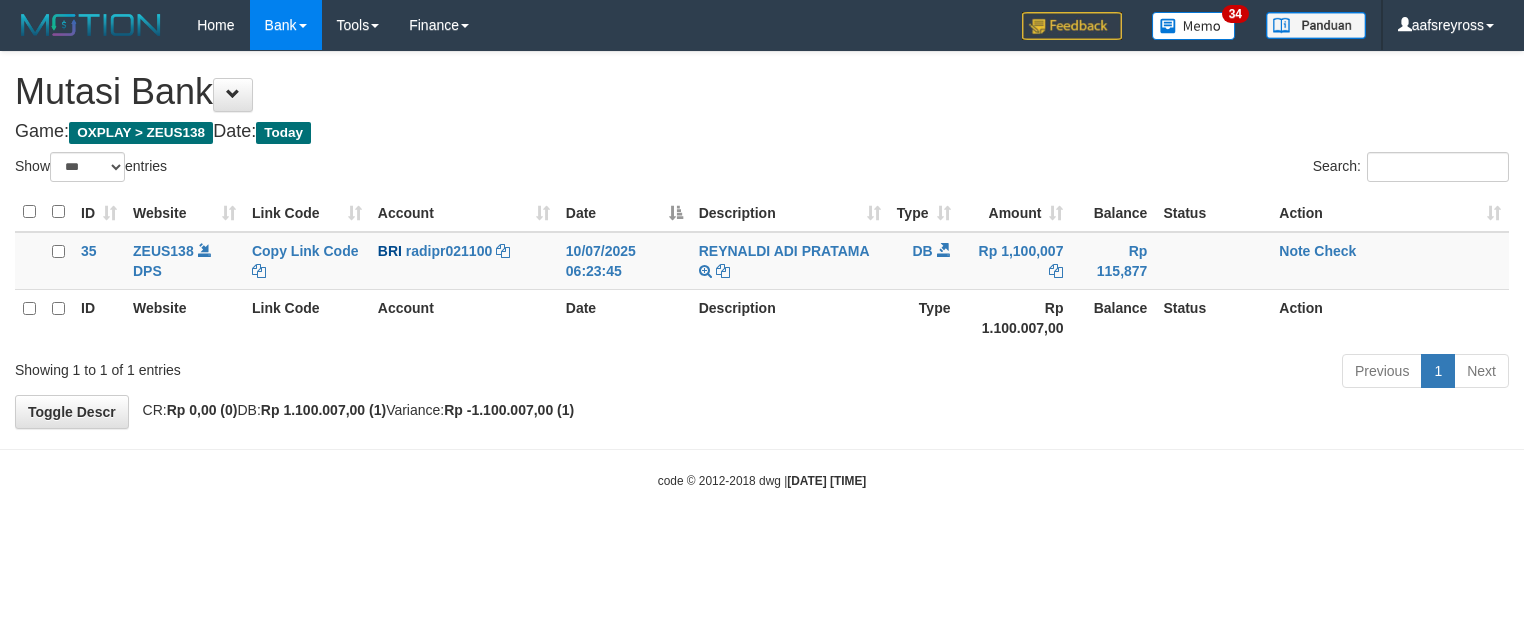 scroll, scrollTop: 0, scrollLeft: 0, axis: both 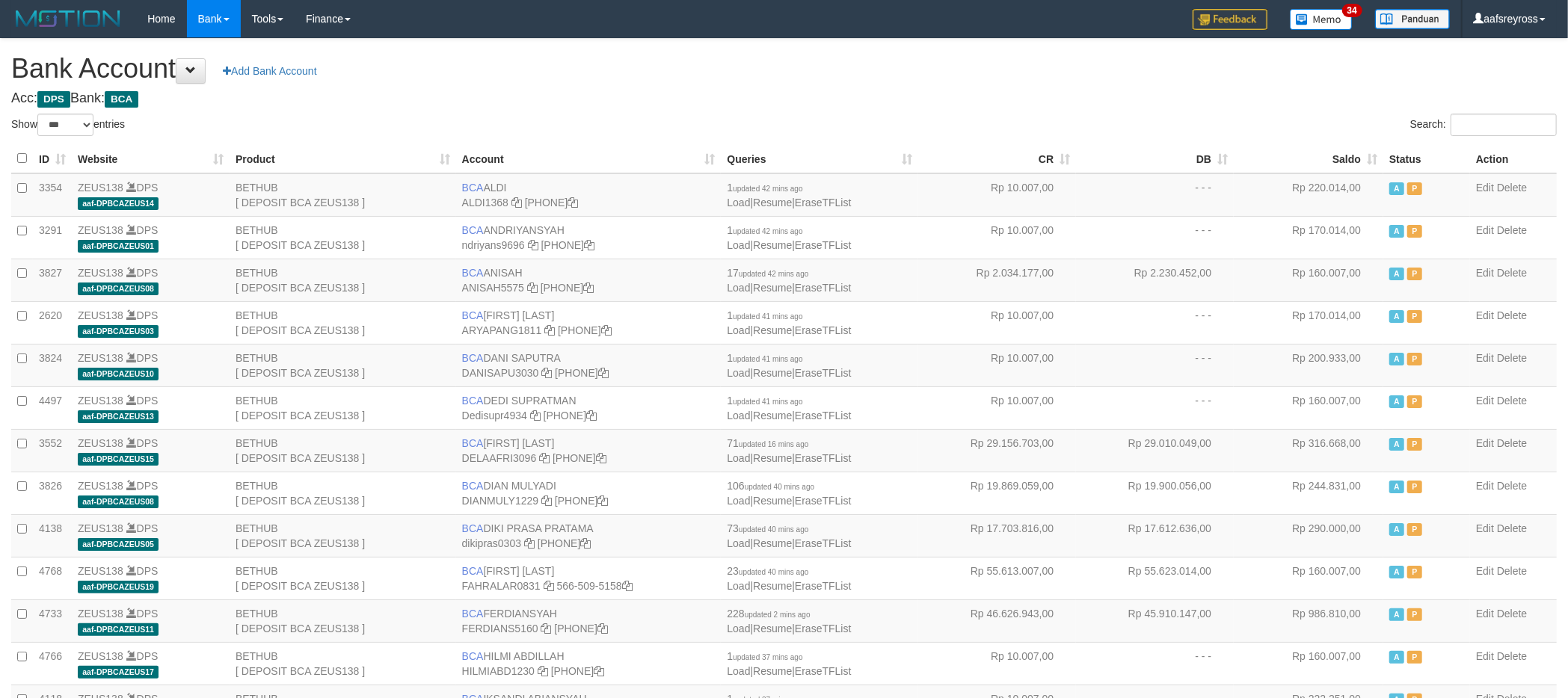 click on "Saldo" at bounding box center [1309, 158] 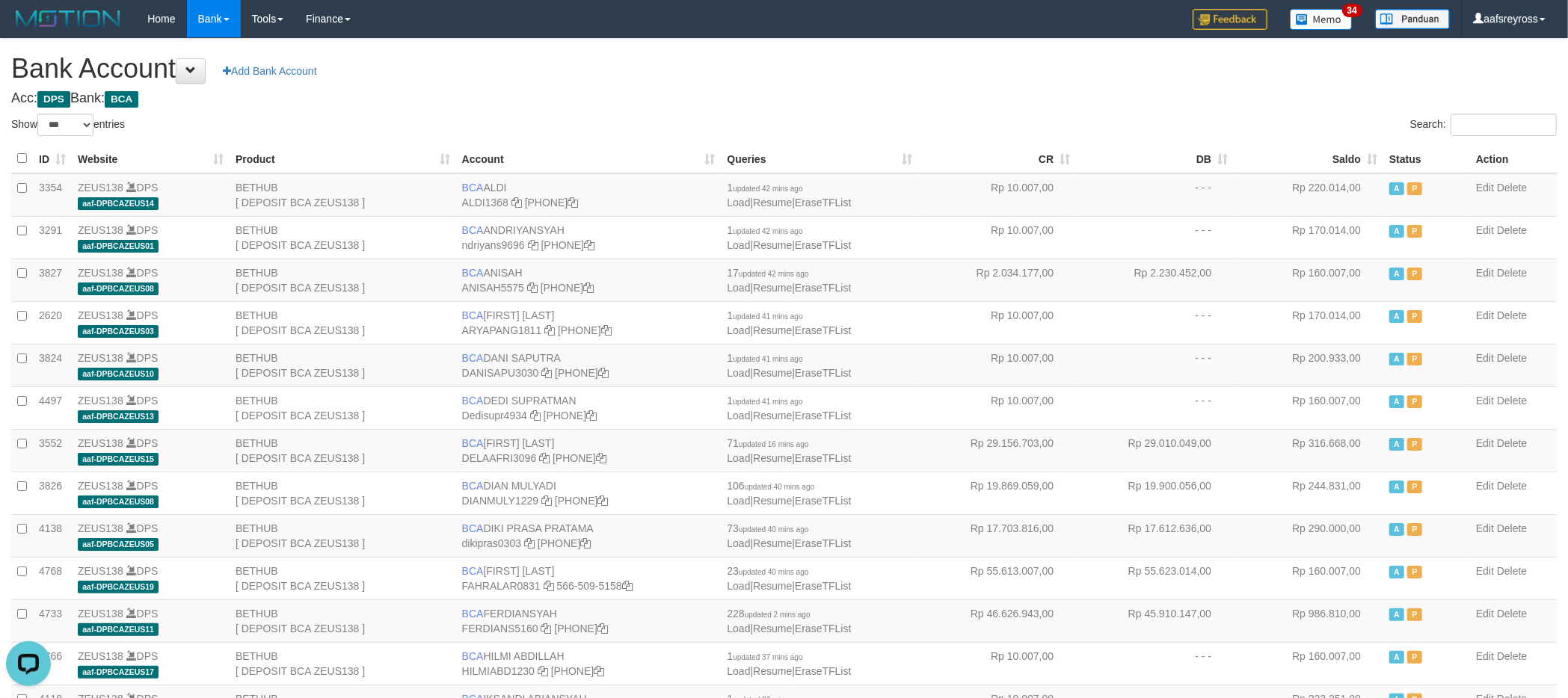 scroll, scrollTop: 0, scrollLeft: 0, axis: both 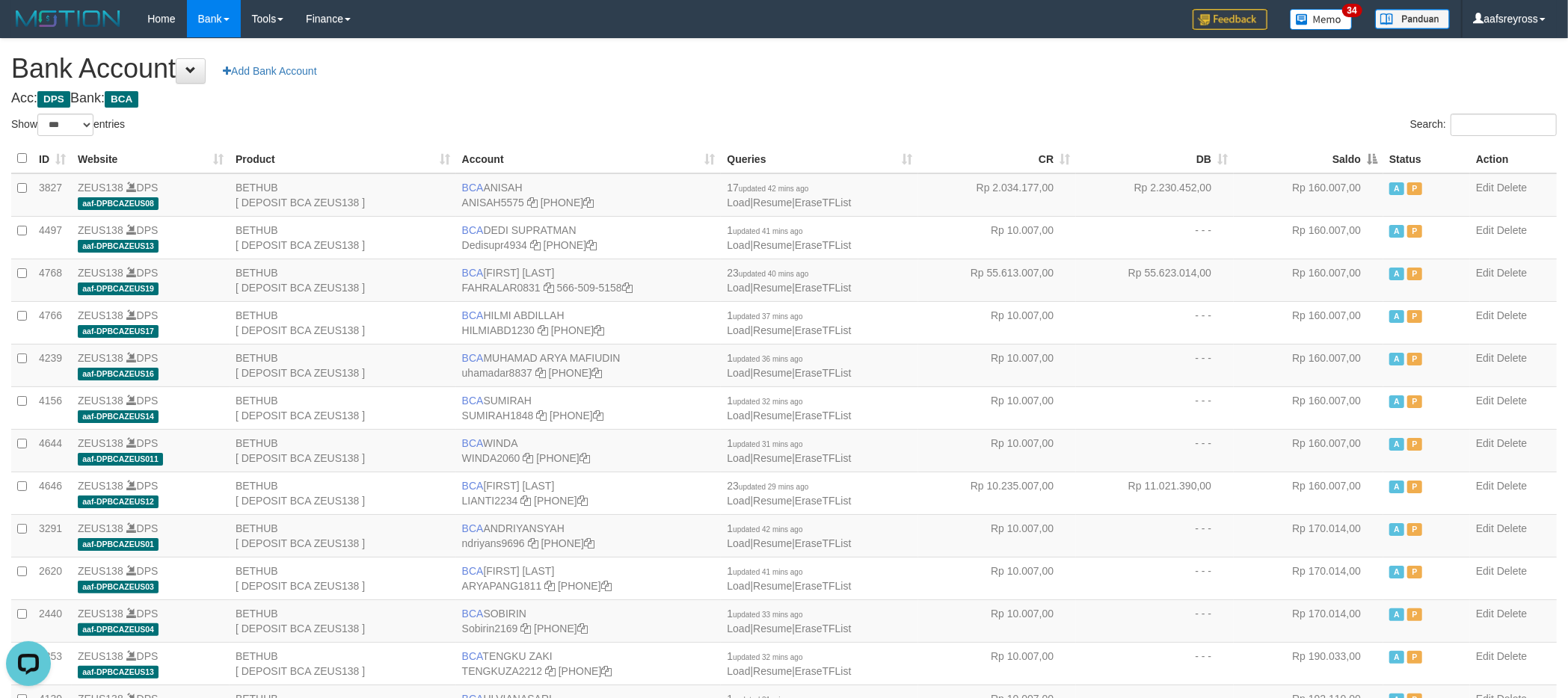 click on "Saldo" at bounding box center (1309, 158) 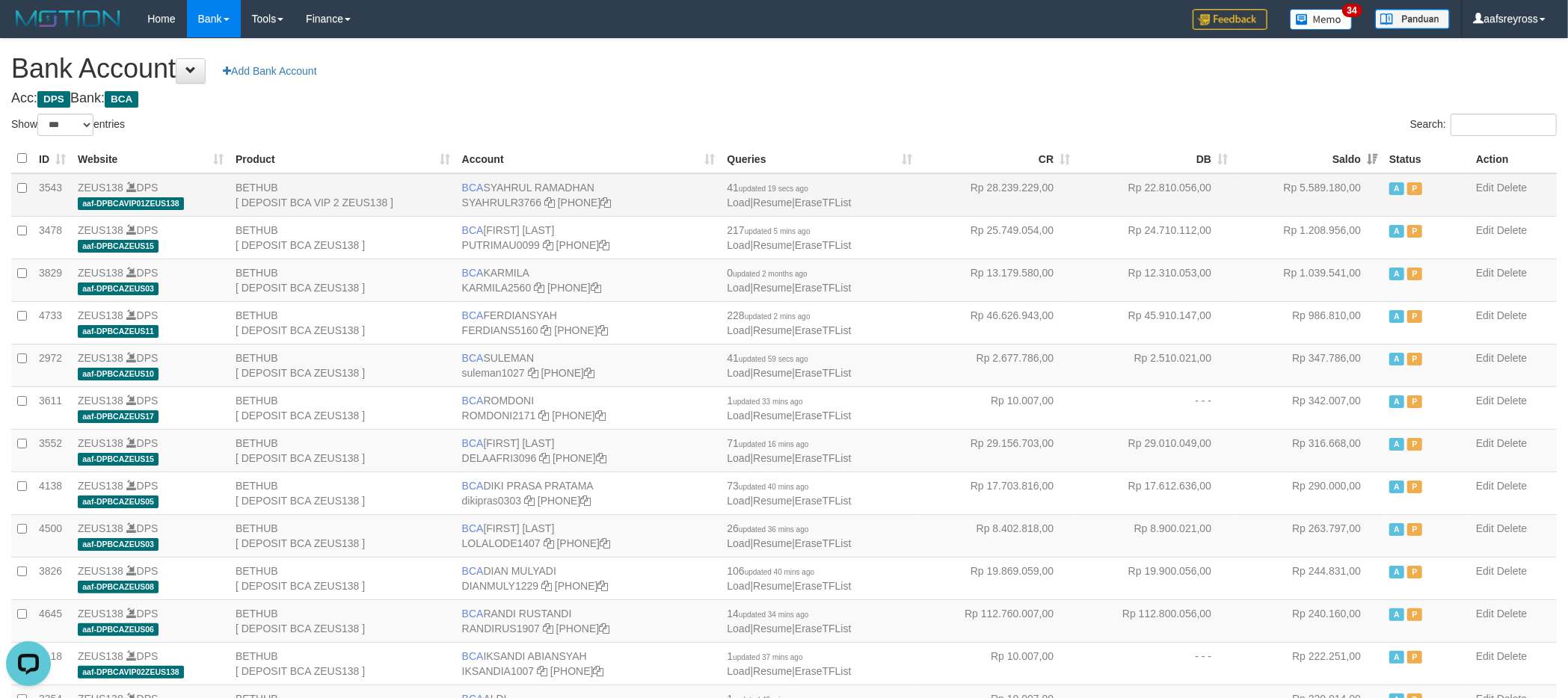 click on "Rp 5.589.180,00" at bounding box center (1309, 195) 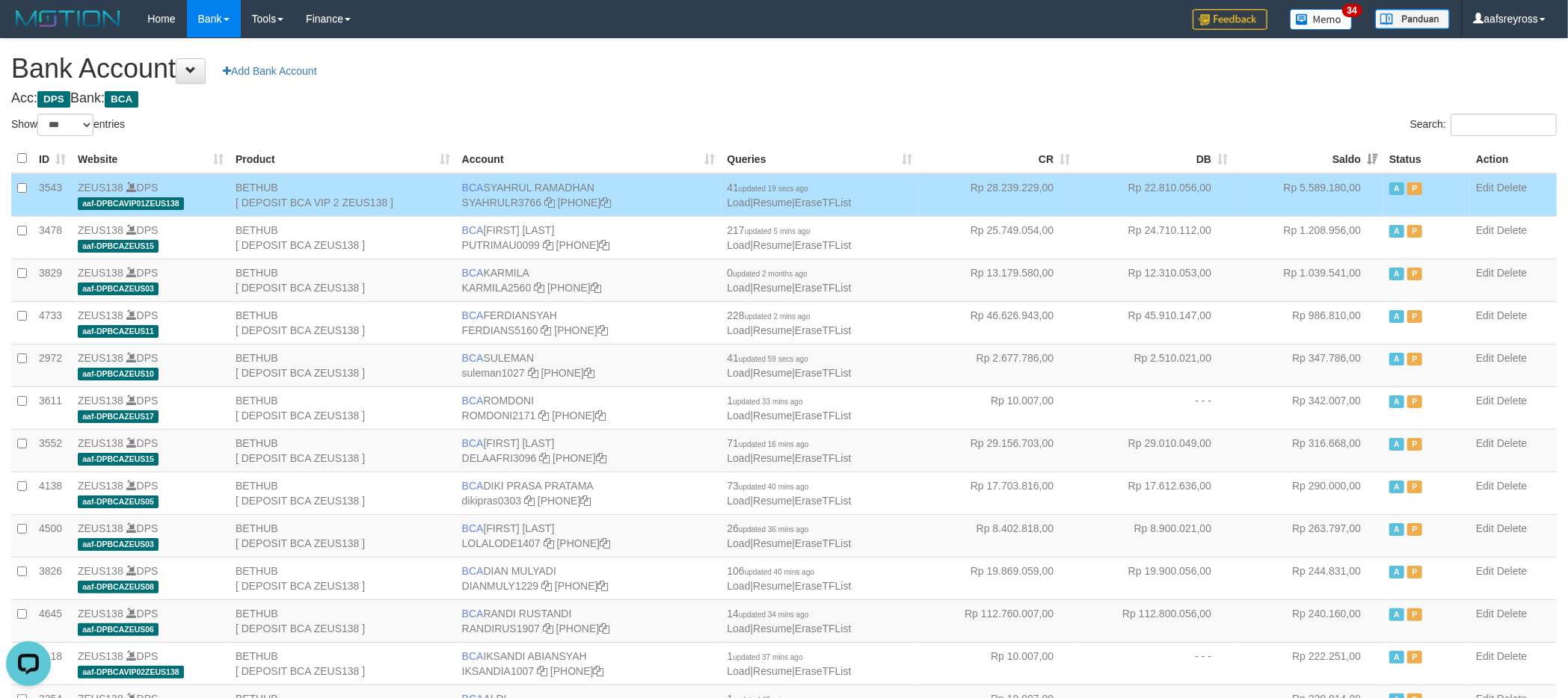 drag, startPoint x: 1003, startPoint y: 120, endPoint x: 991, endPoint y: 136, distance: 20 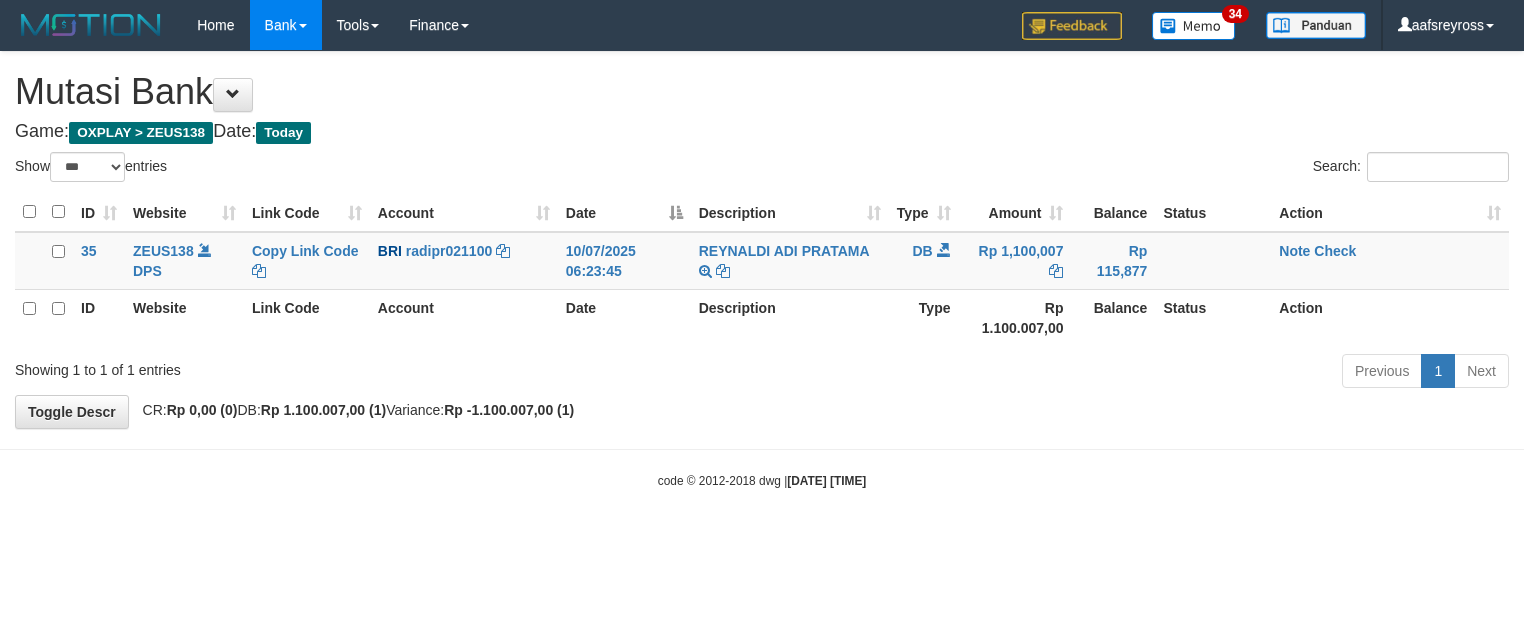 scroll, scrollTop: 0, scrollLeft: 0, axis: both 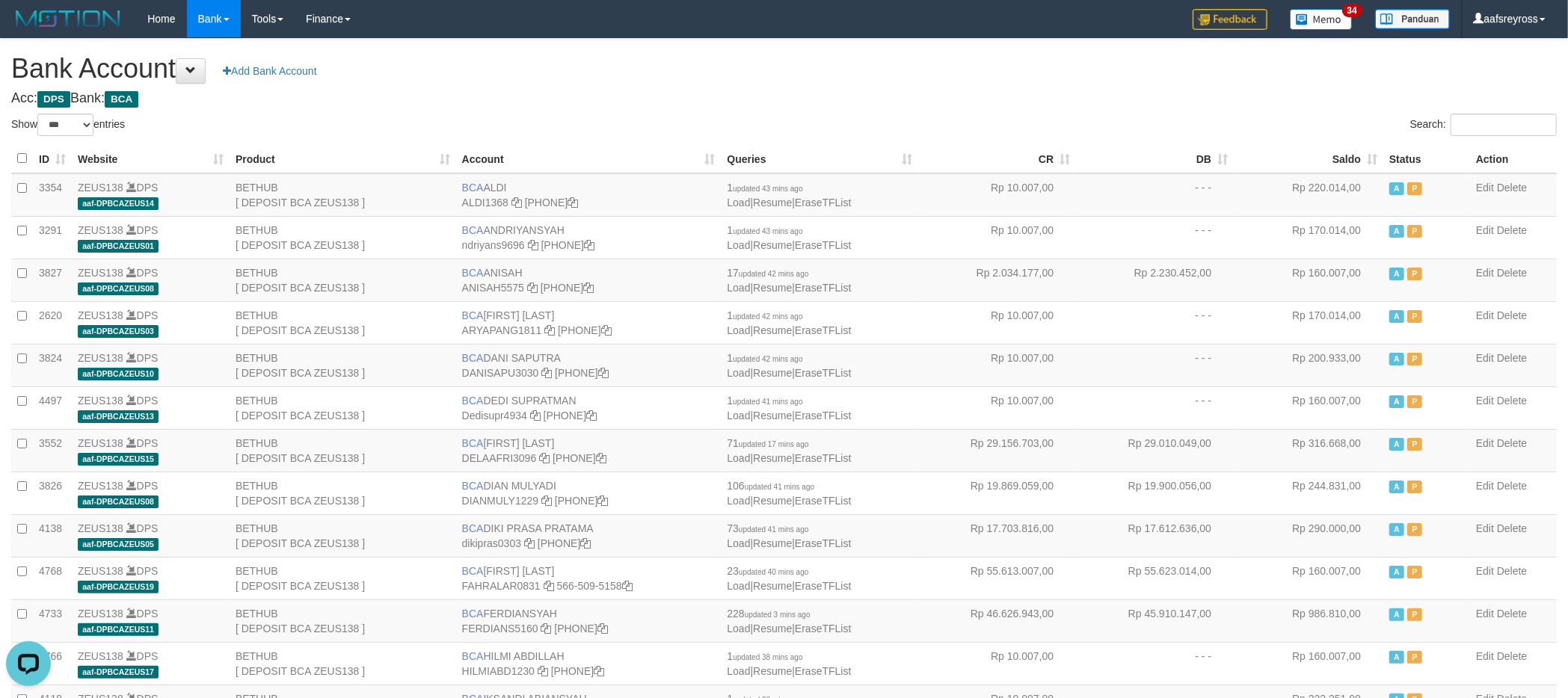 click on "Acc: 										 DPS
Bank:   BCA" at bounding box center [784, 99] 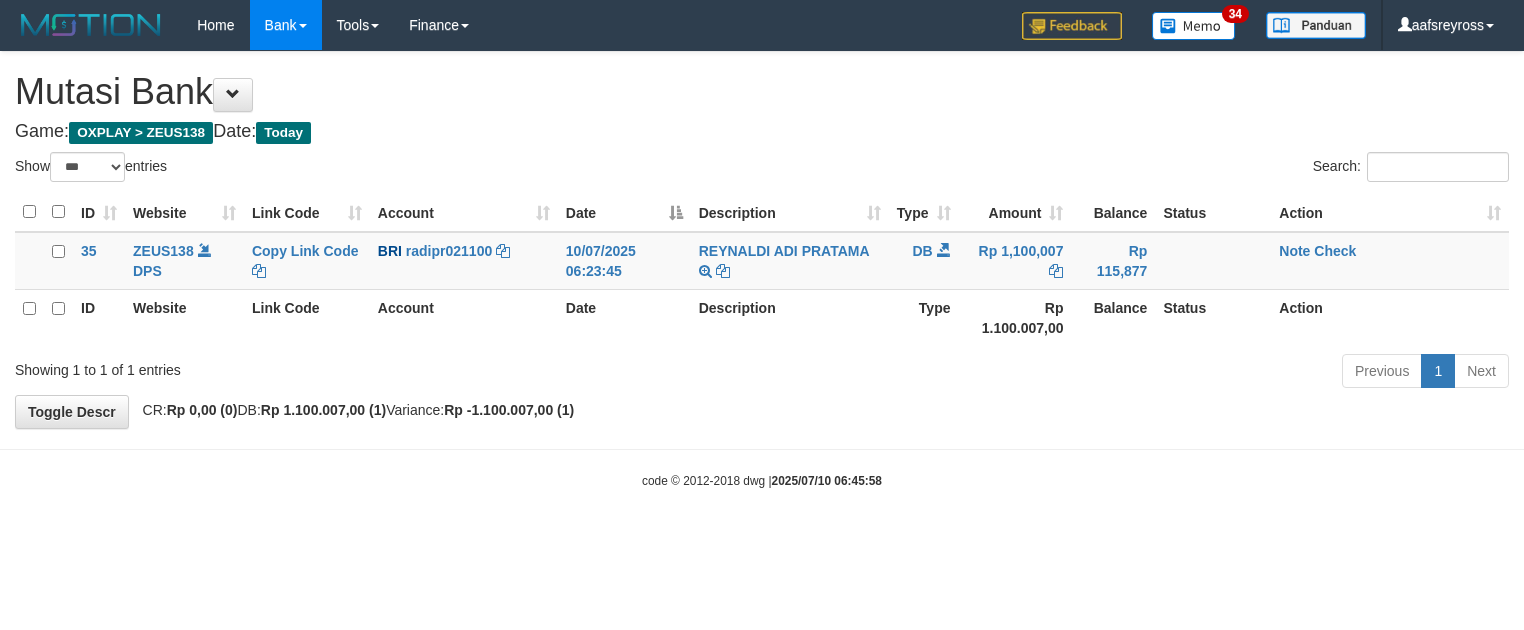 scroll, scrollTop: 0, scrollLeft: 0, axis: both 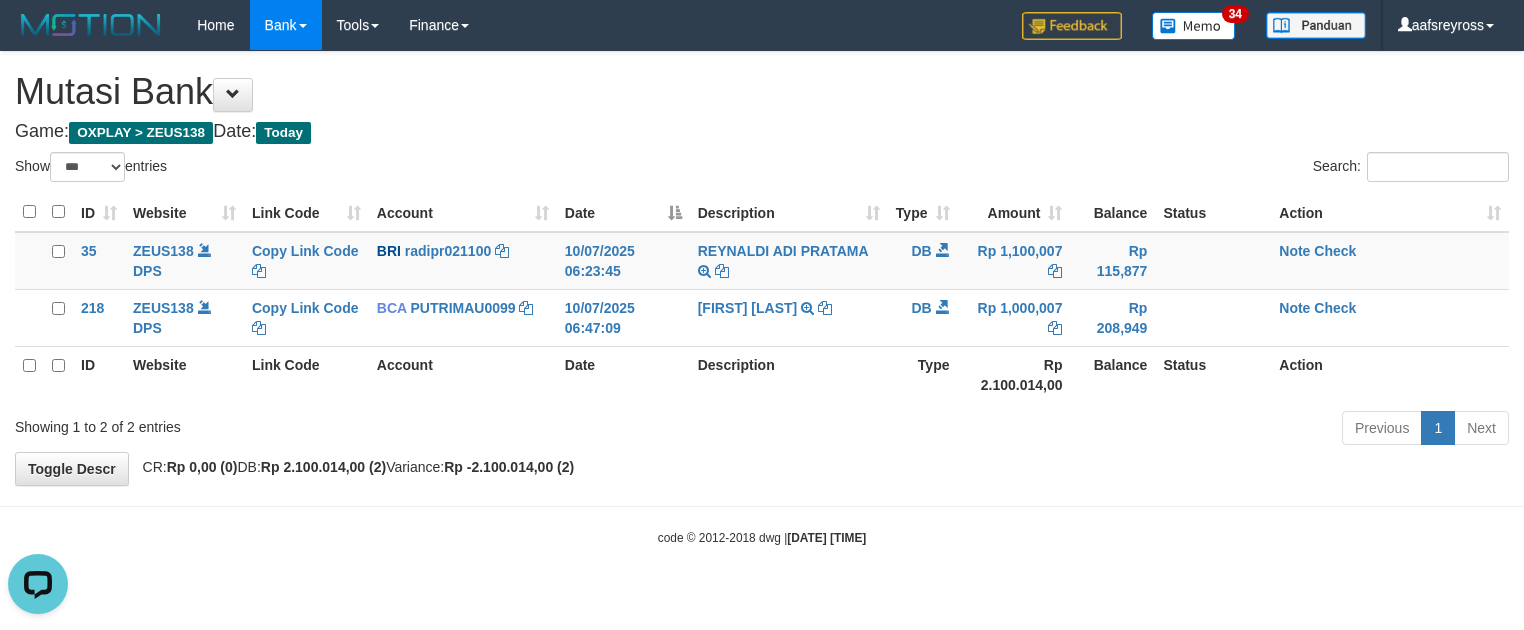 click on "Toggle navigation
Home
Bank
Account List
Mutasi Bank
Search
Tools
Suspicious Trans
Finance
Financial Data
aafsreyross
My Profile
Log Out
34" at bounding box center (762, 298) 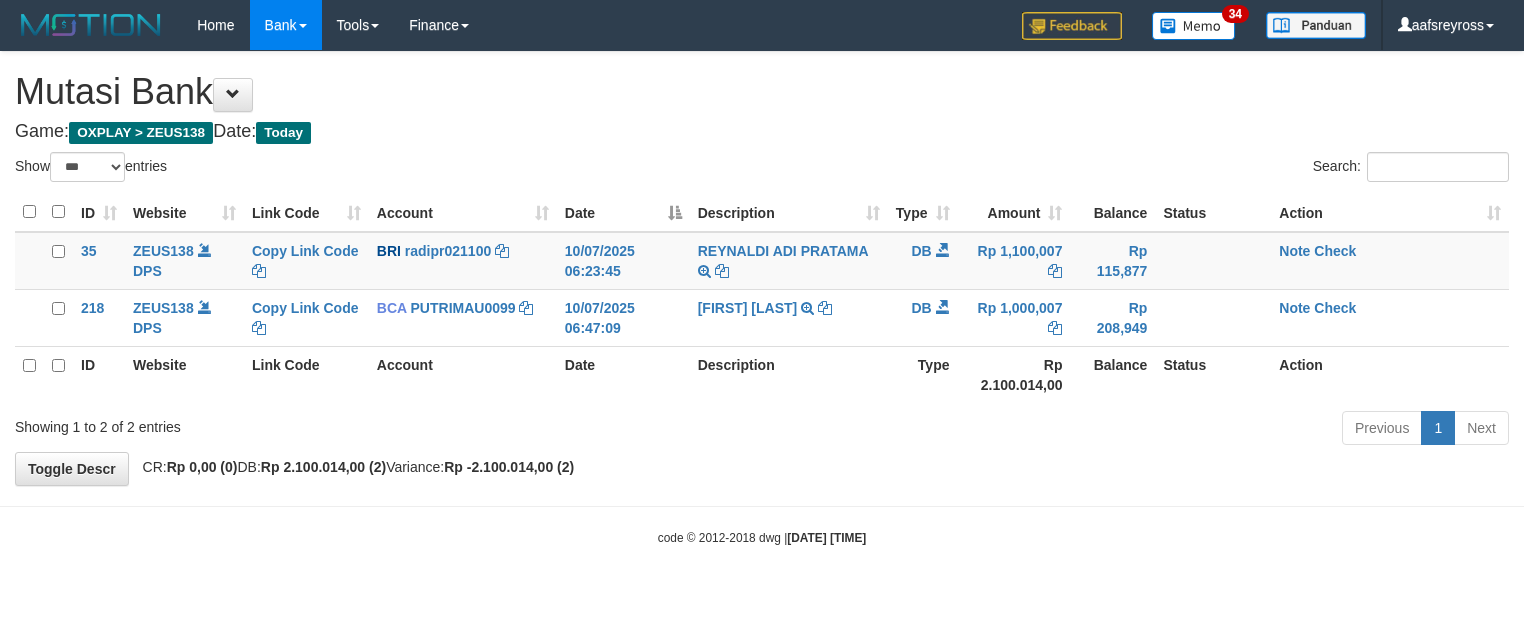 scroll, scrollTop: 0, scrollLeft: 0, axis: both 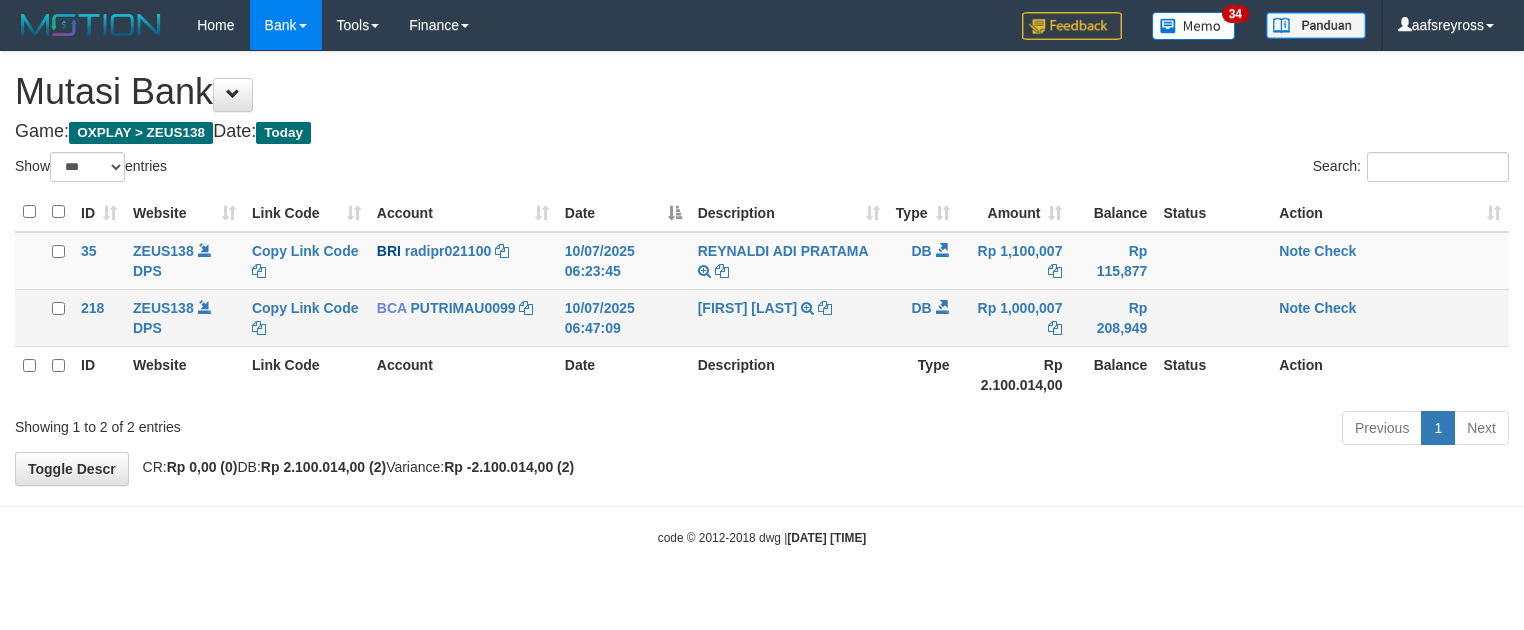 click on "Note
Check" at bounding box center (1390, 317) 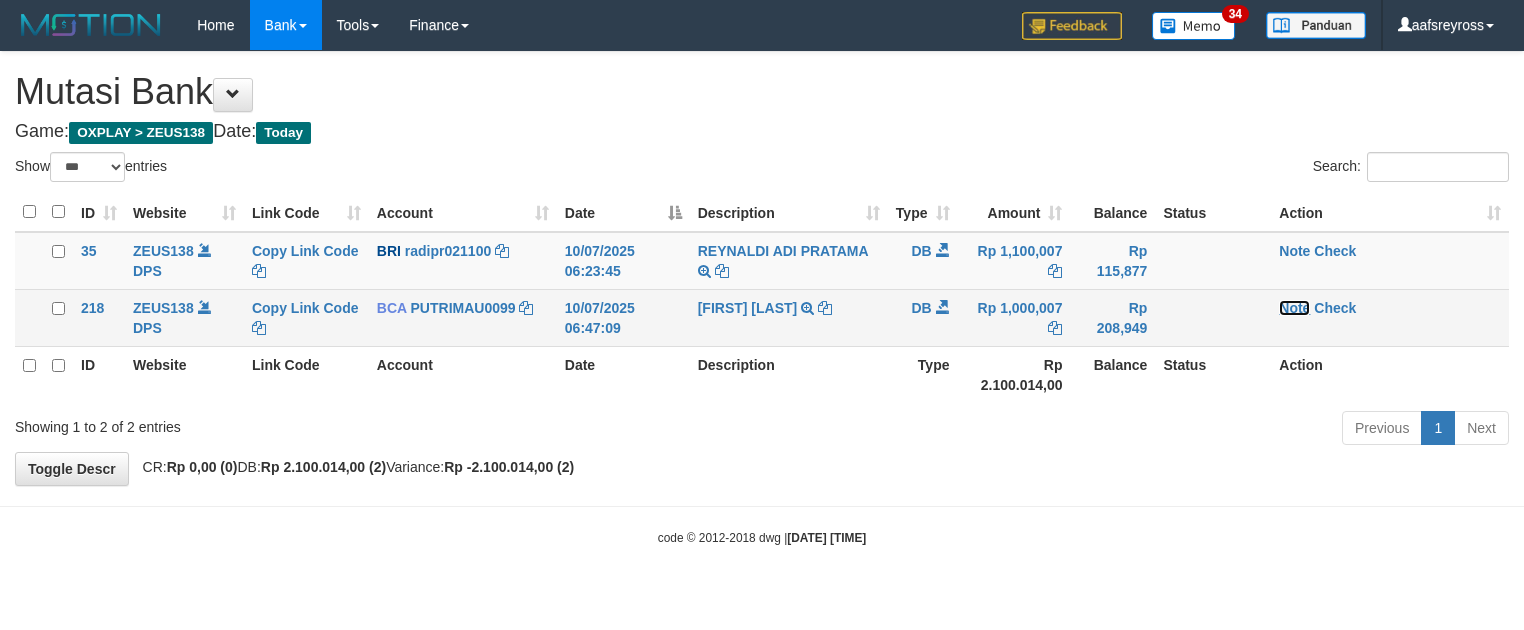 click on "Note" at bounding box center (163, 308) 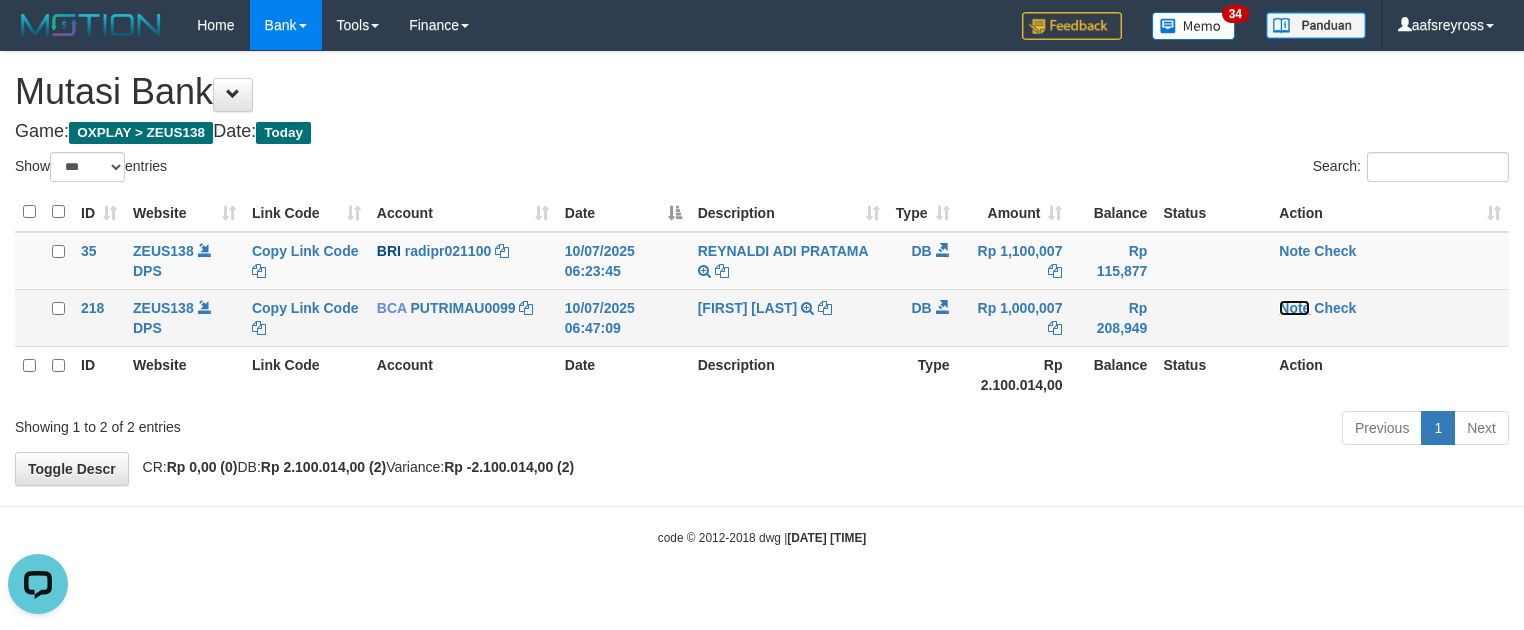 scroll, scrollTop: 0, scrollLeft: 0, axis: both 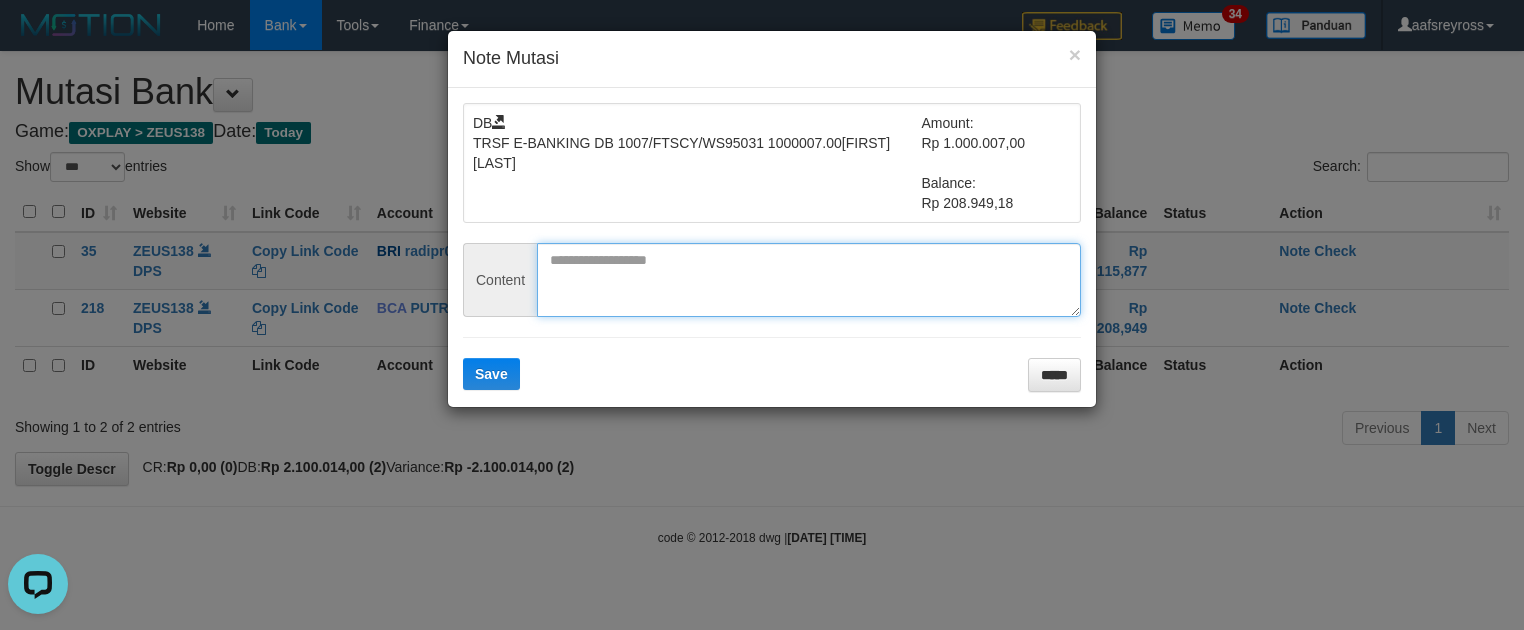 click at bounding box center (809, 280) 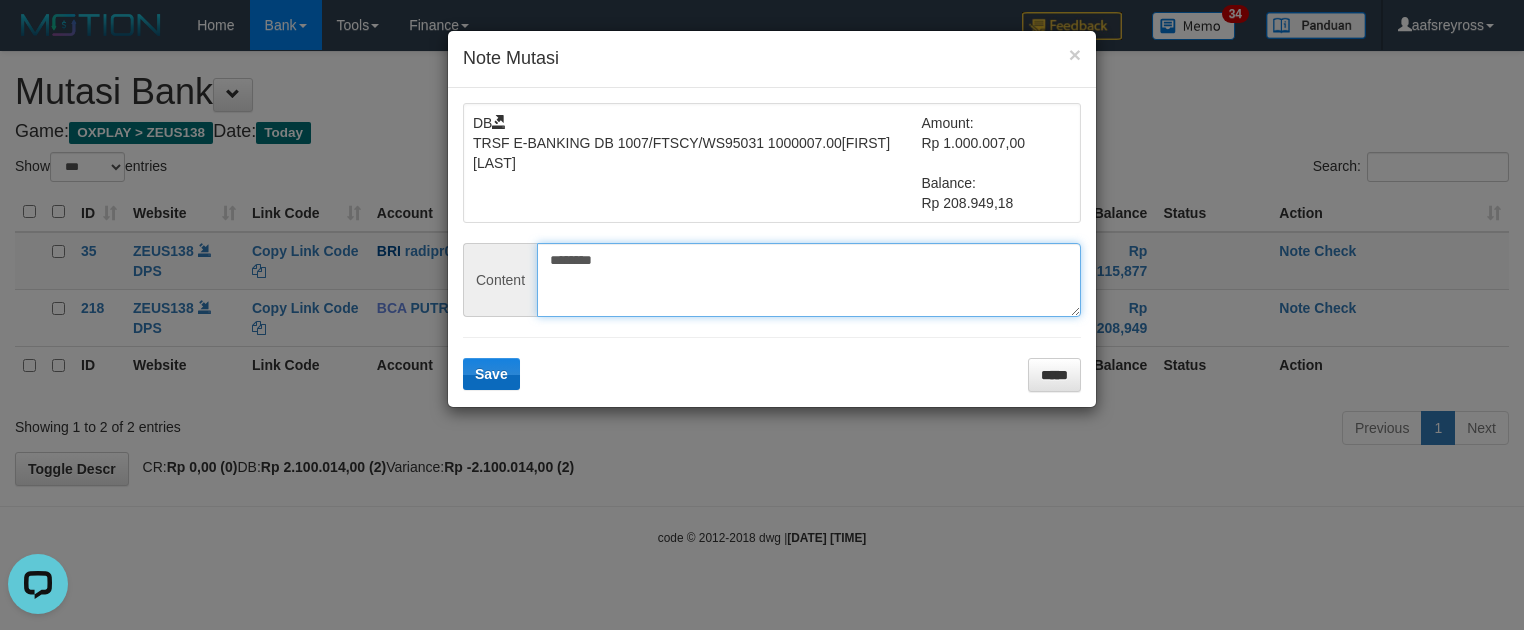 type on "********" 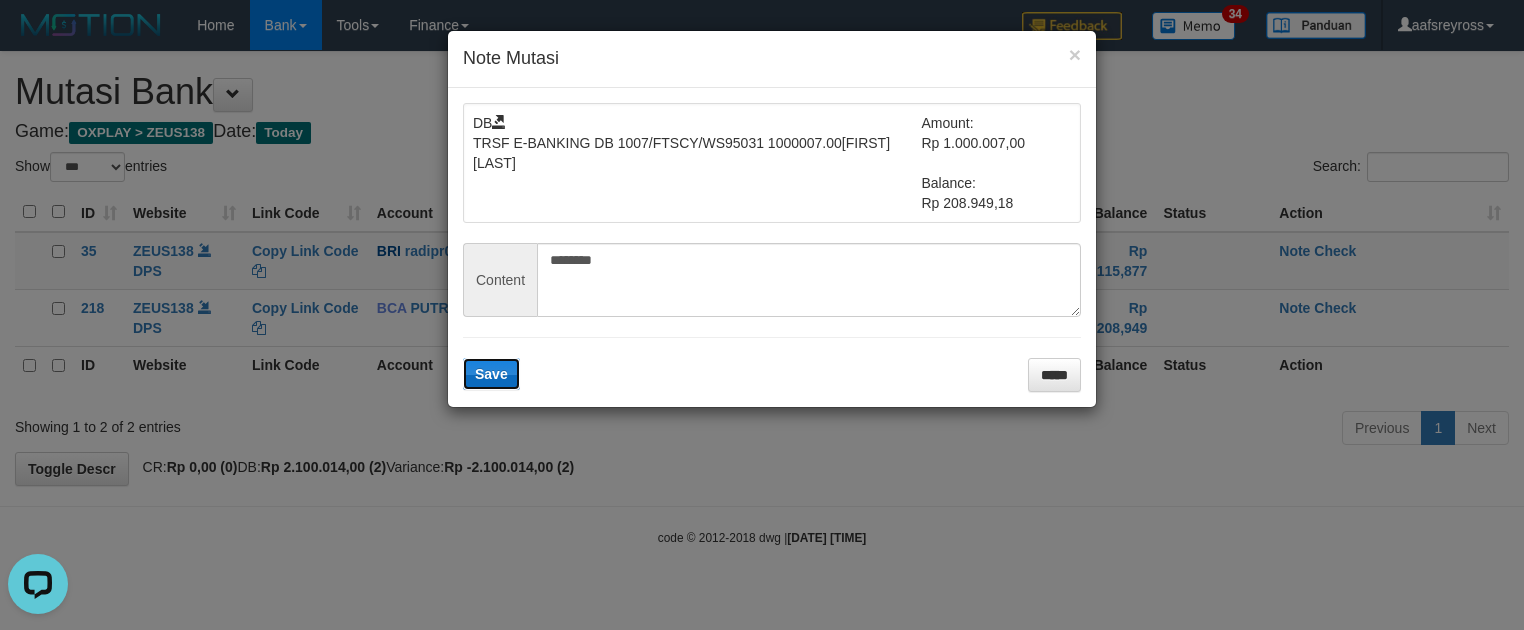 click on "Save" at bounding box center (491, 374) 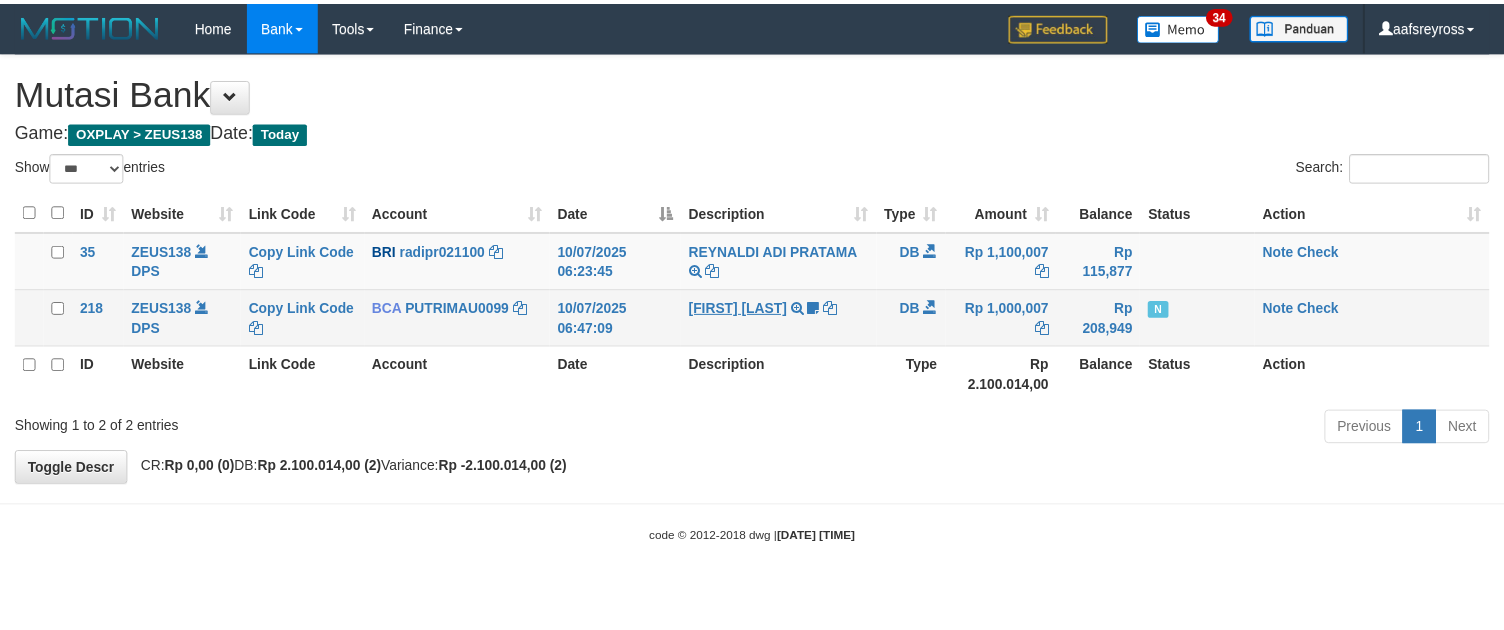 scroll, scrollTop: 0, scrollLeft: 0, axis: both 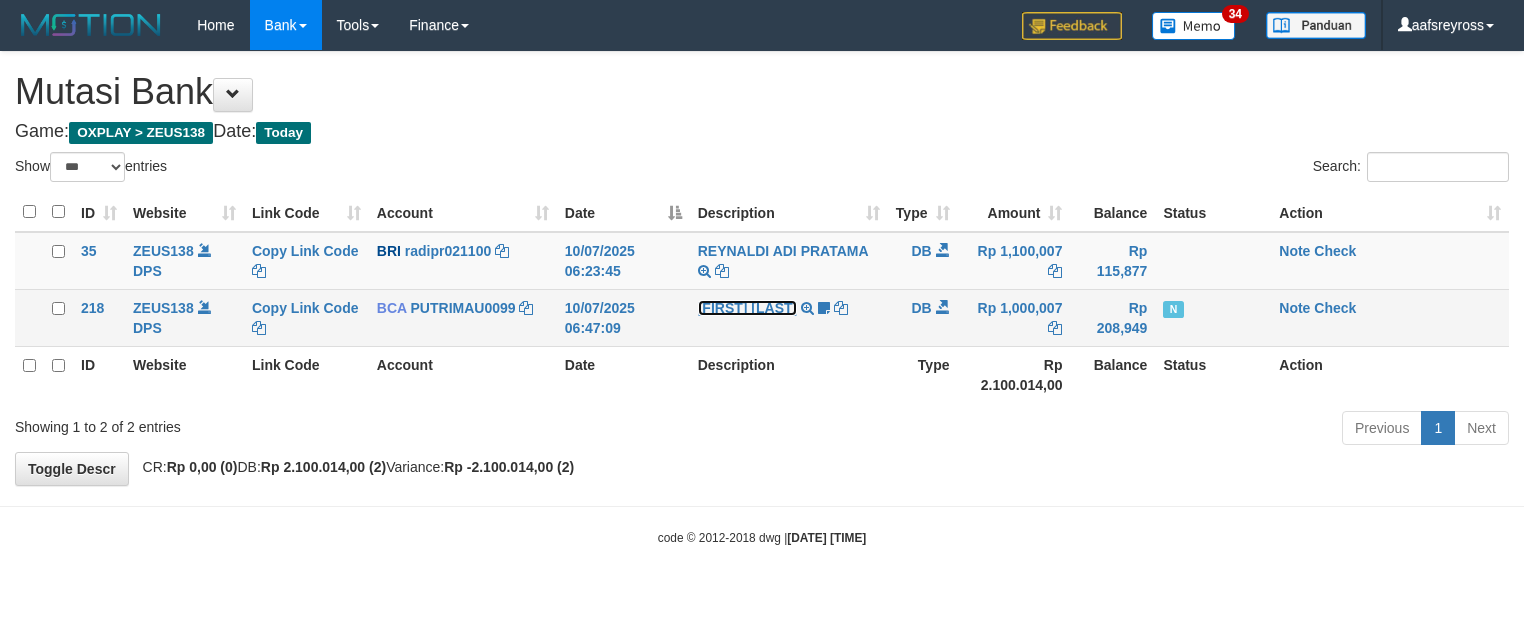 click on "YULI WIDIASTUTI" at bounding box center (163, 308) 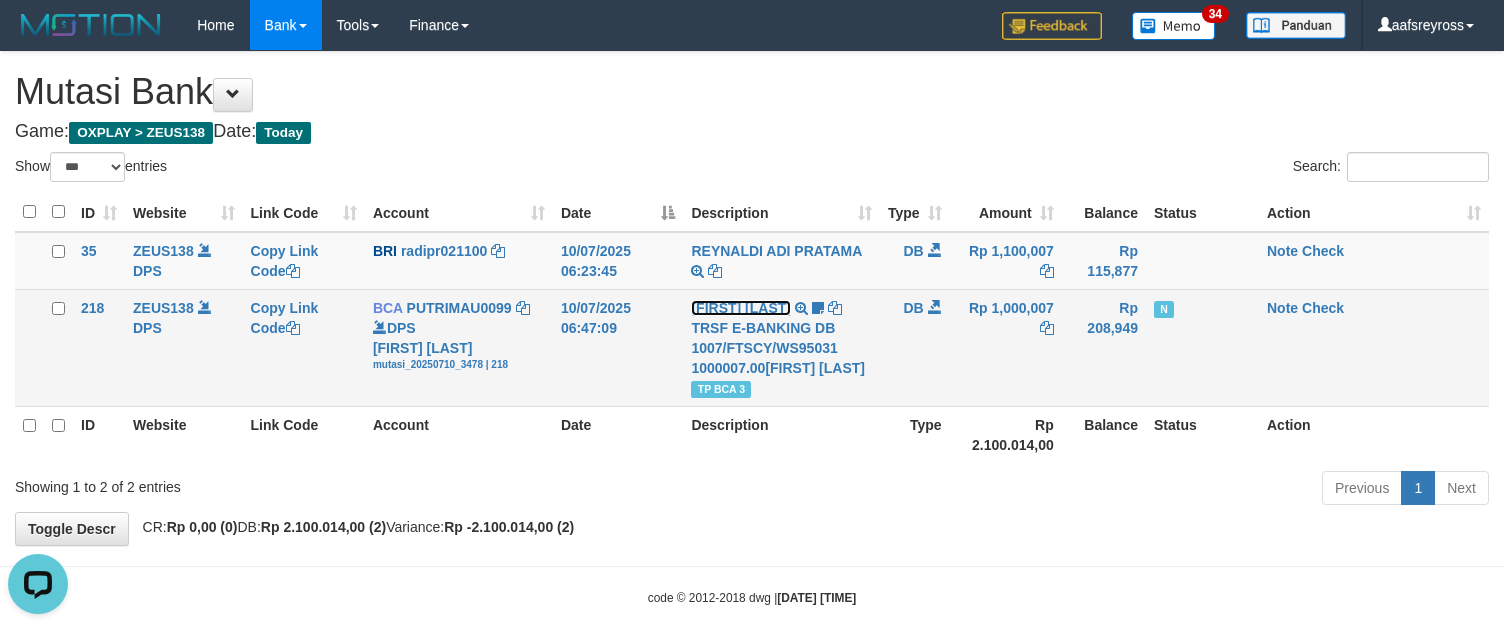 scroll, scrollTop: 0, scrollLeft: 0, axis: both 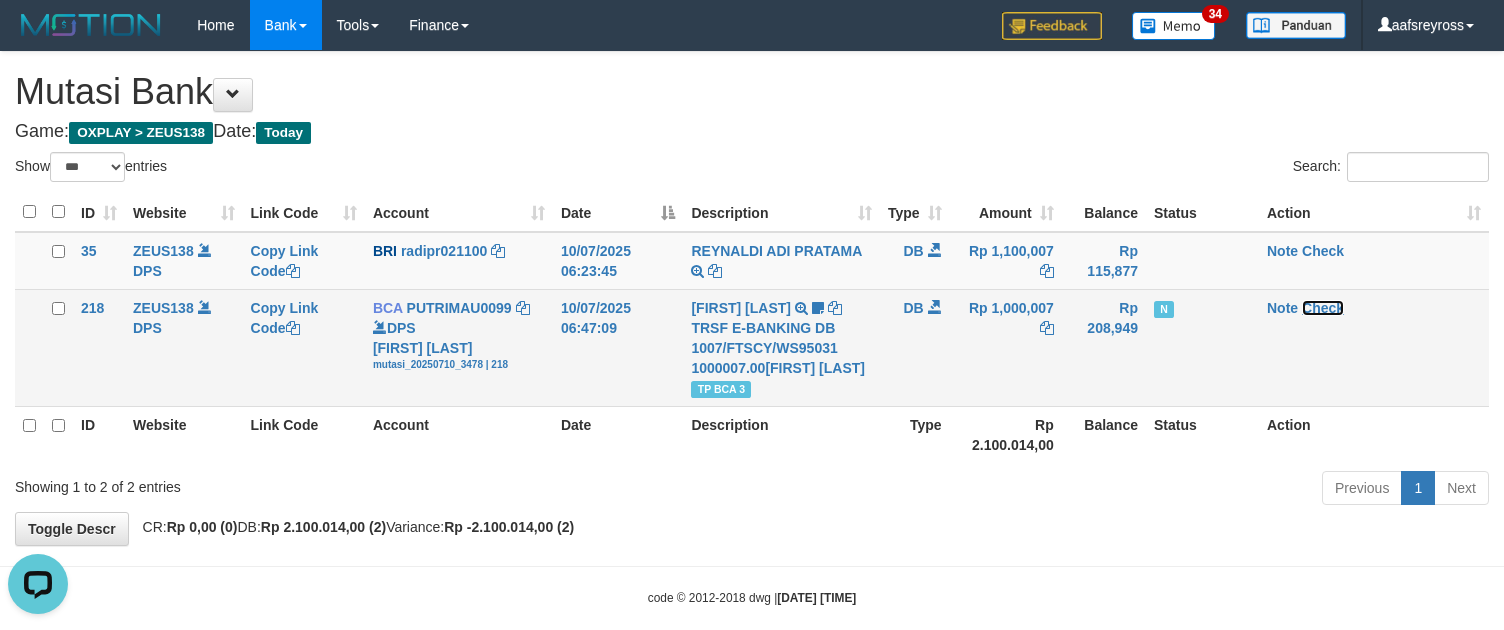 click on "Check" at bounding box center (459, 308) 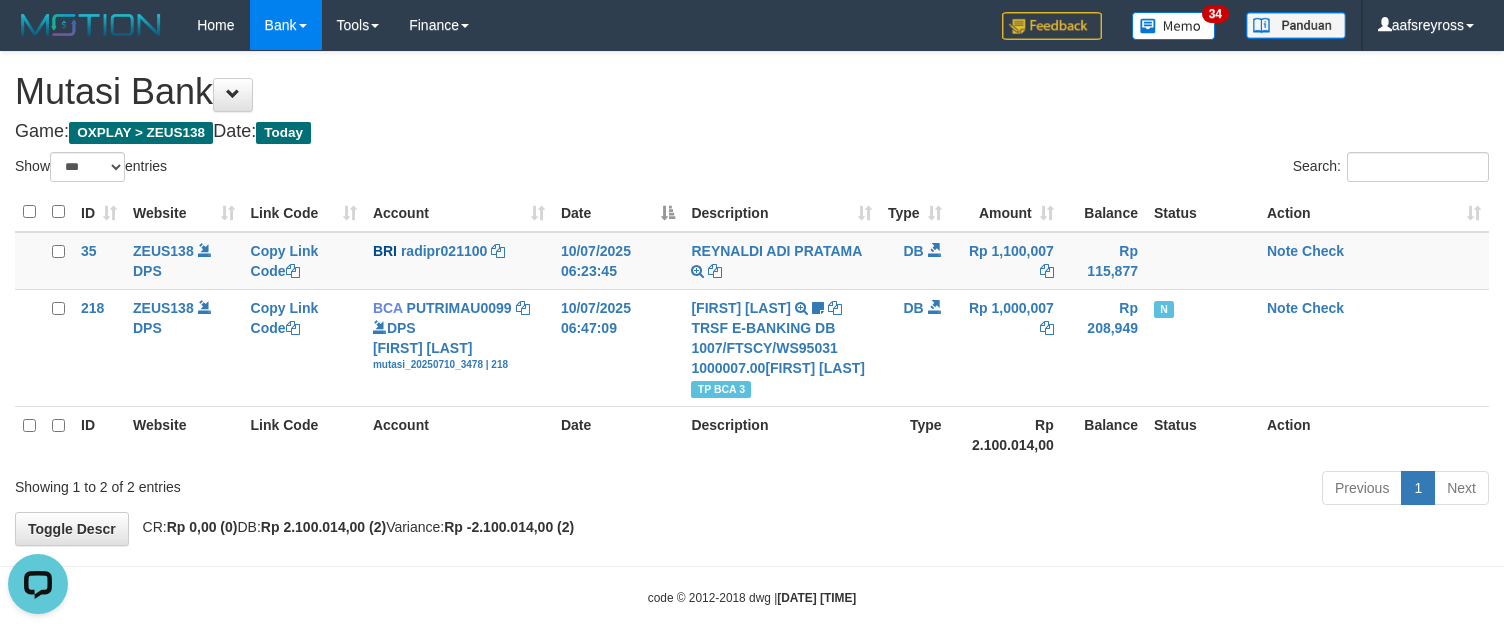 click on "Previous 1 Next" at bounding box center (1065, 490) 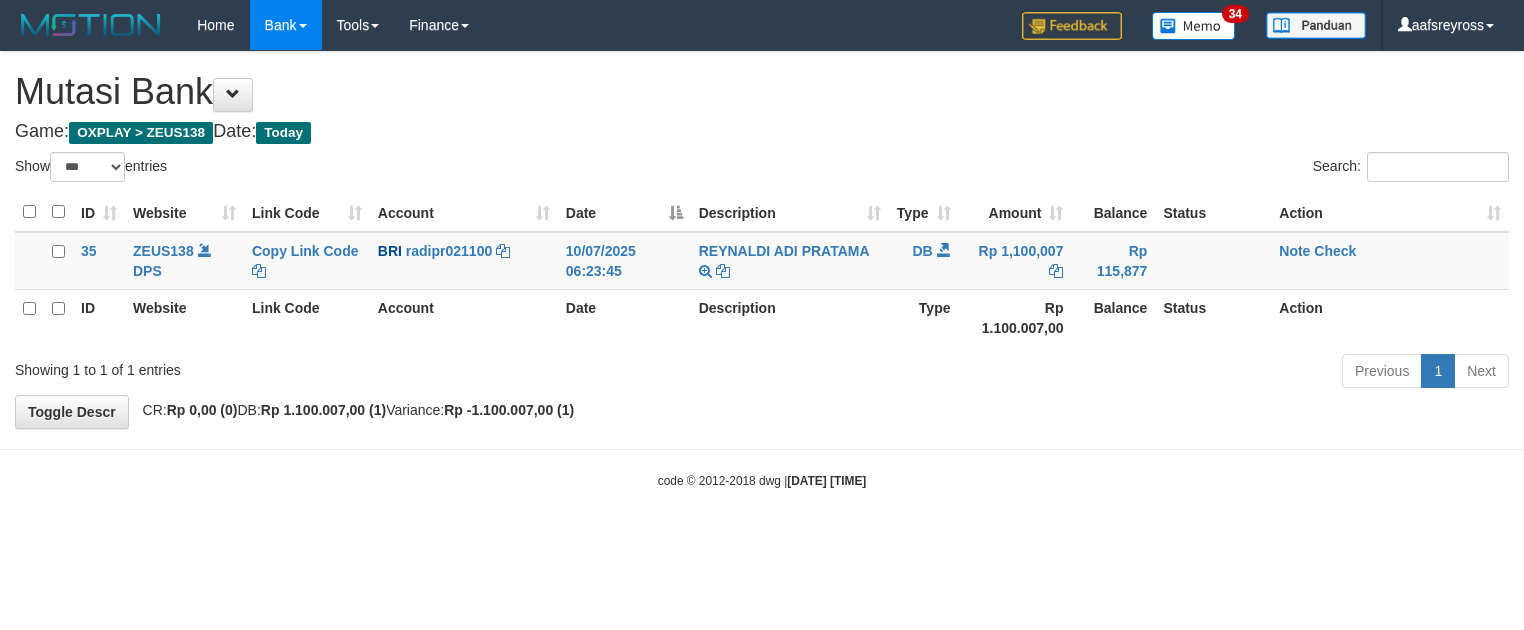 scroll, scrollTop: 0, scrollLeft: 0, axis: both 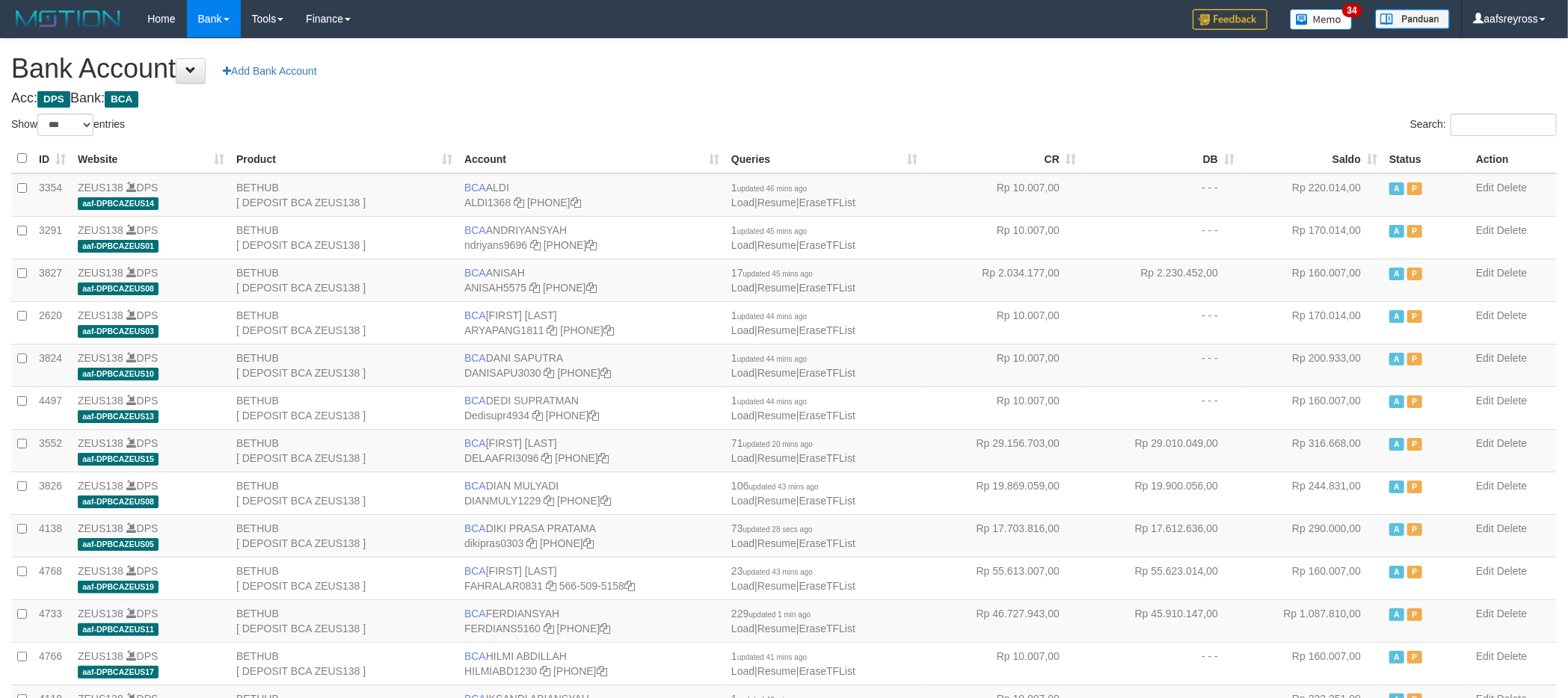 click on "Search:" at bounding box center [1176, 126] 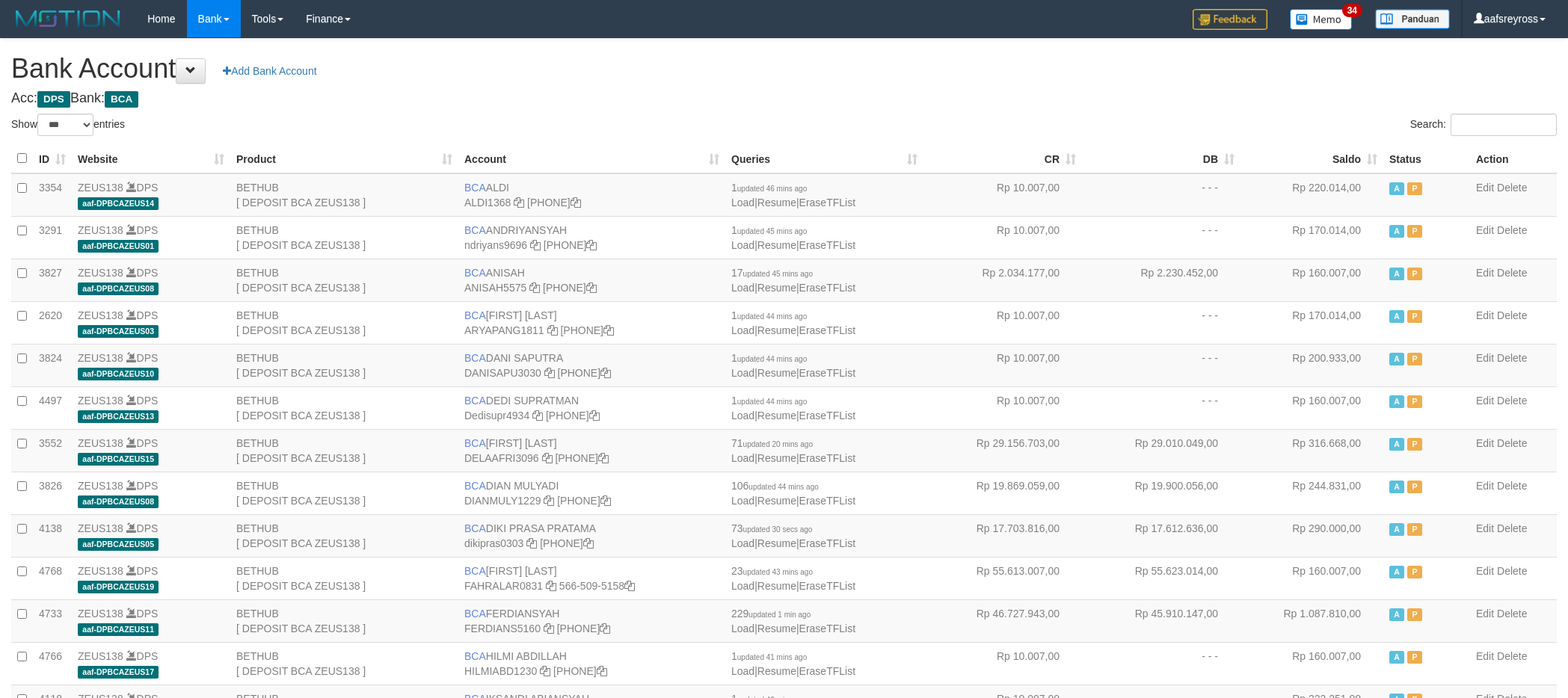 scroll, scrollTop: 0, scrollLeft: 0, axis: both 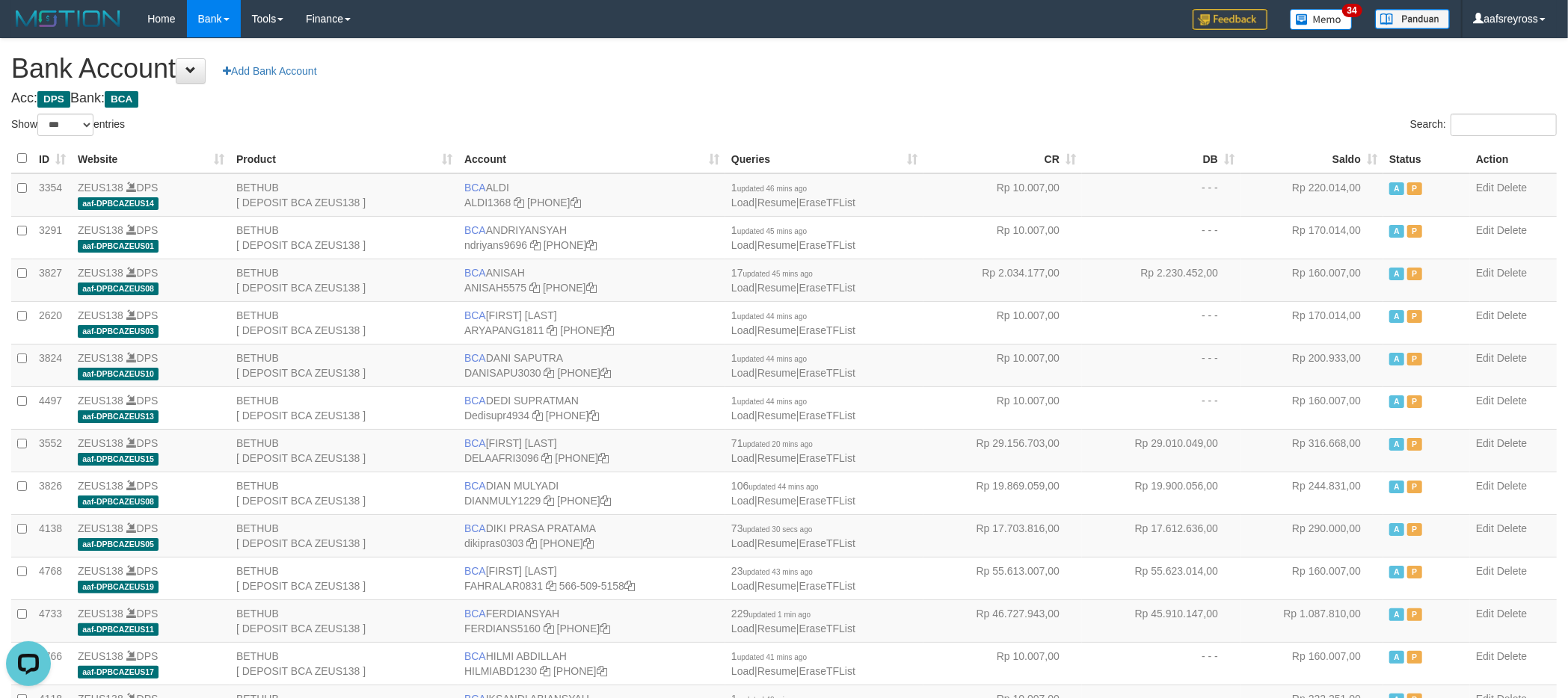 click on "**********" at bounding box center (784, 756) 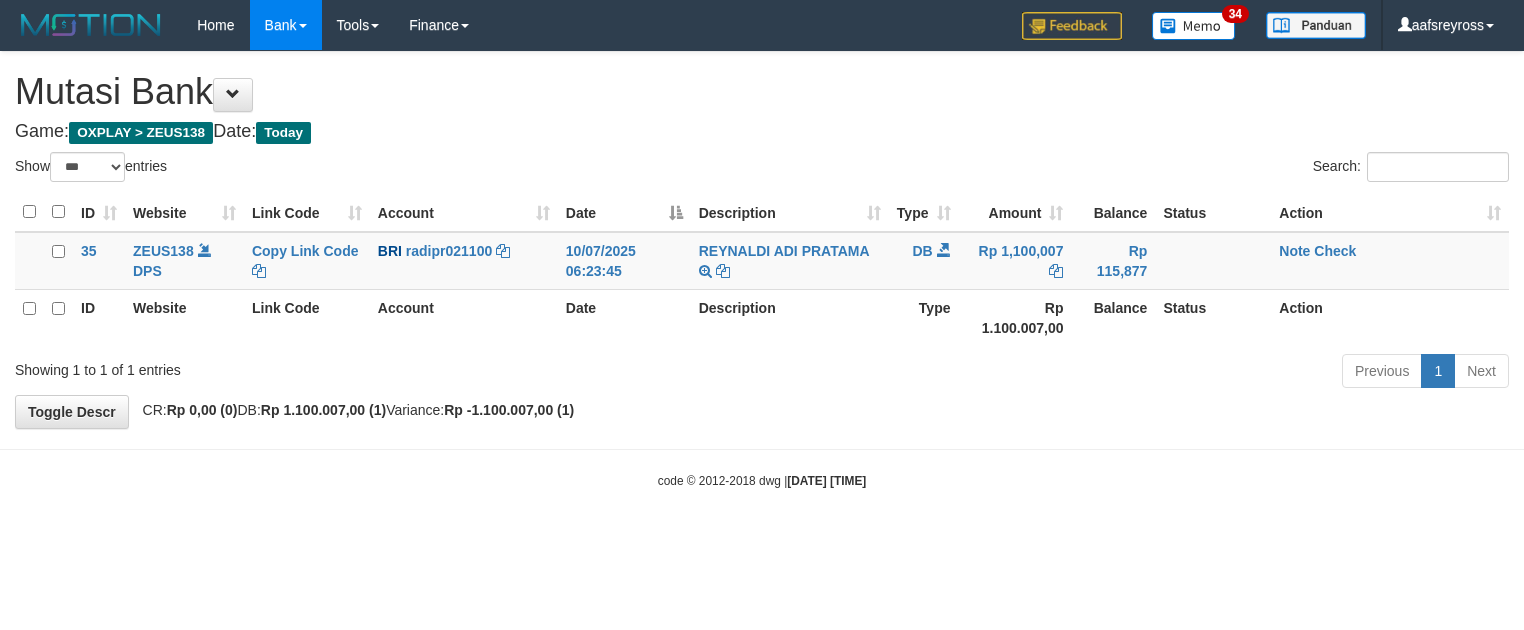 scroll, scrollTop: 0, scrollLeft: 0, axis: both 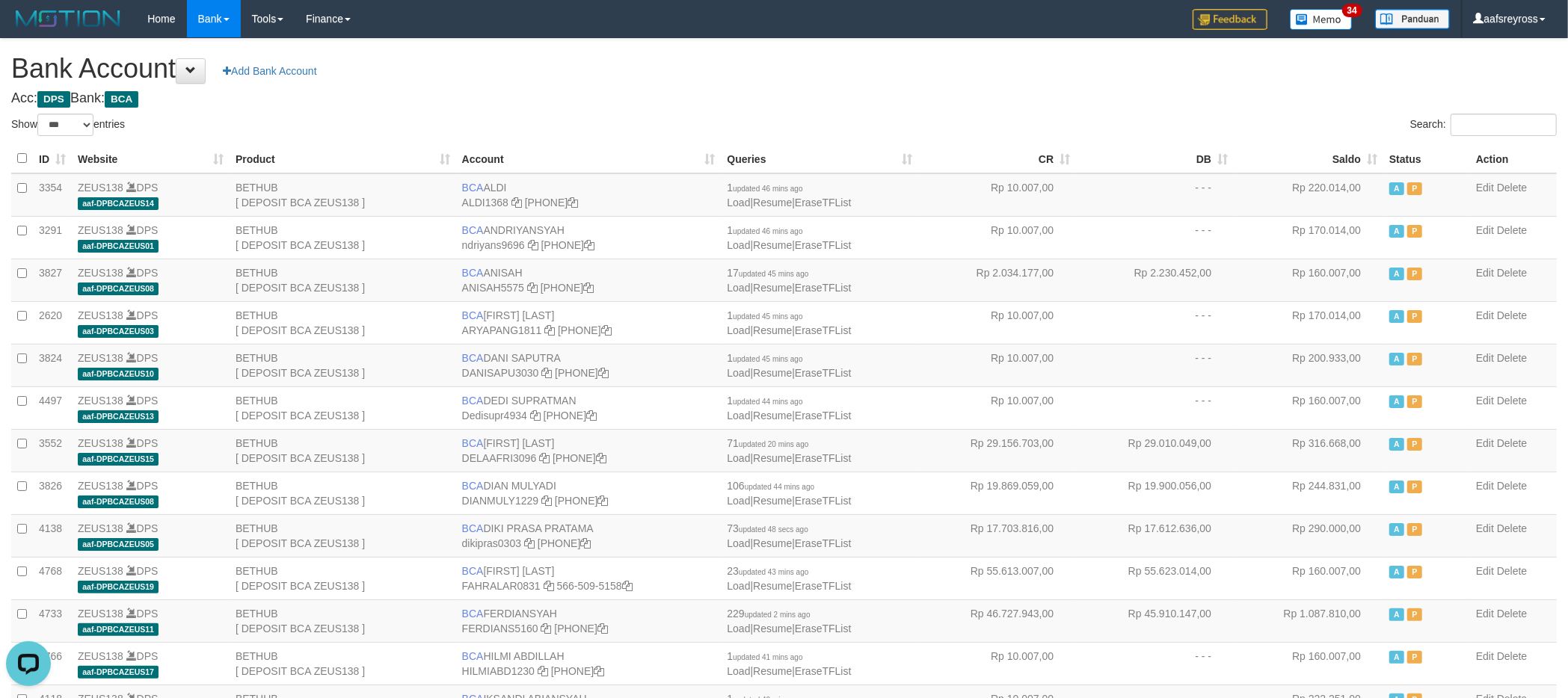 click on "Acc: 										 DPS
Bank:   BCA" at bounding box center (784, 99) 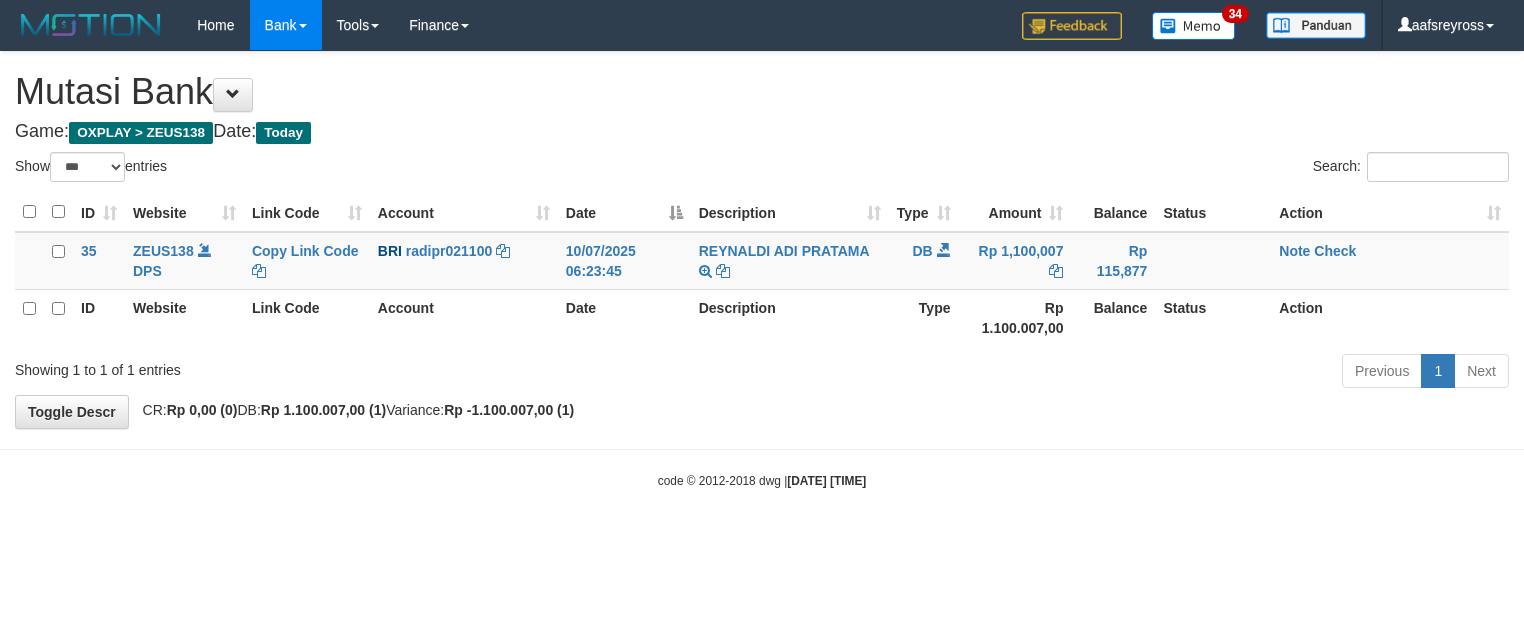 scroll, scrollTop: 0, scrollLeft: 0, axis: both 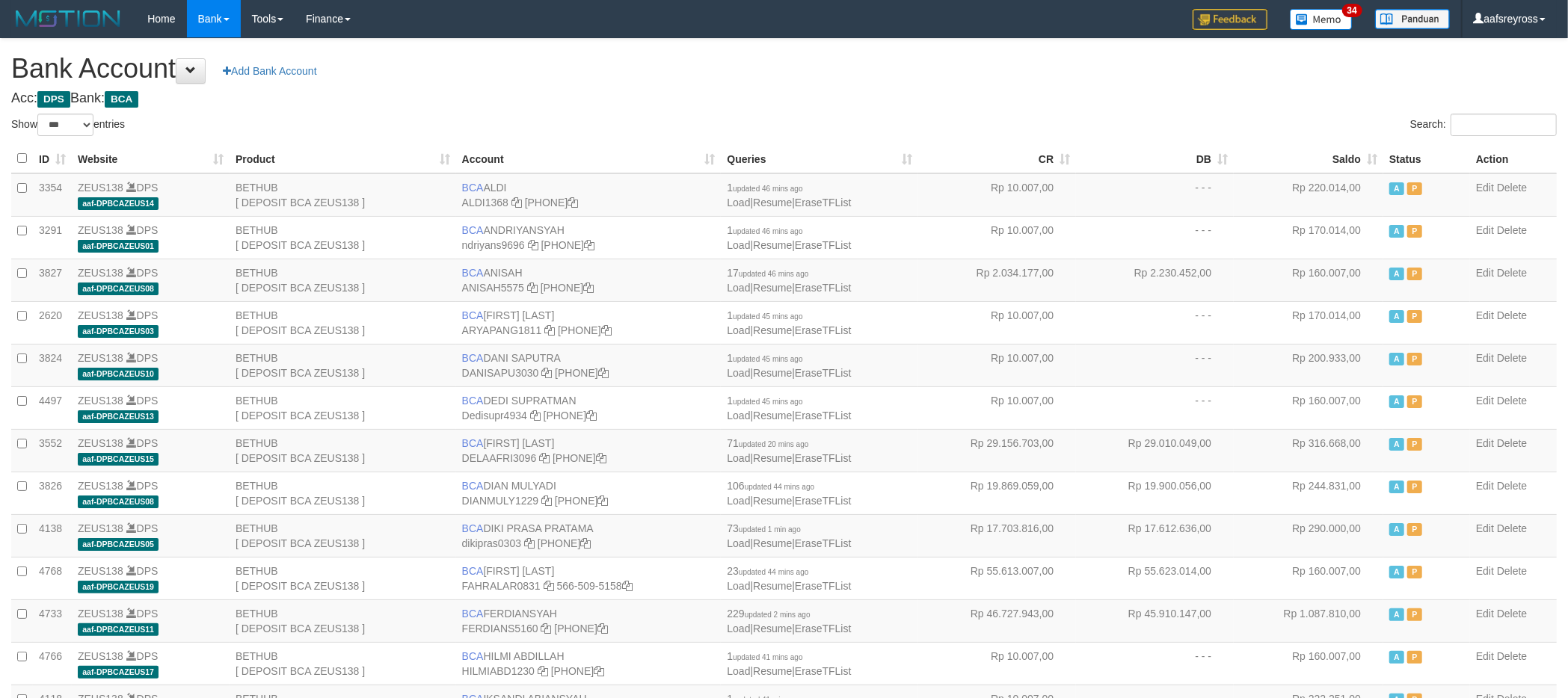 click on "Saldo" at bounding box center [1309, 158] 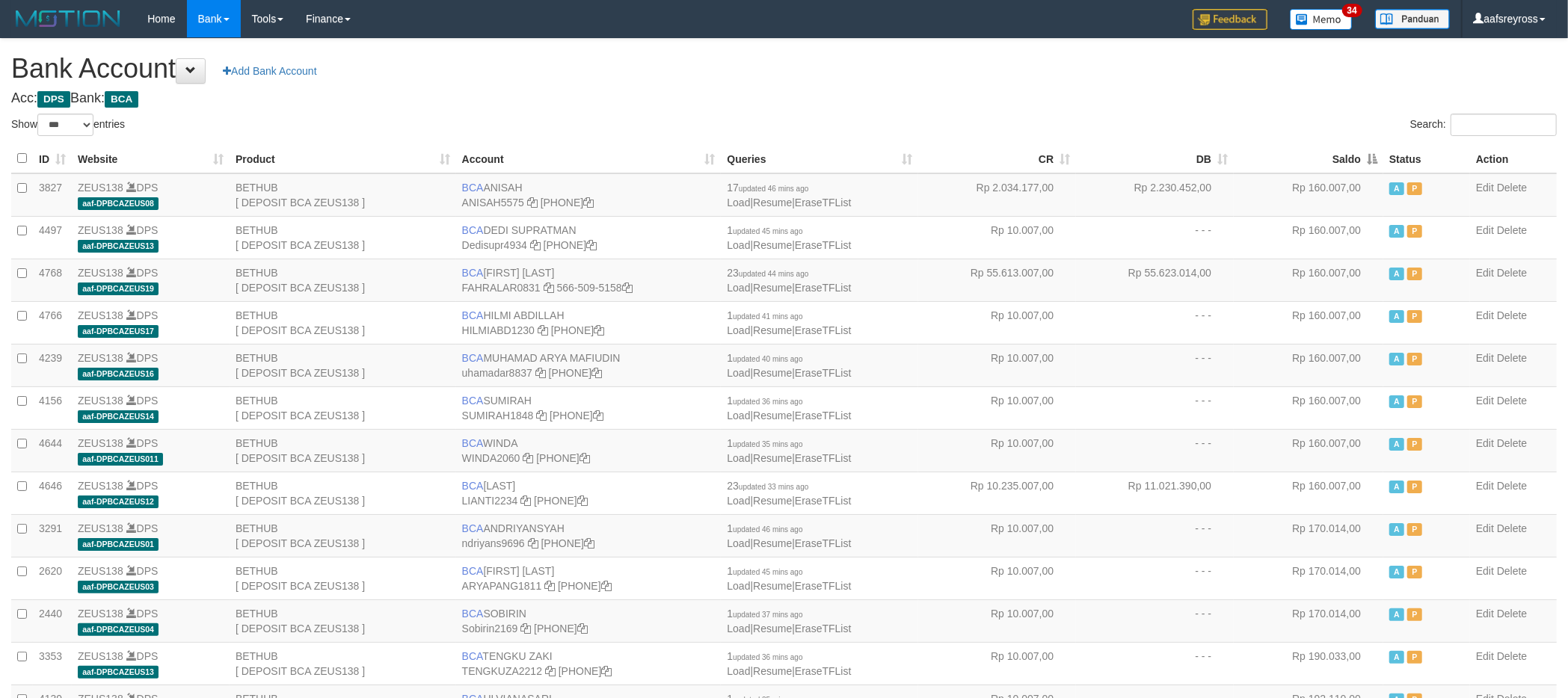 click on "Saldo" at bounding box center (1309, 158) 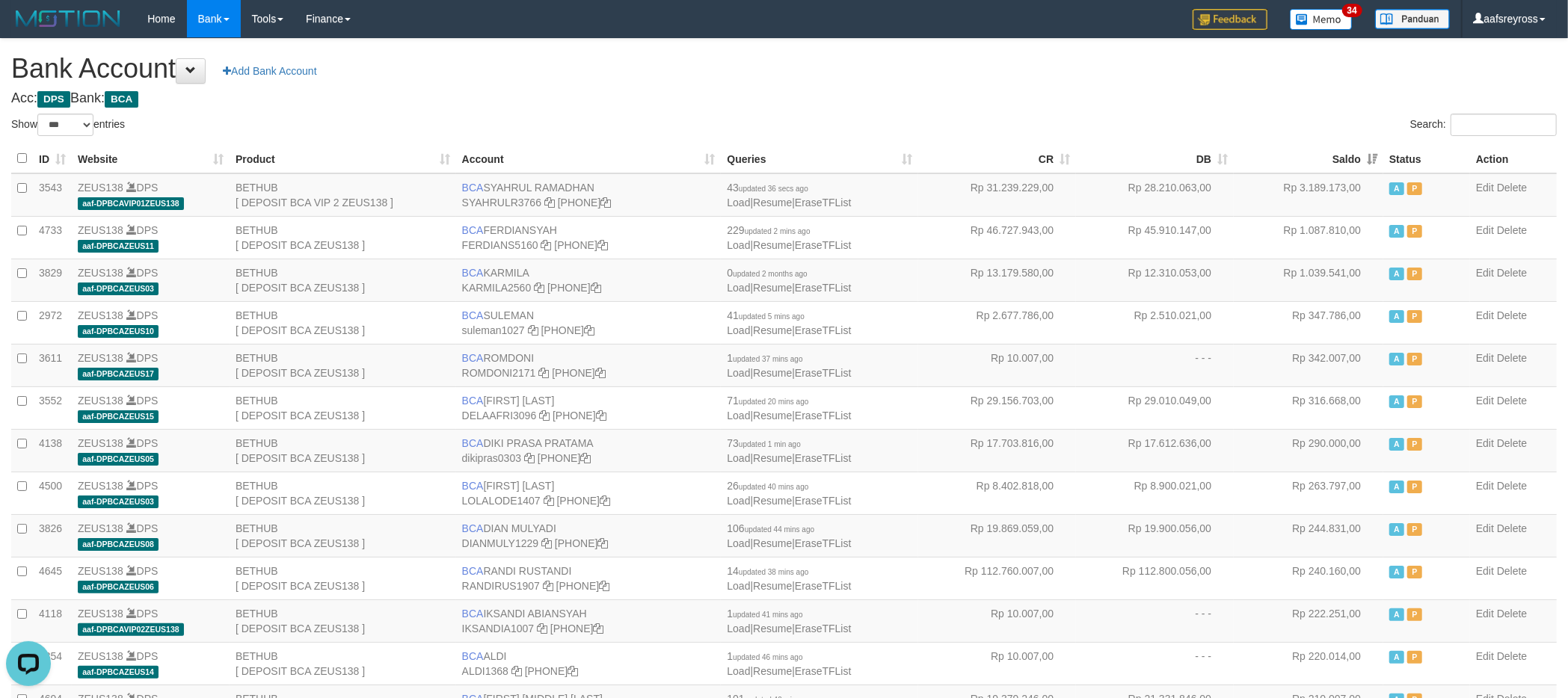 scroll, scrollTop: 0, scrollLeft: 0, axis: both 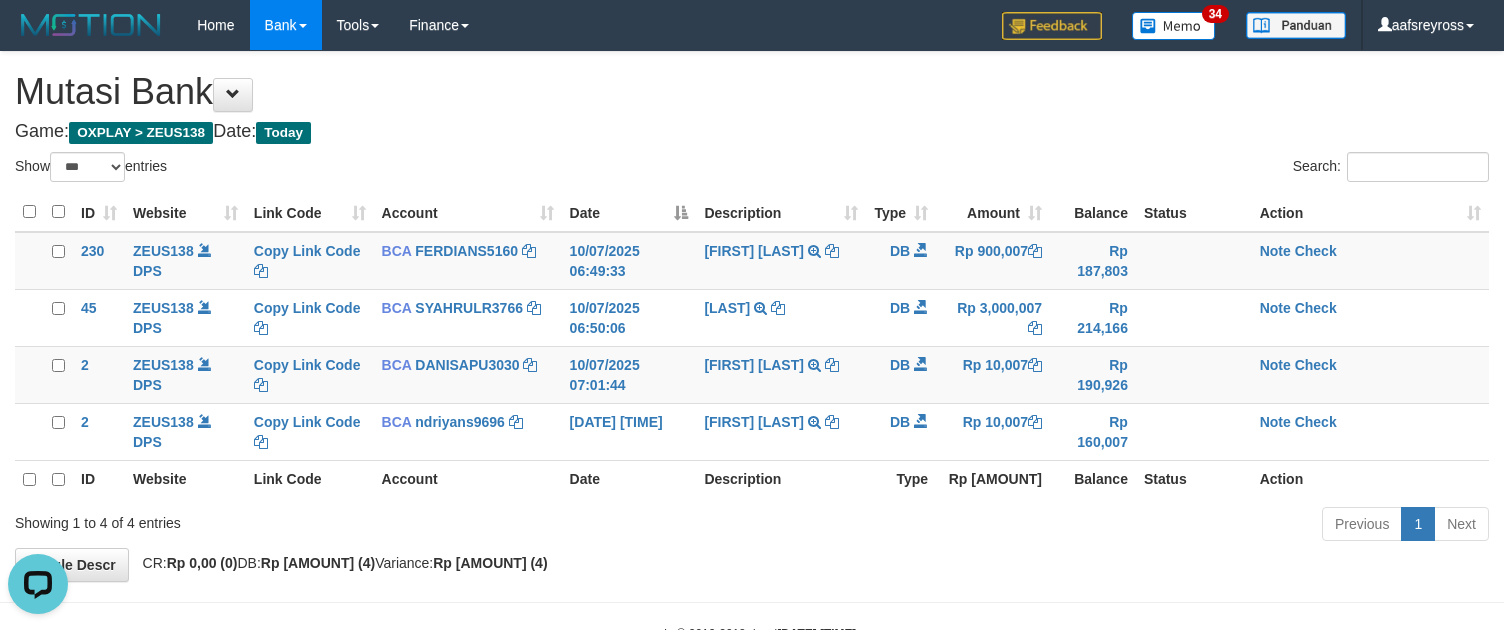 click on "Link Code" at bounding box center [310, 479] 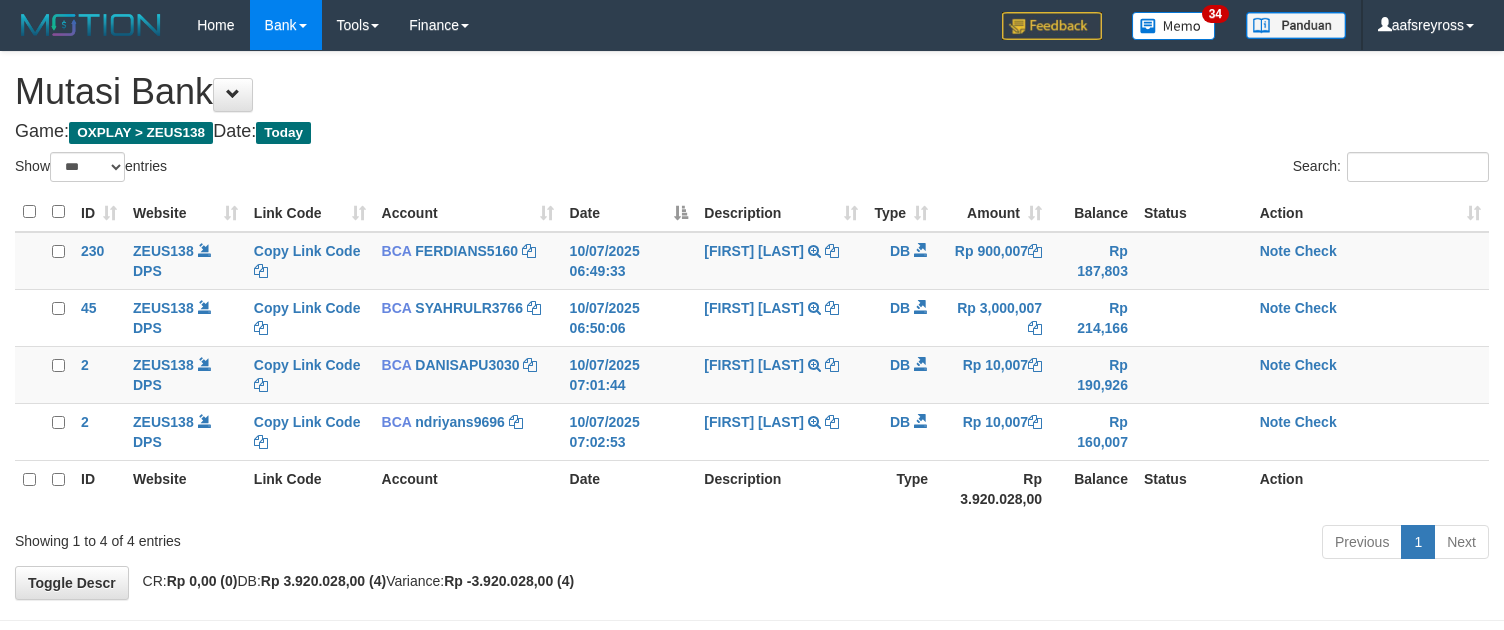 scroll, scrollTop: 0, scrollLeft: 0, axis: both 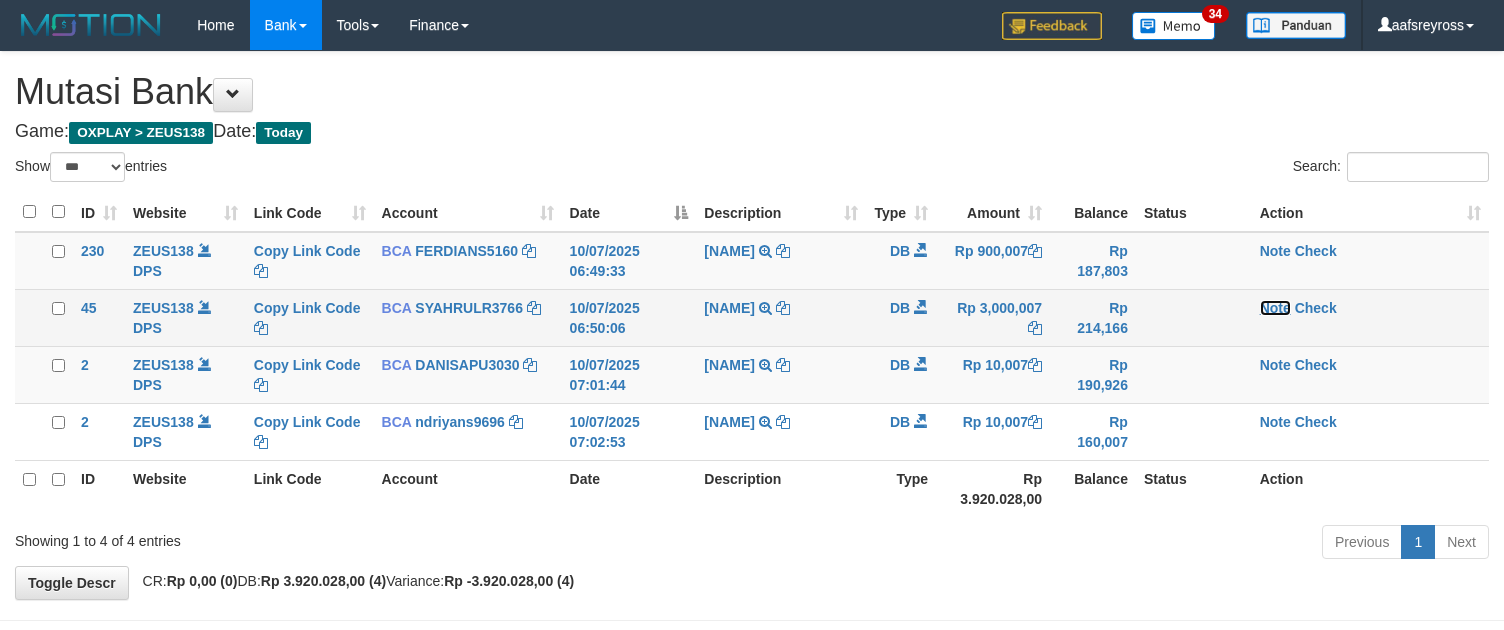 drag, startPoint x: 1273, startPoint y: 309, endPoint x: 1241, endPoint y: 302, distance: 32.75668 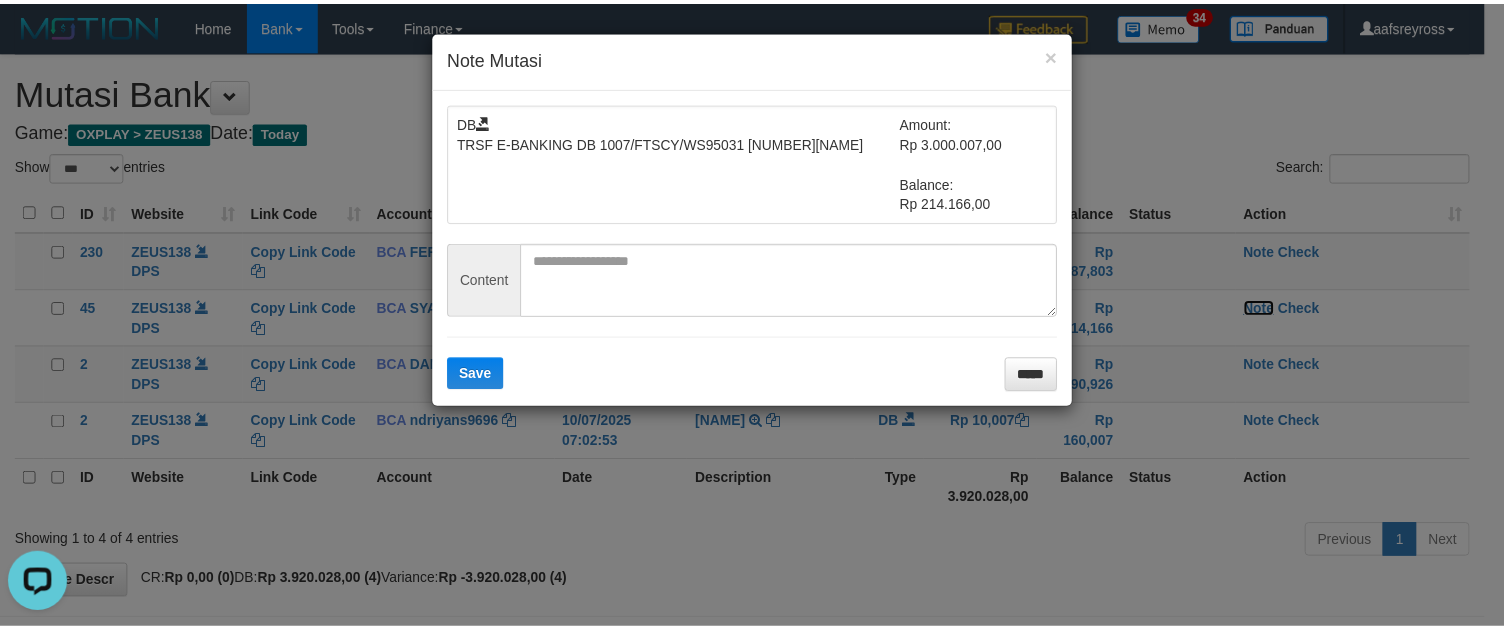 scroll, scrollTop: 0, scrollLeft: 0, axis: both 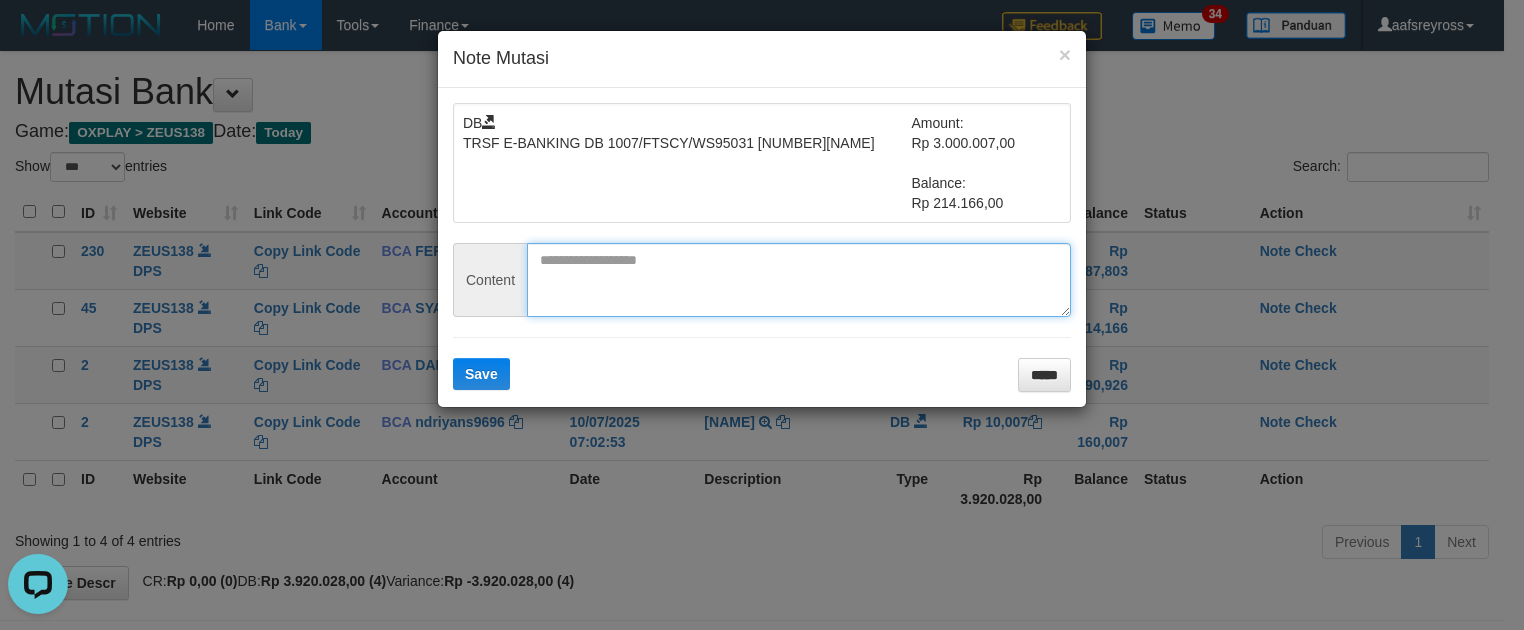 click at bounding box center [799, 280] 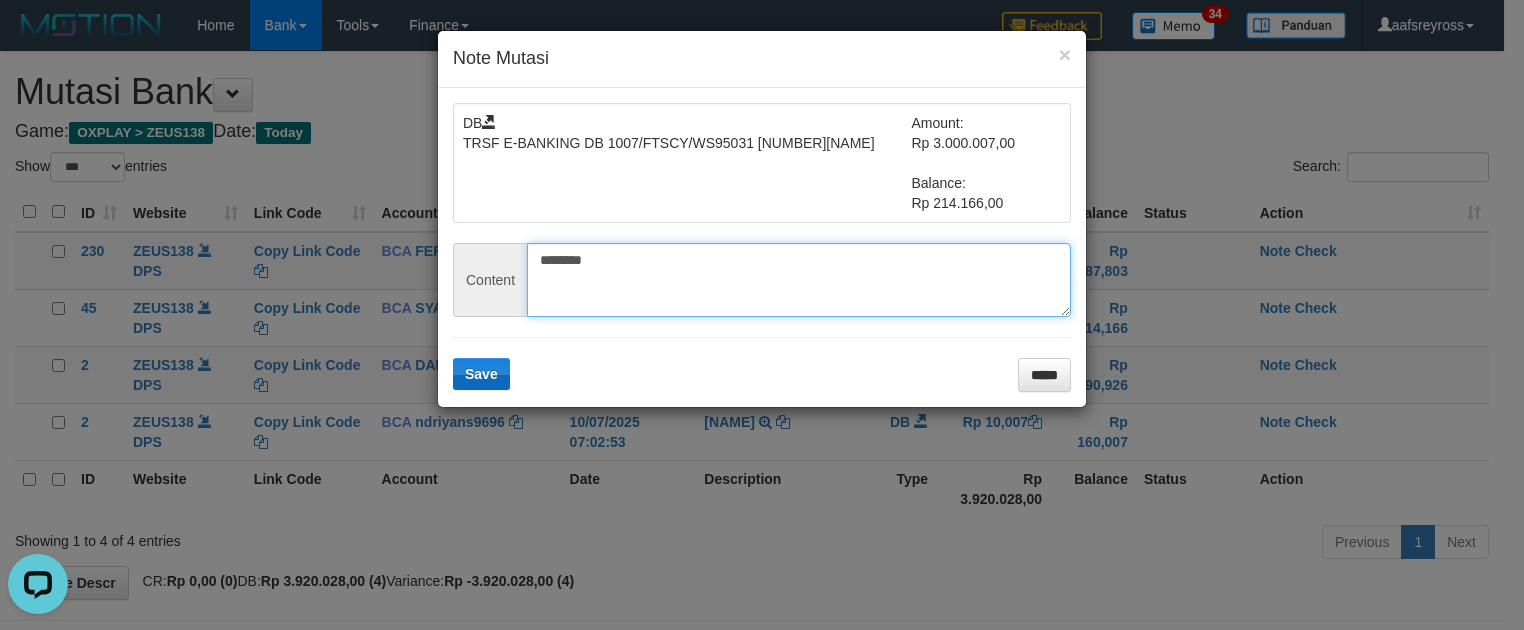 type on "********" 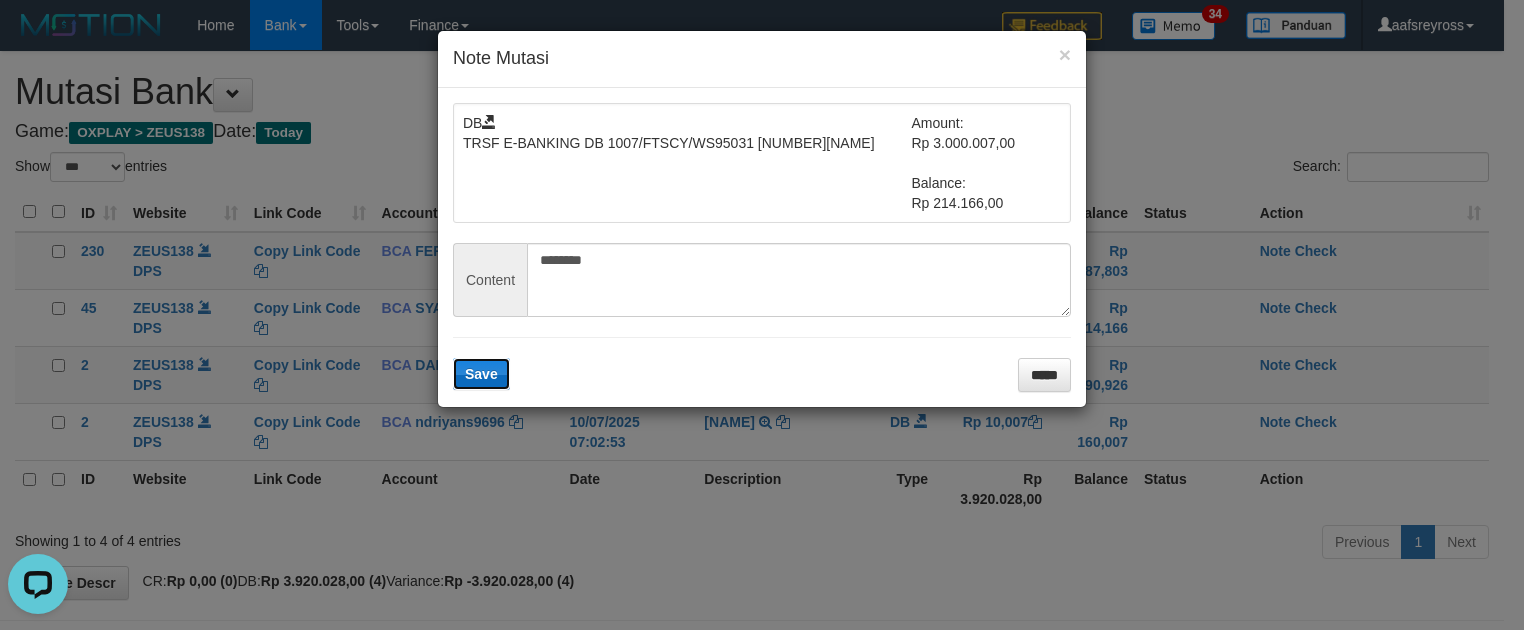 click on "Save" at bounding box center (481, 374) 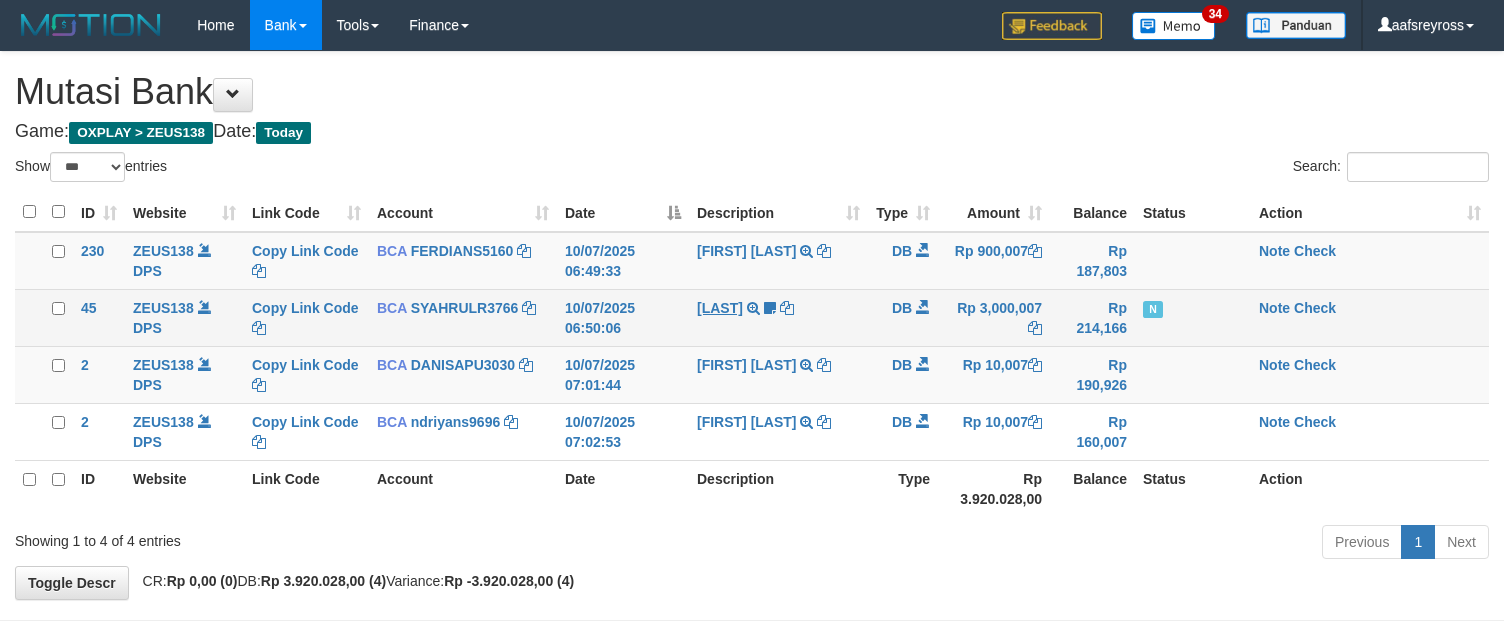 scroll, scrollTop: 0, scrollLeft: 0, axis: both 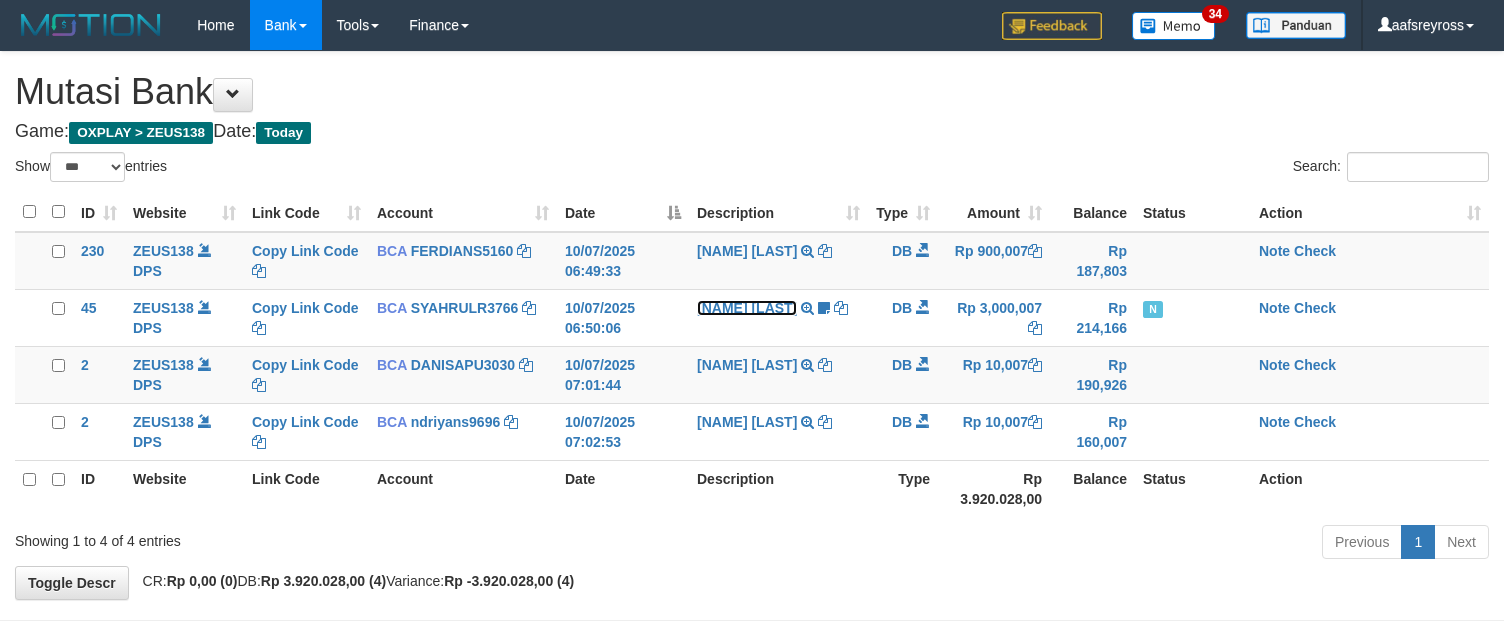 click on "[NAME] [LAST]" at bounding box center (163, 308) 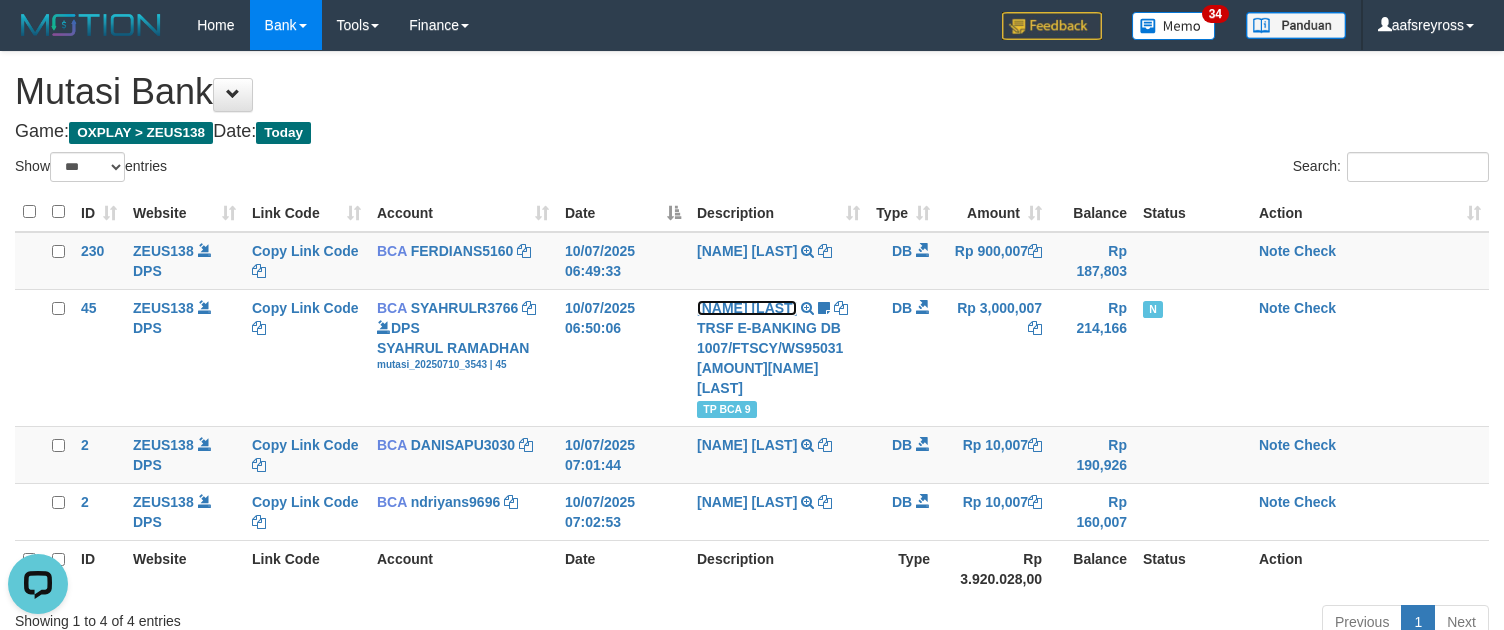 scroll, scrollTop: 0, scrollLeft: 0, axis: both 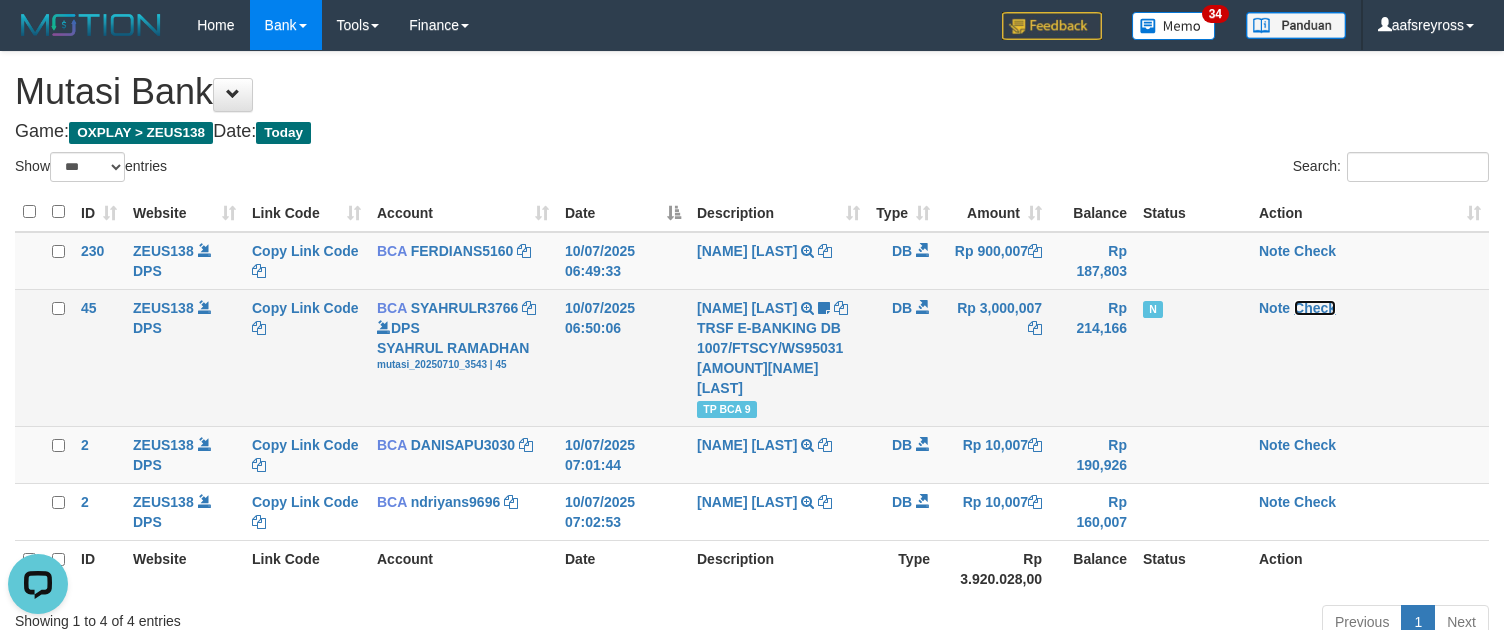 click on "Check" at bounding box center [465, 308] 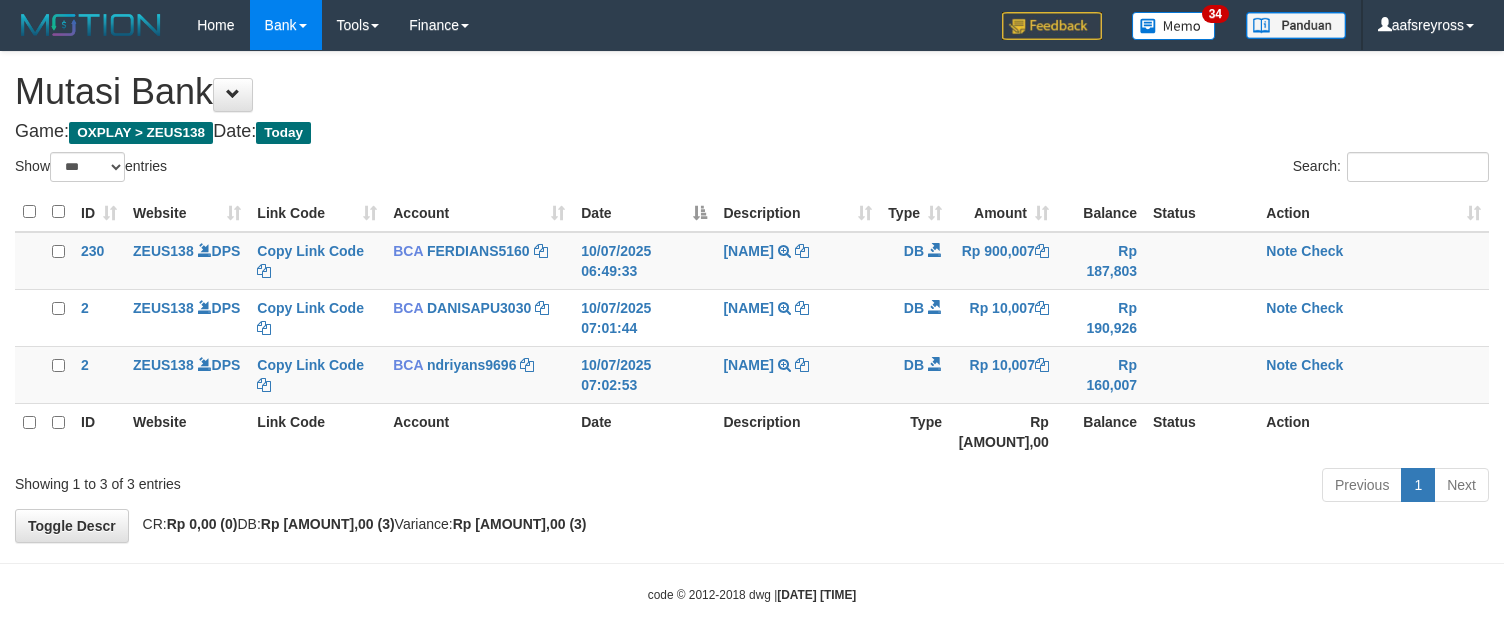 scroll, scrollTop: 0, scrollLeft: 0, axis: both 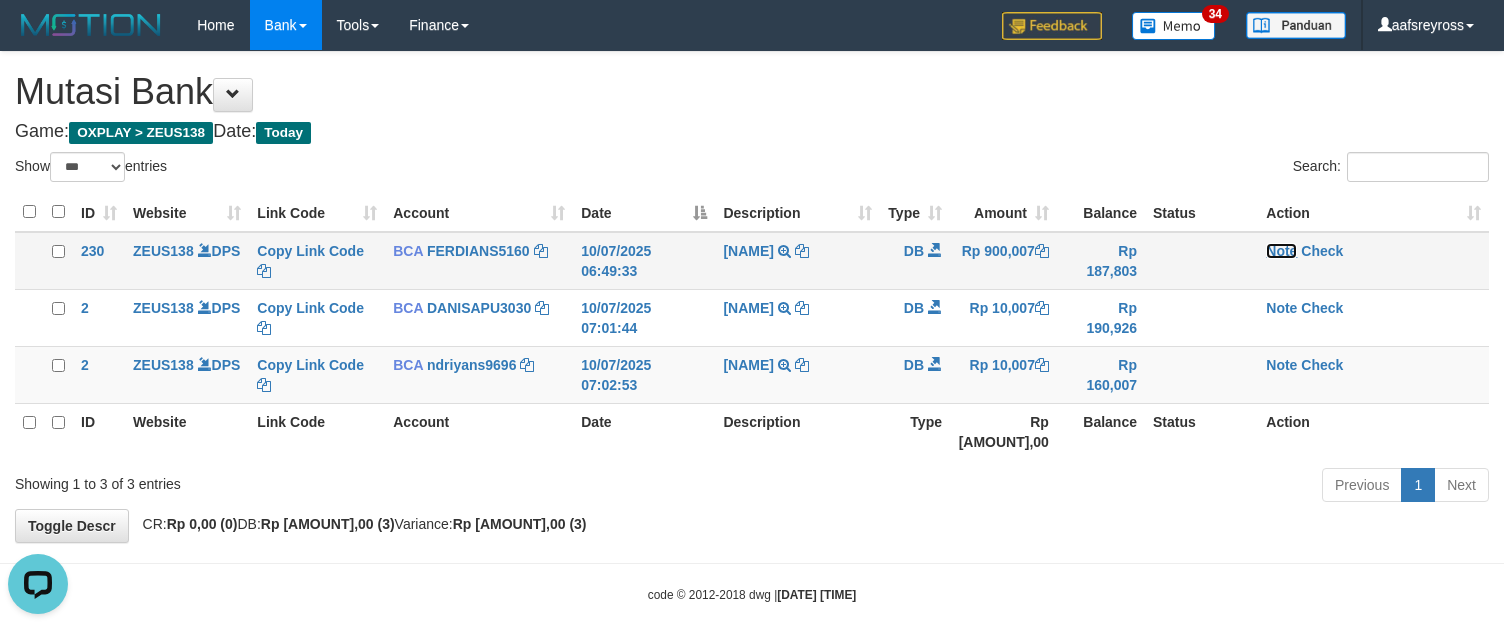click on "Note" at bounding box center (163, 251) 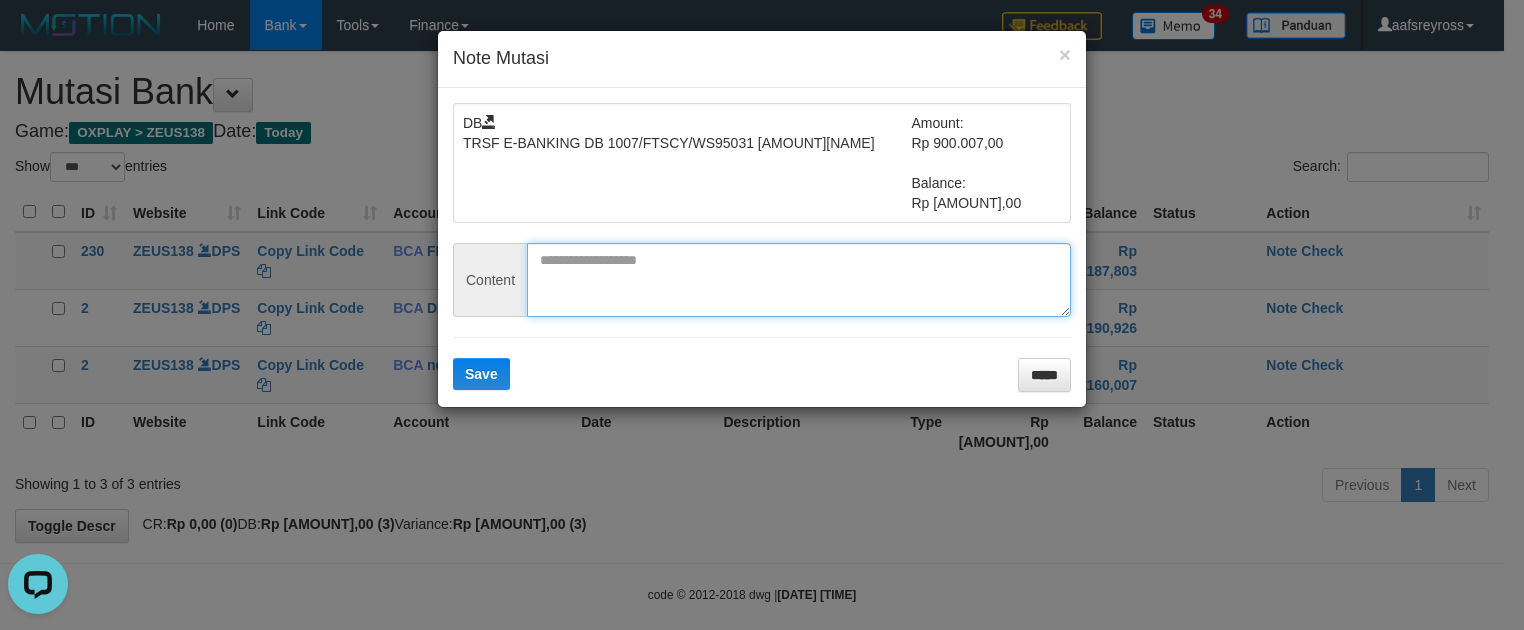click at bounding box center [799, 280] 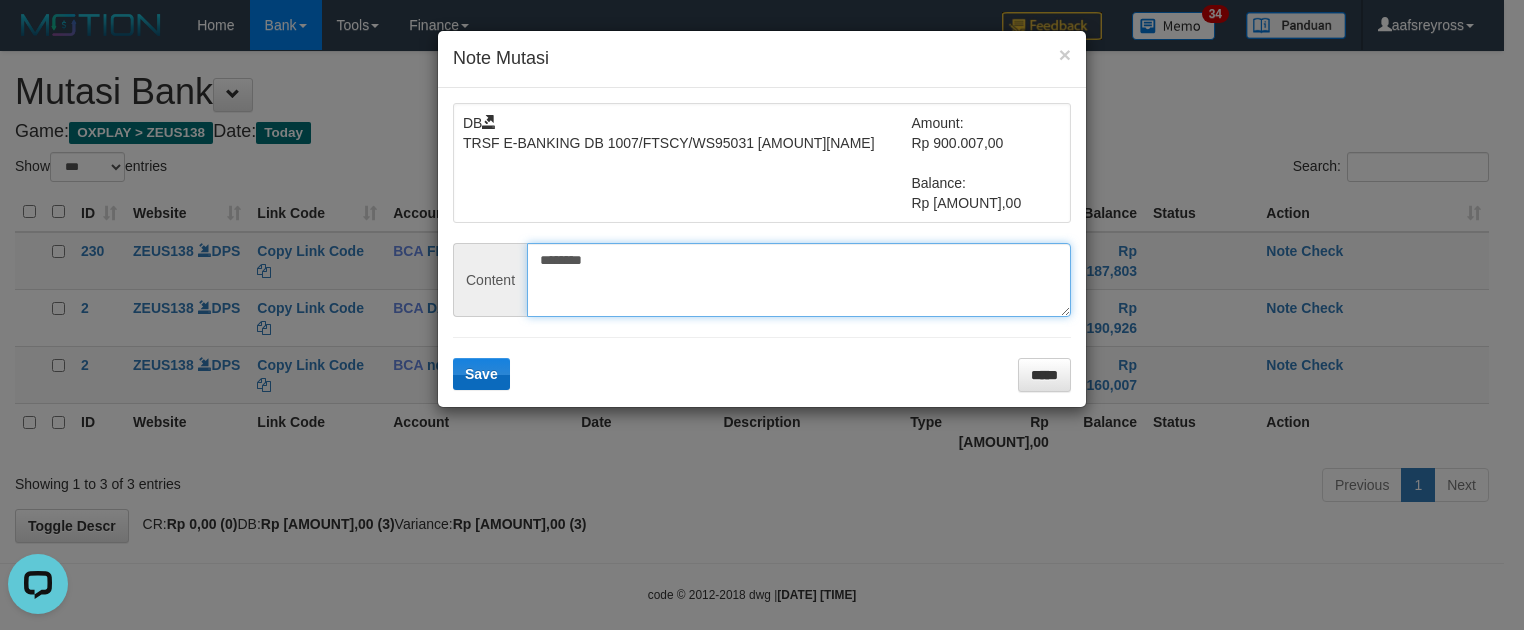 type on "********" 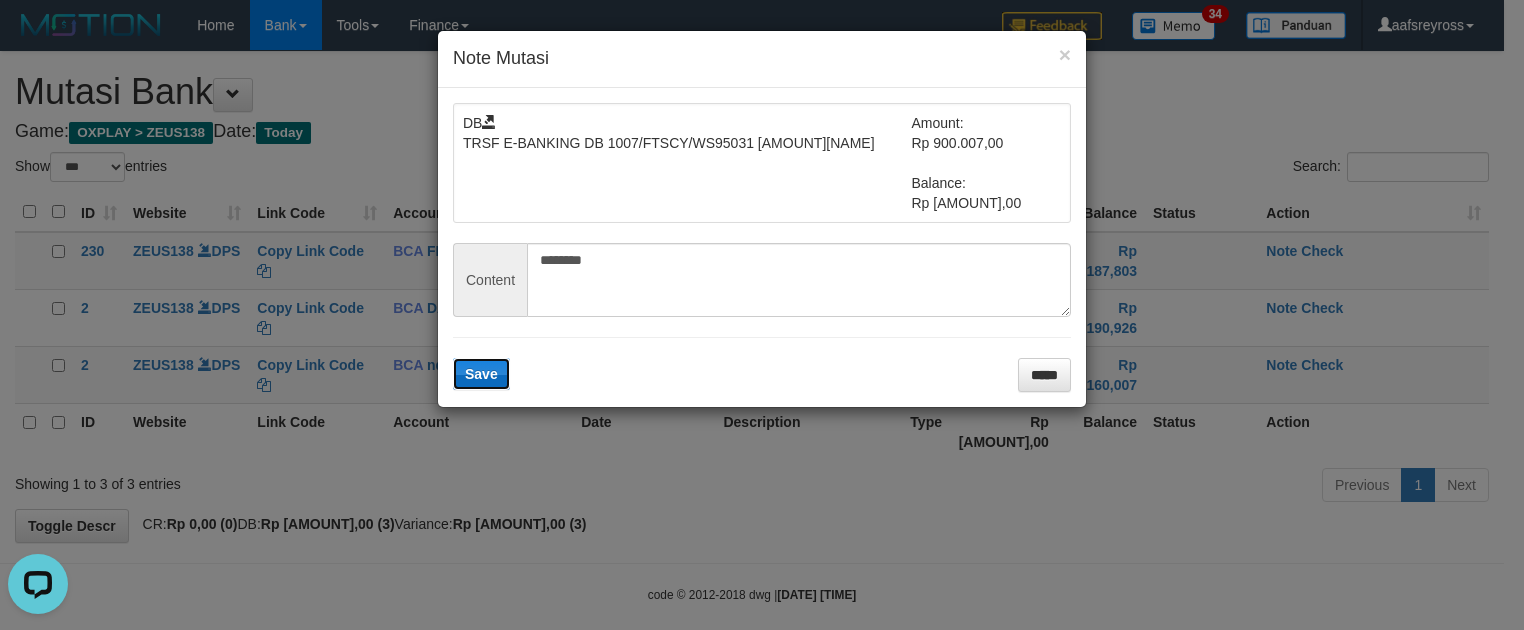 click on "Save" at bounding box center [481, 374] 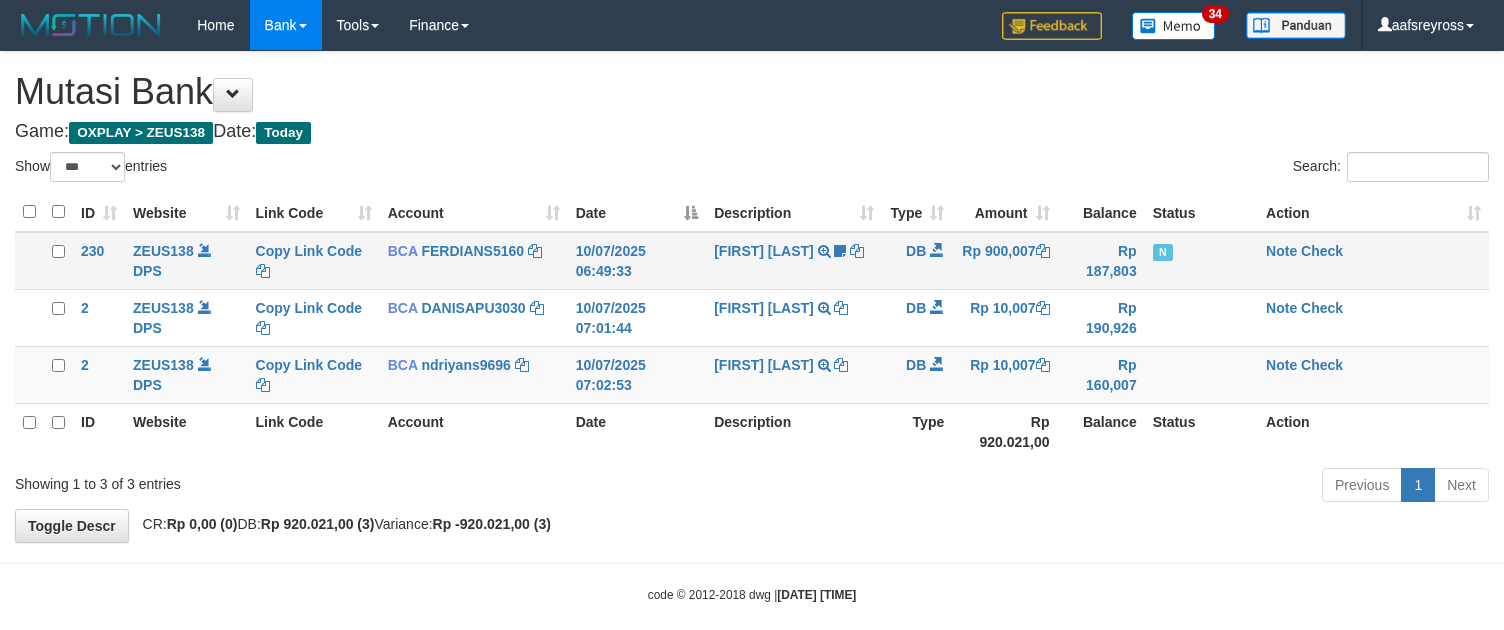 scroll, scrollTop: 0, scrollLeft: 0, axis: both 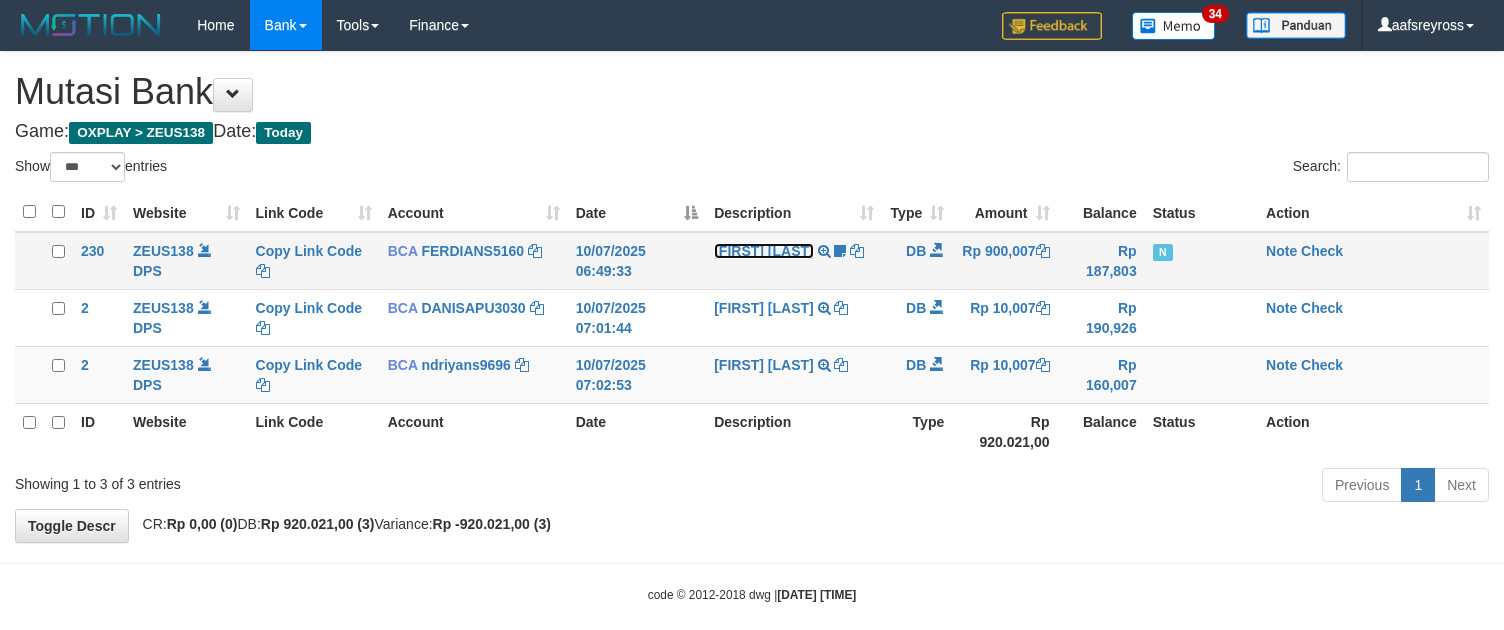click on "[FIRST] [LAST]" at bounding box center [163, 251] 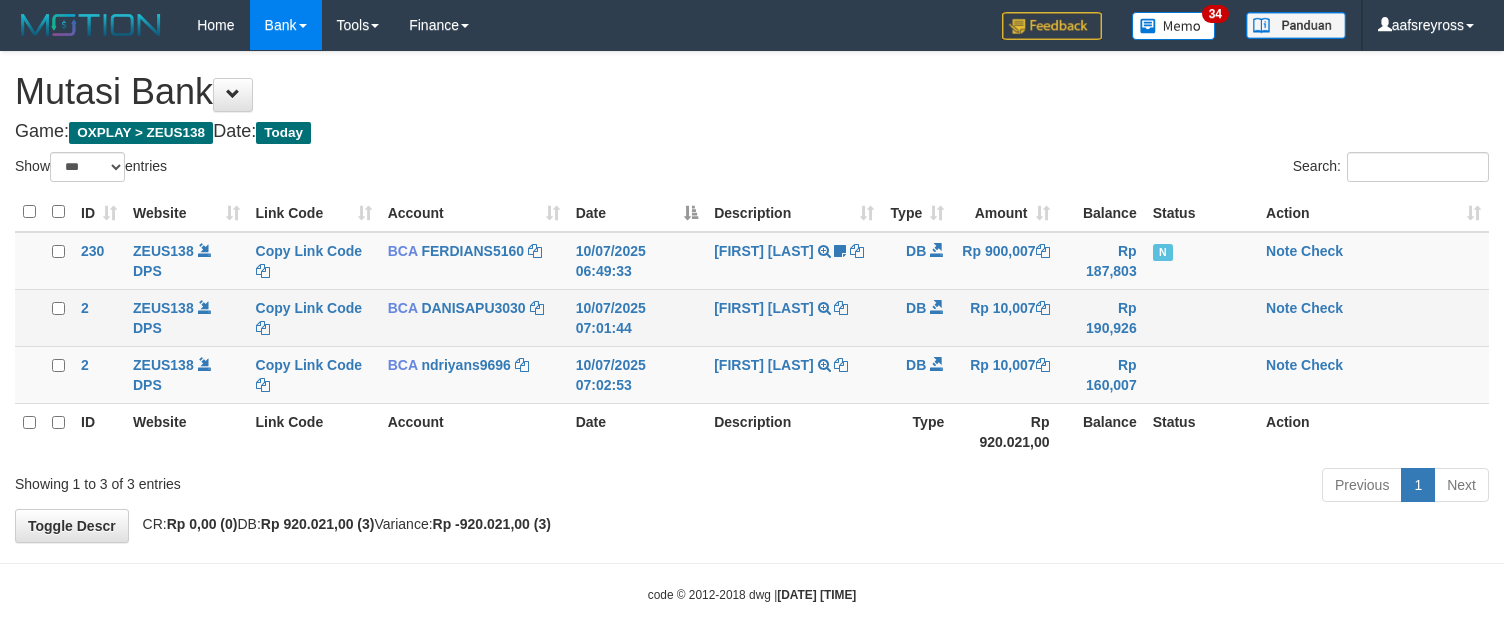 scroll, scrollTop: 0, scrollLeft: 0, axis: both 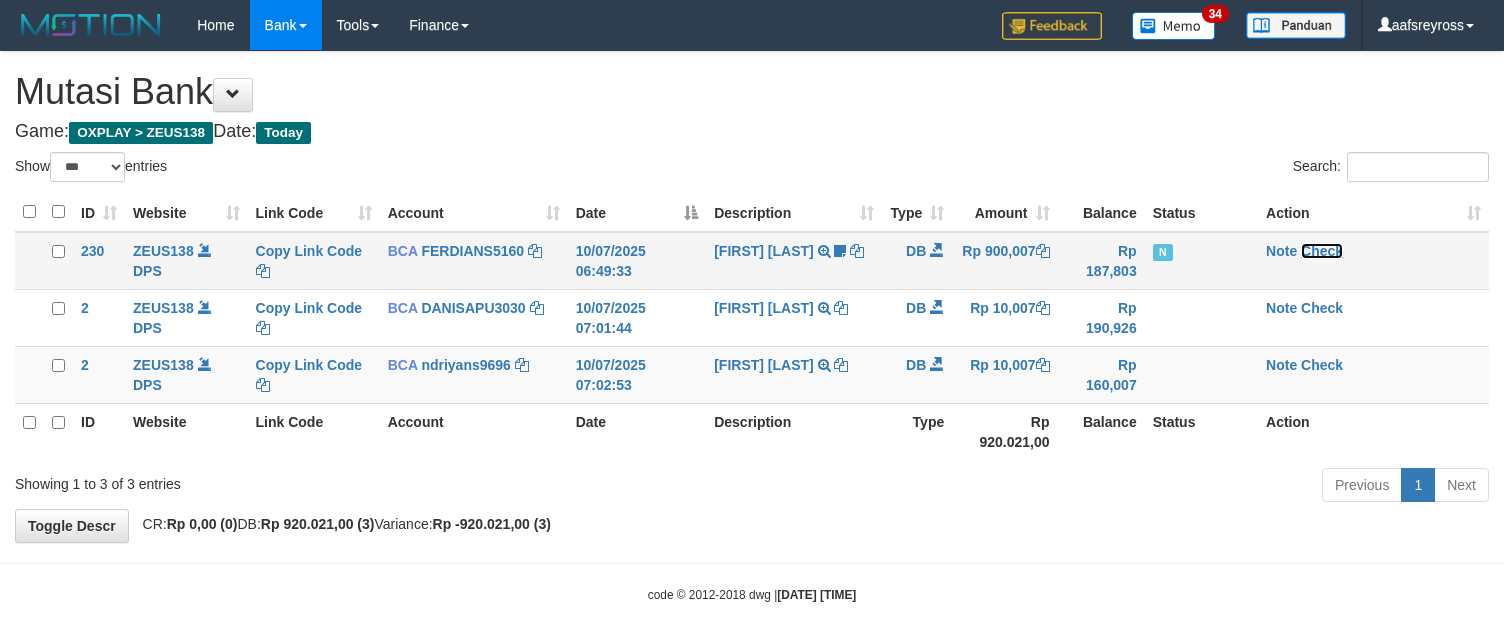click on "Check" at bounding box center (472, 251) 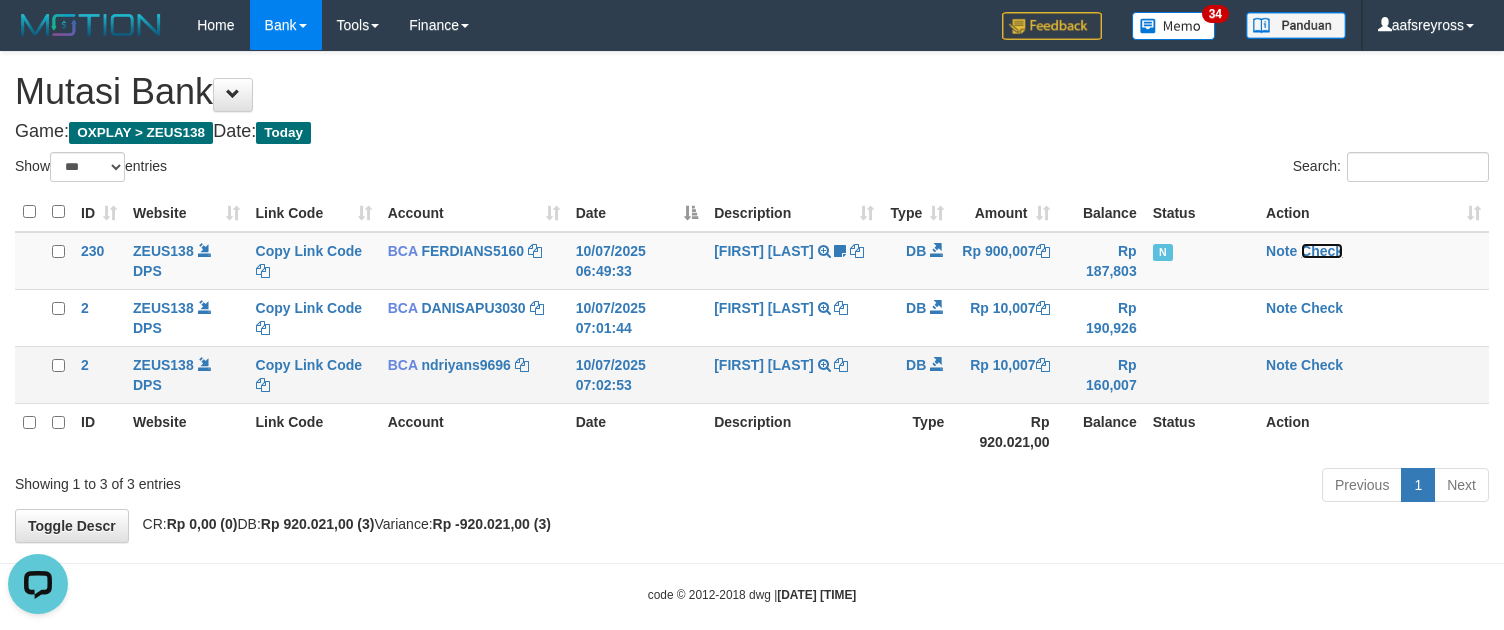 scroll, scrollTop: 0, scrollLeft: 0, axis: both 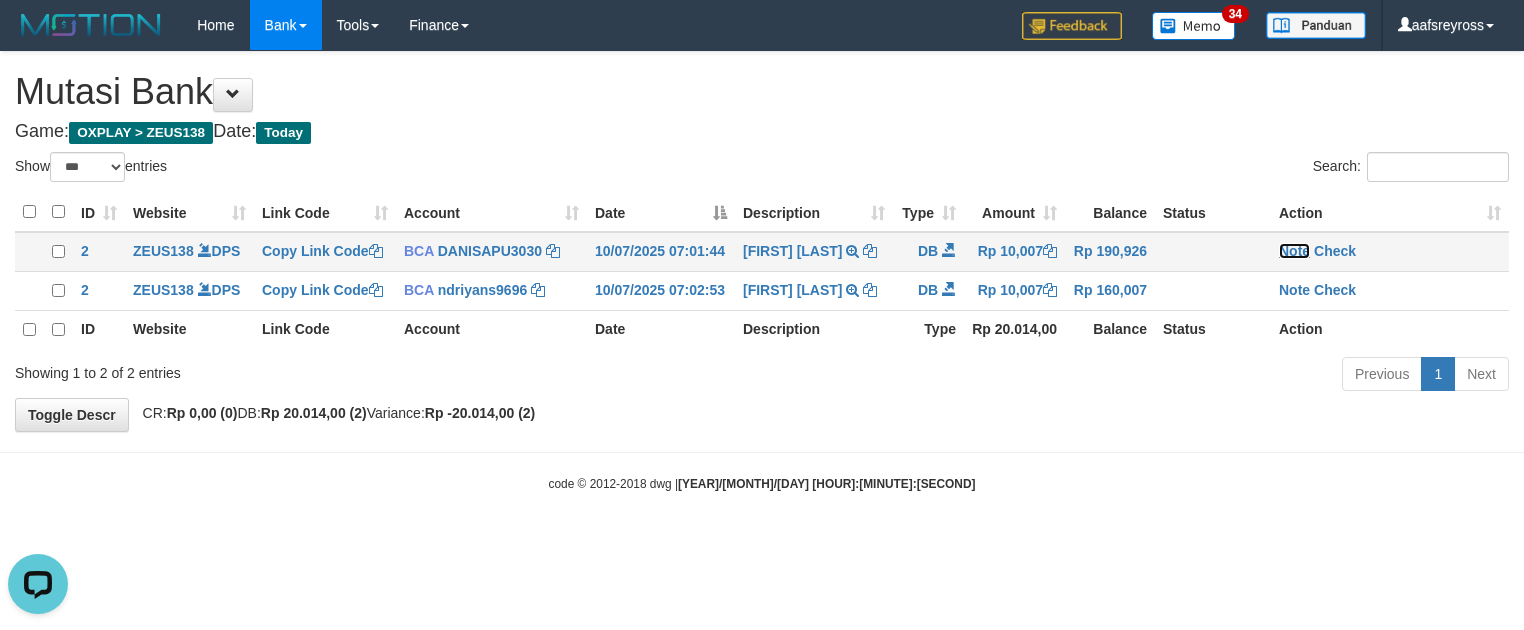 drag, startPoint x: 1302, startPoint y: 249, endPoint x: 1285, endPoint y: 250, distance: 17.029387 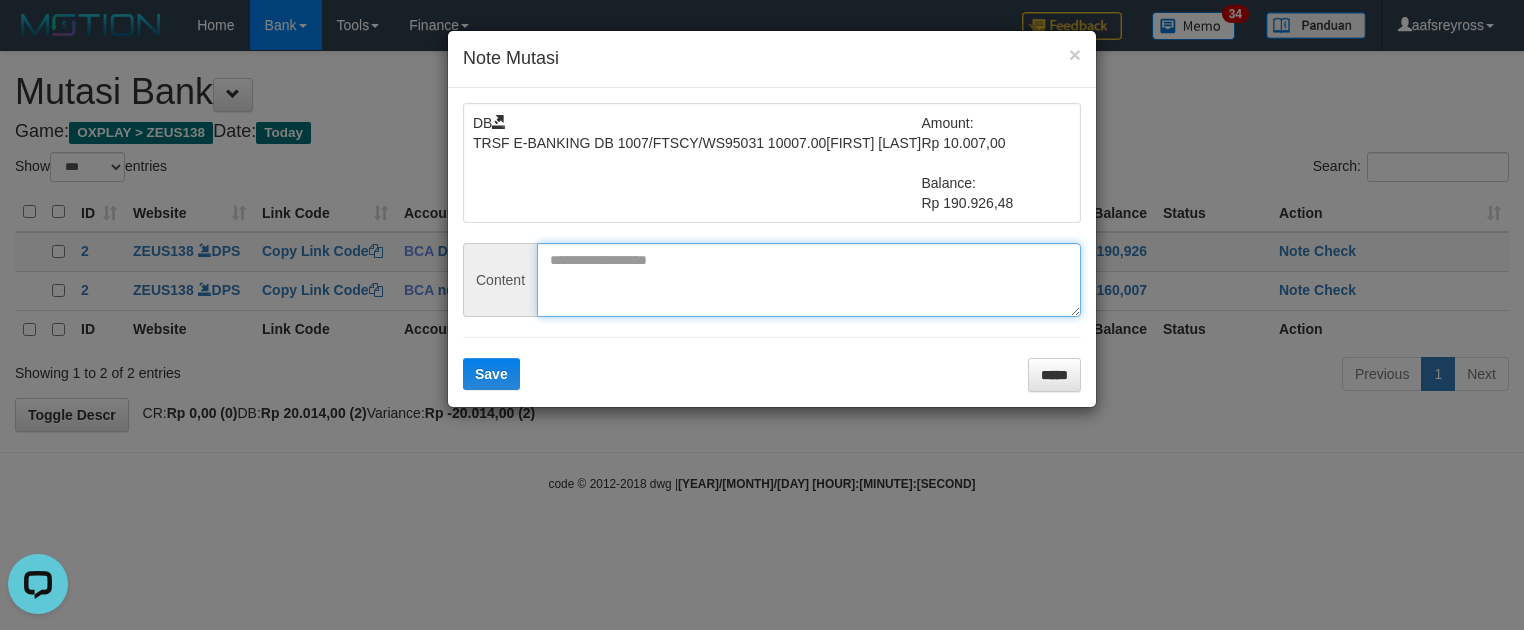 click at bounding box center [809, 280] 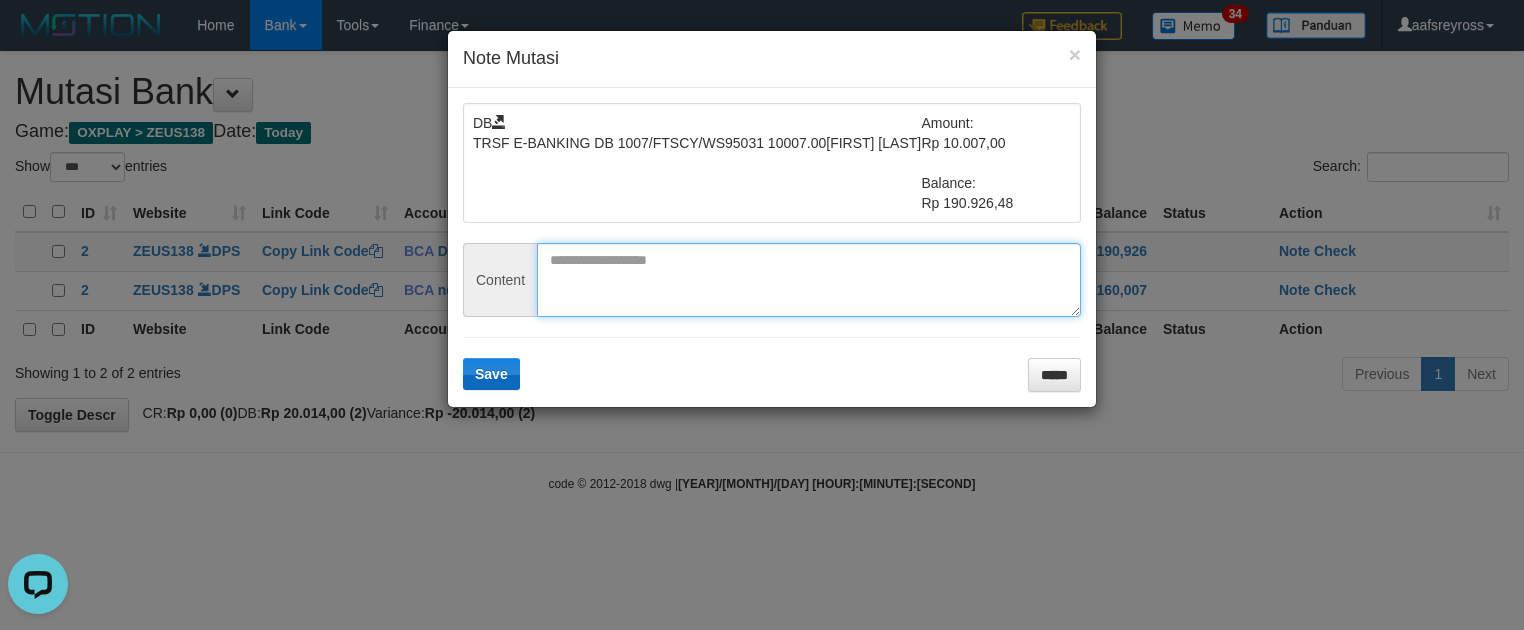 paste on "**********" 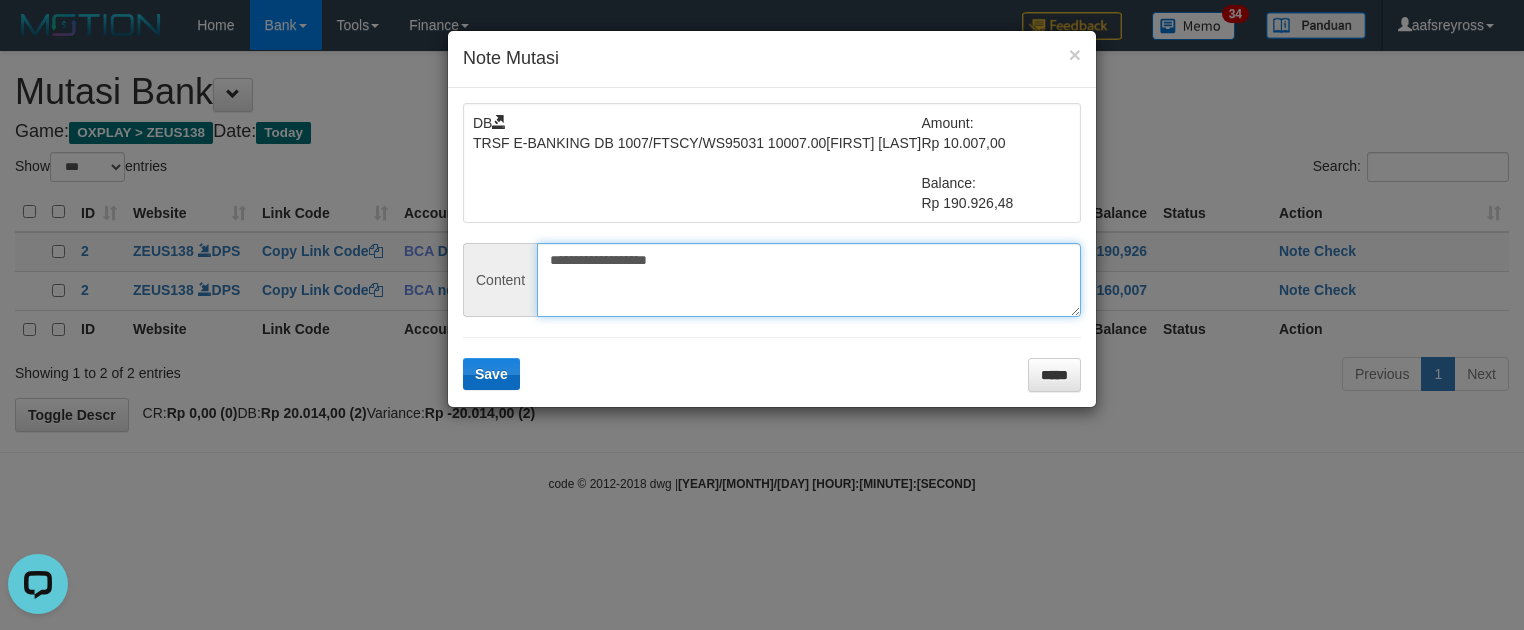 type on "**********" 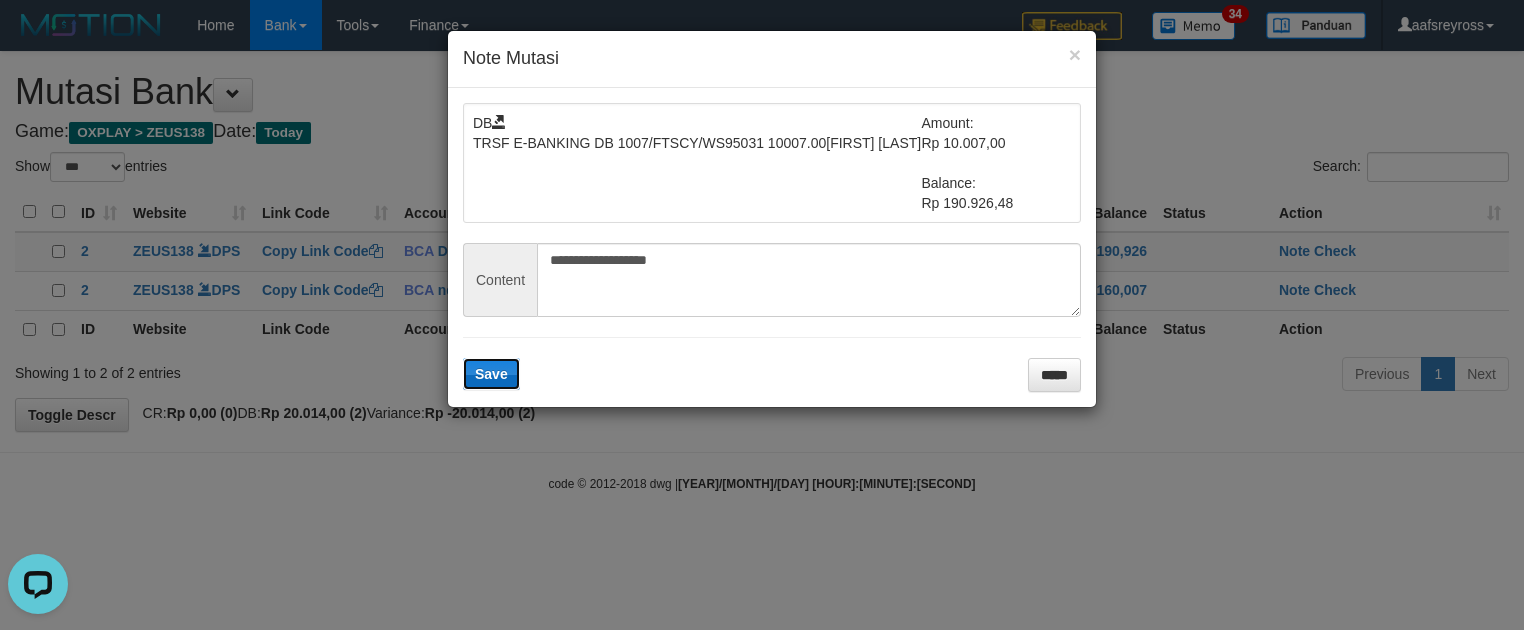 click on "Save" at bounding box center (491, 374) 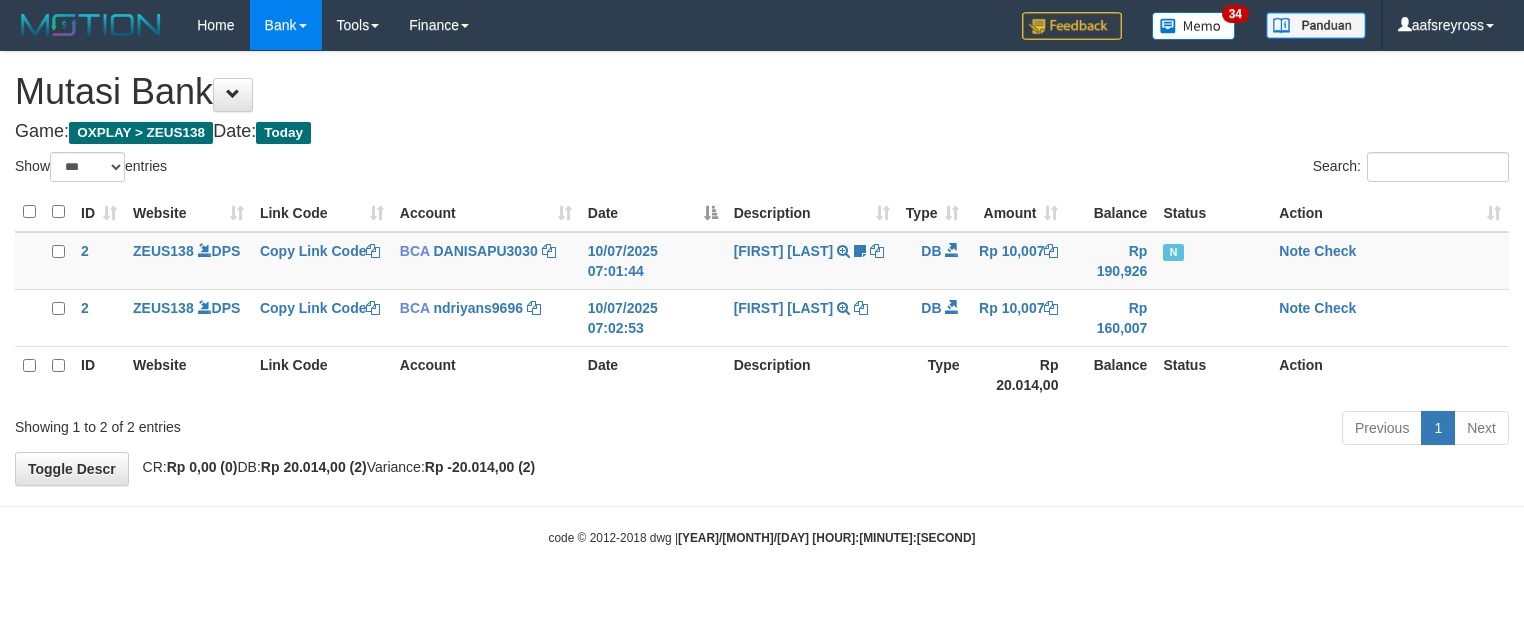 scroll, scrollTop: 0, scrollLeft: 0, axis: both 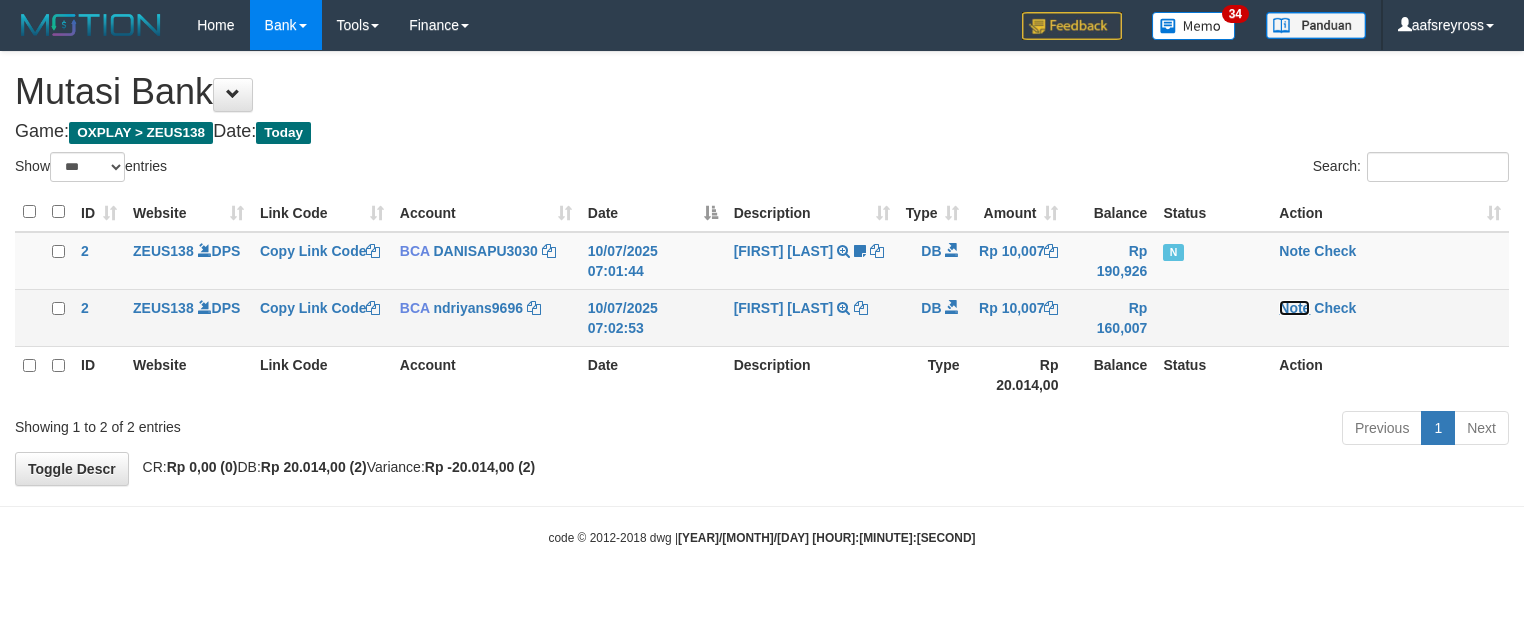 click on "Note" at bounding box center [163, 308] 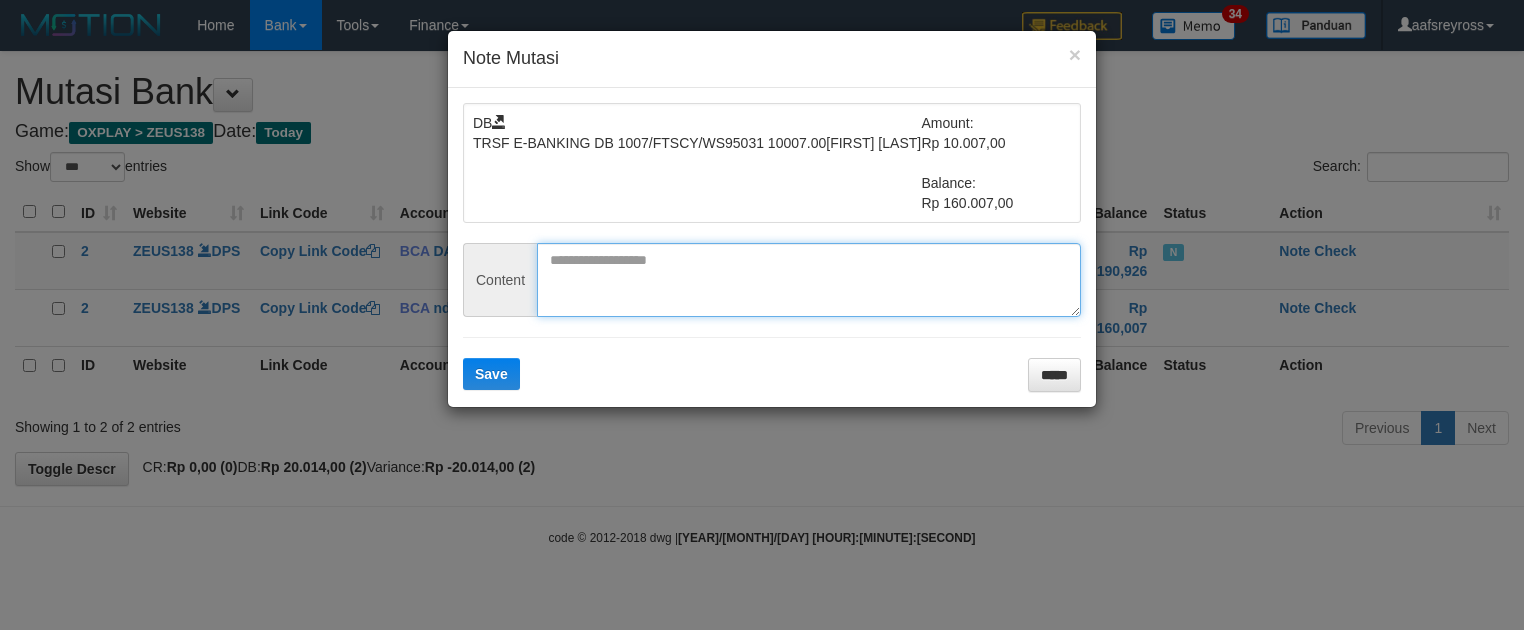 click at bounding box center [809, 280] 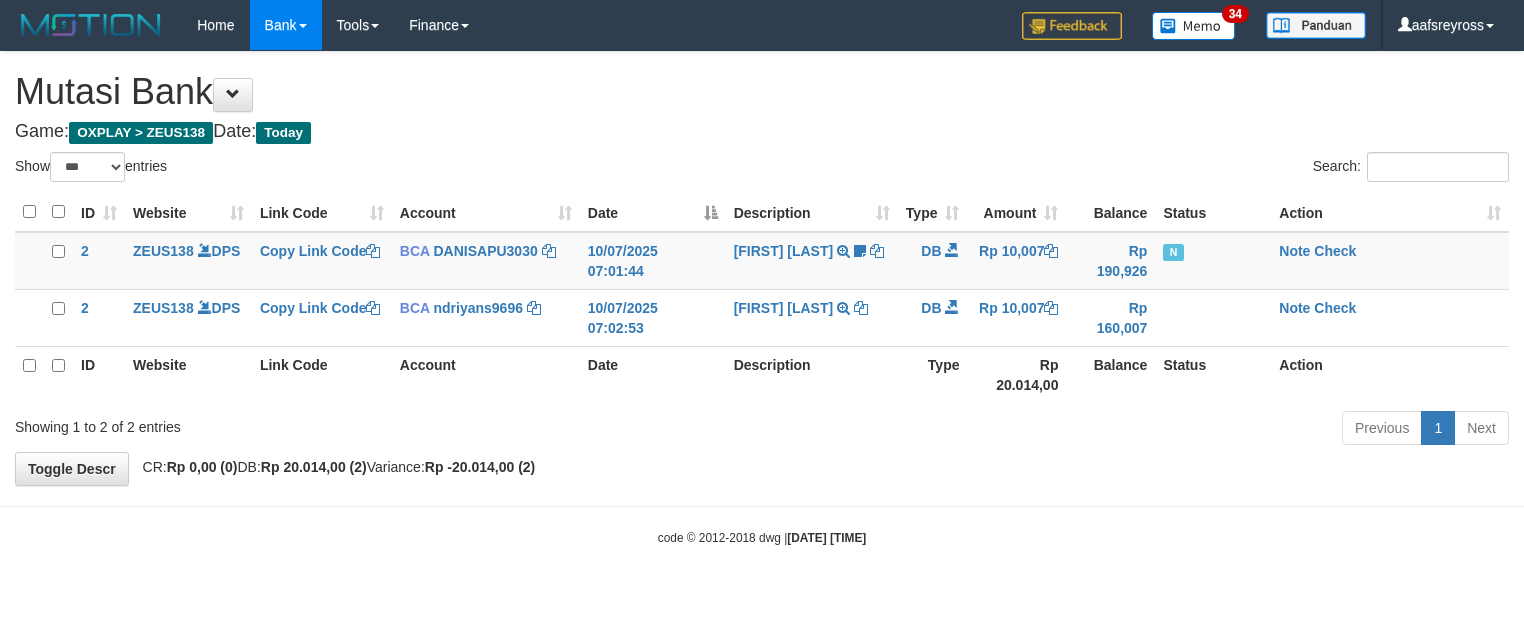 scroll, scrollTop: 0, scrollLeft: 0, axis: both 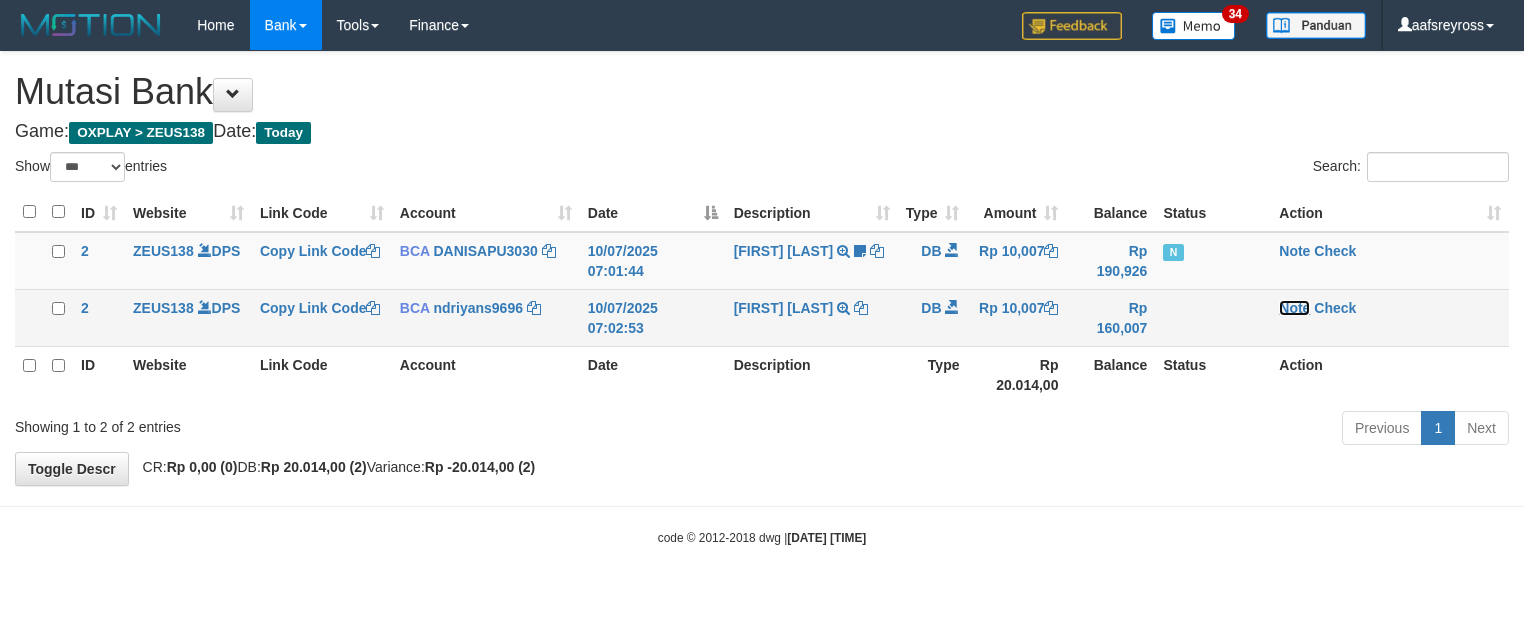 click on "Note" at bounding box center (163, 308) 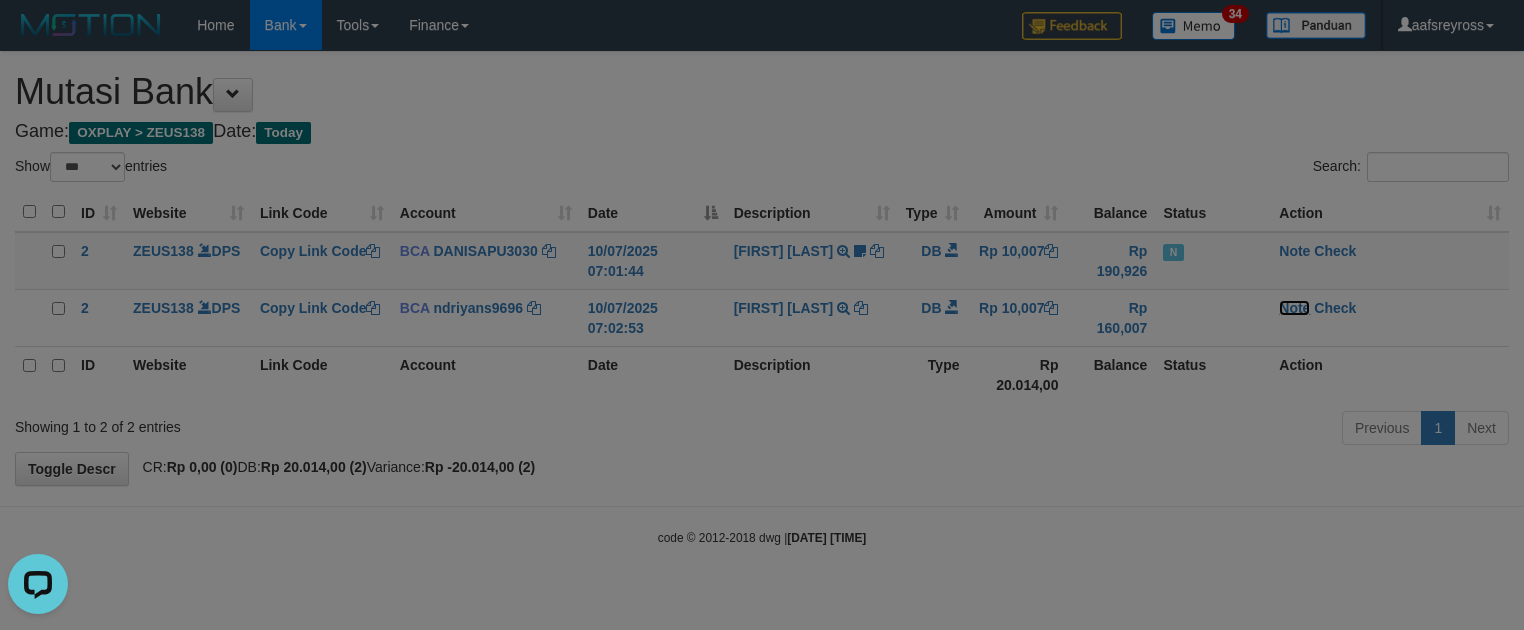 scroll, scrollTop: 0, scrollLeft: 0, axis: both 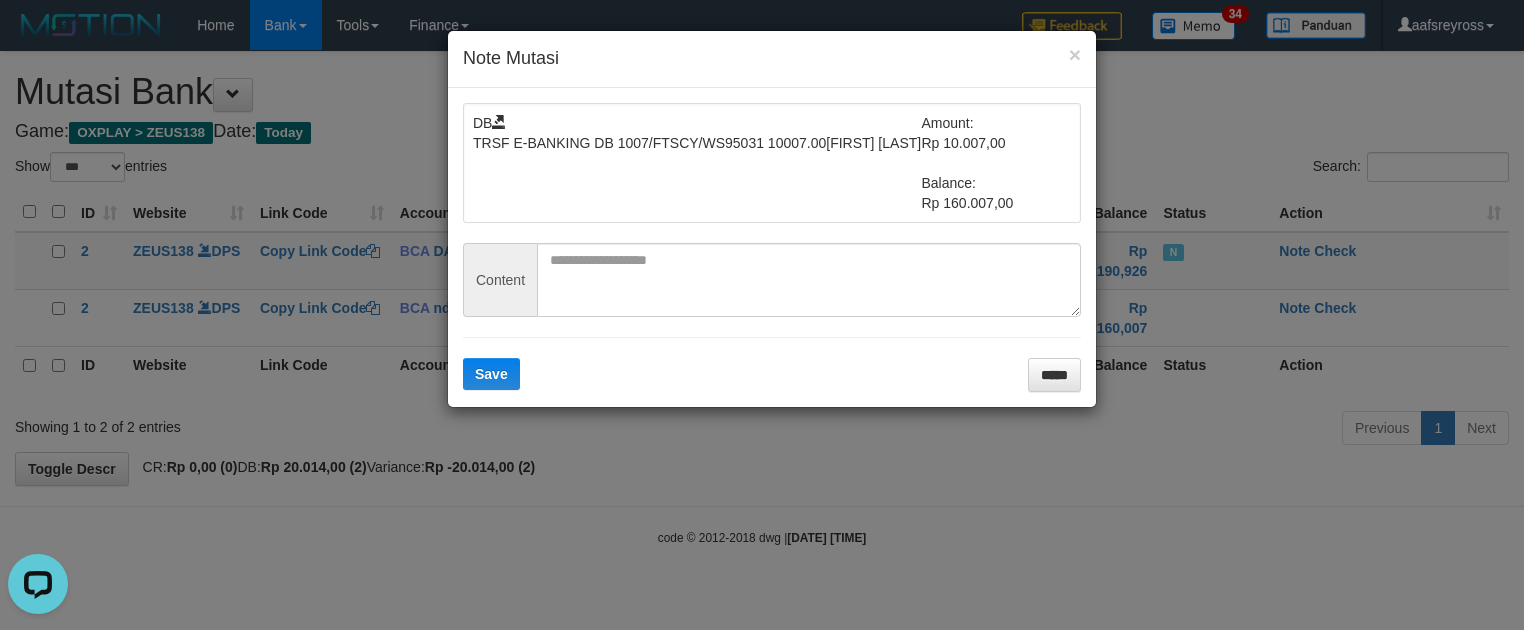 click on "Content" at bounding box center (500, 280) 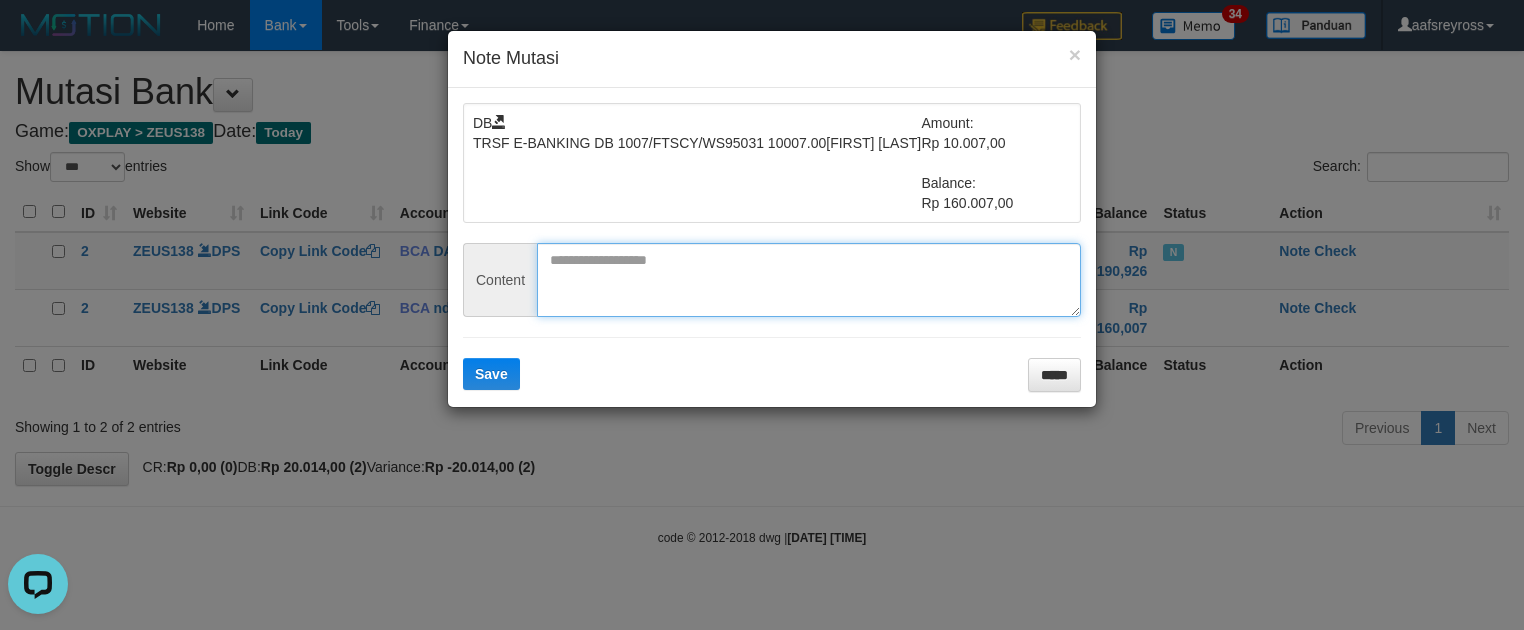 click at bounding box center [809, 280] 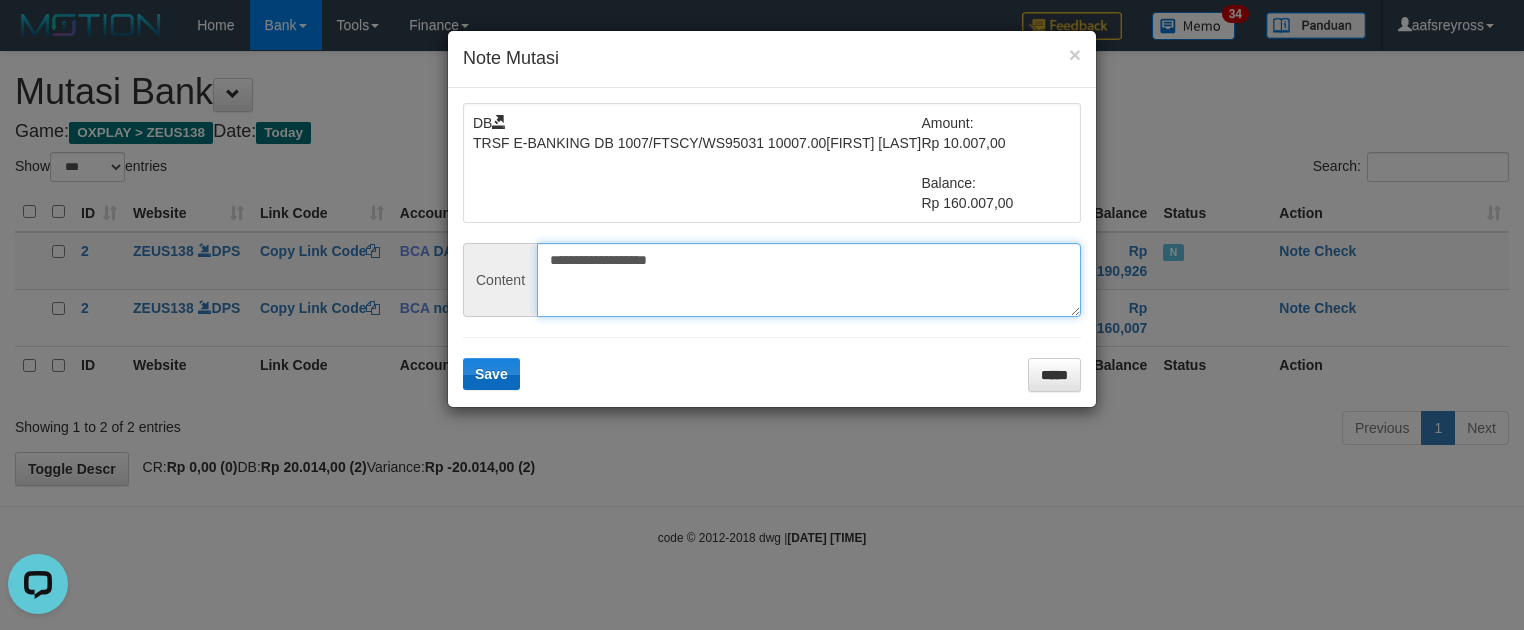 type on "**********" 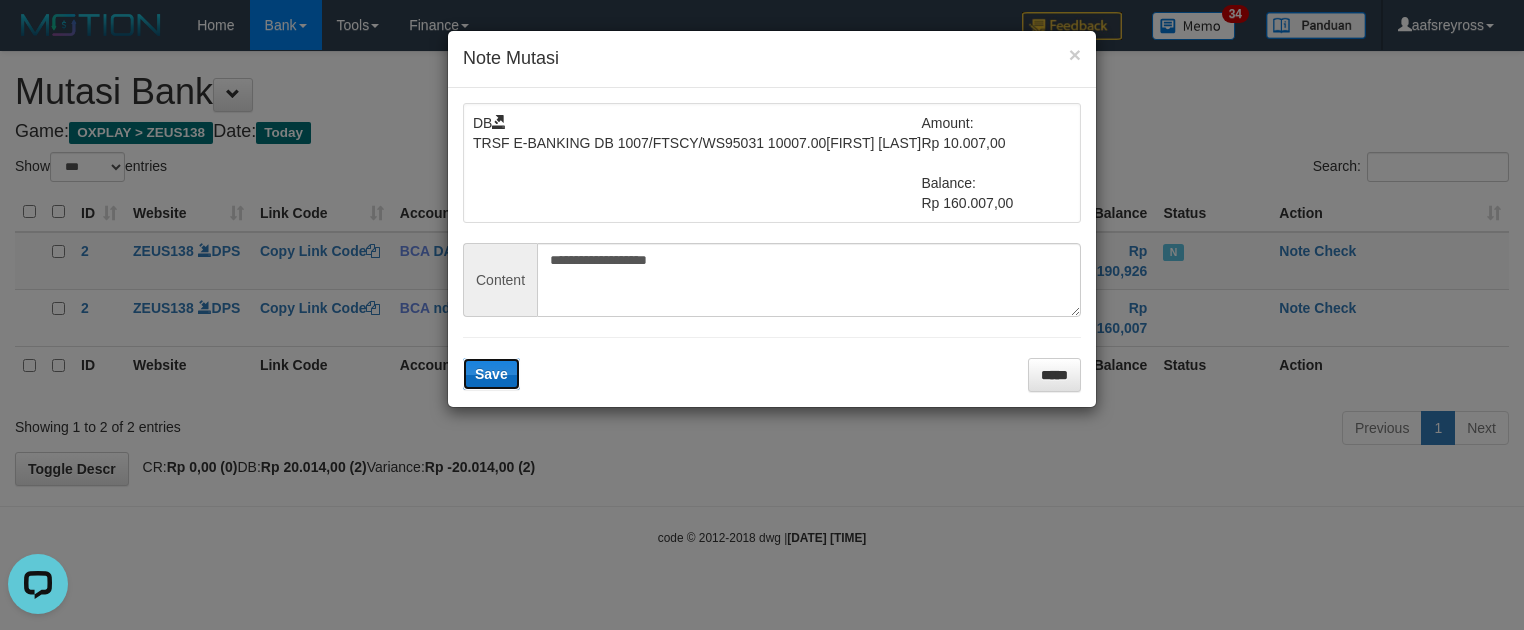 click on "Save" at bounding box center (491, 374) 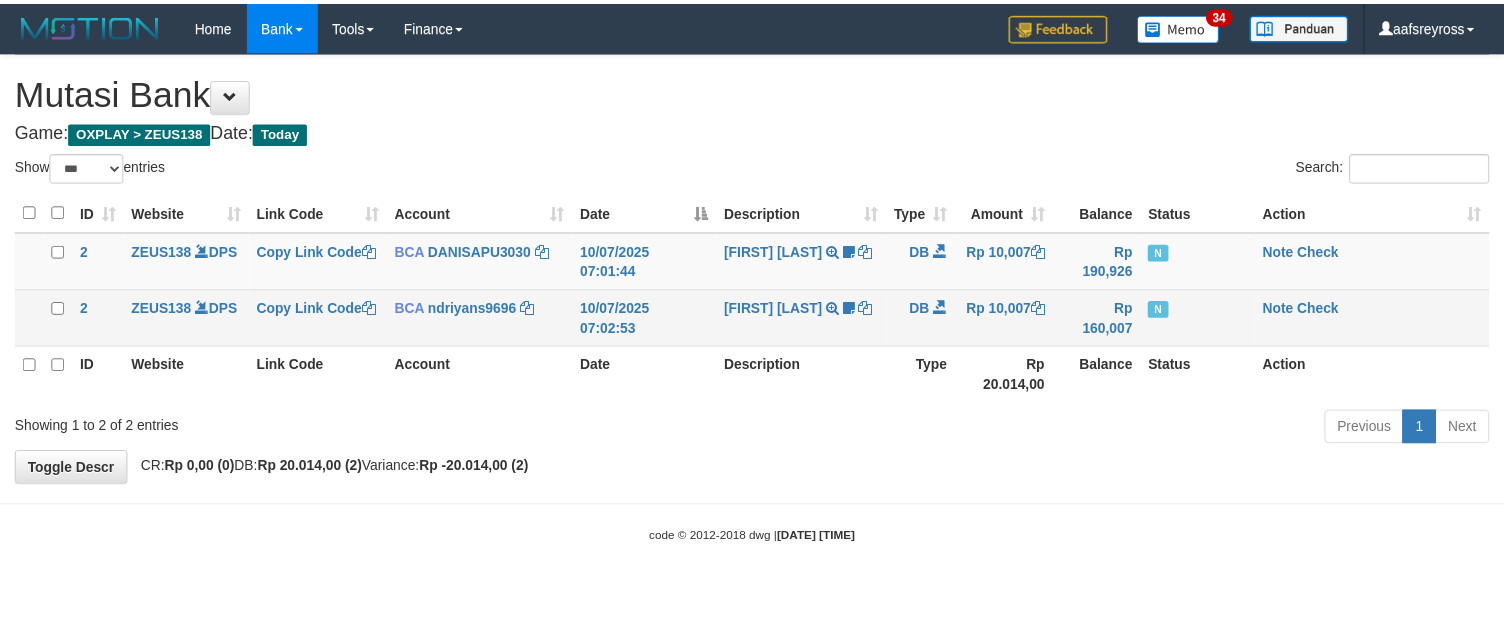 scroll, scrollTop: 0, scrollLeft: 0, axis: both 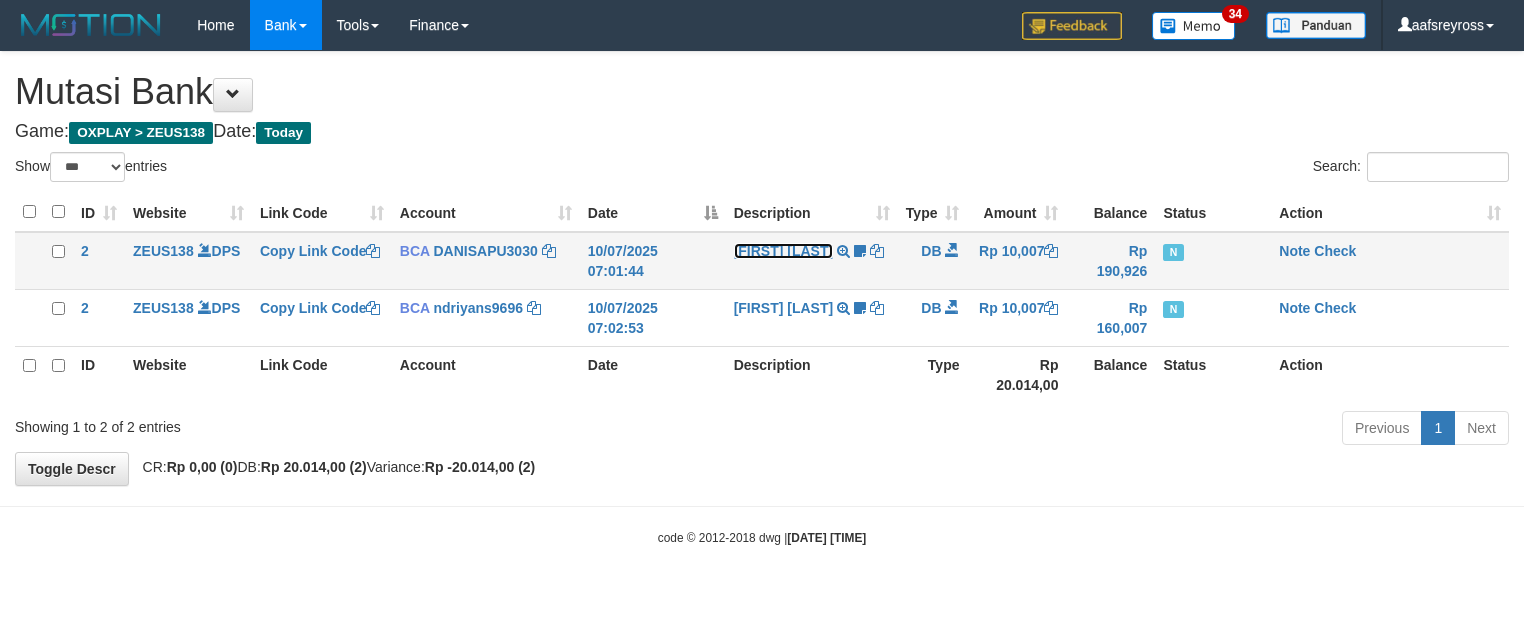 click on "[FIRST] [LAST]" at bounding box center [163, 251] 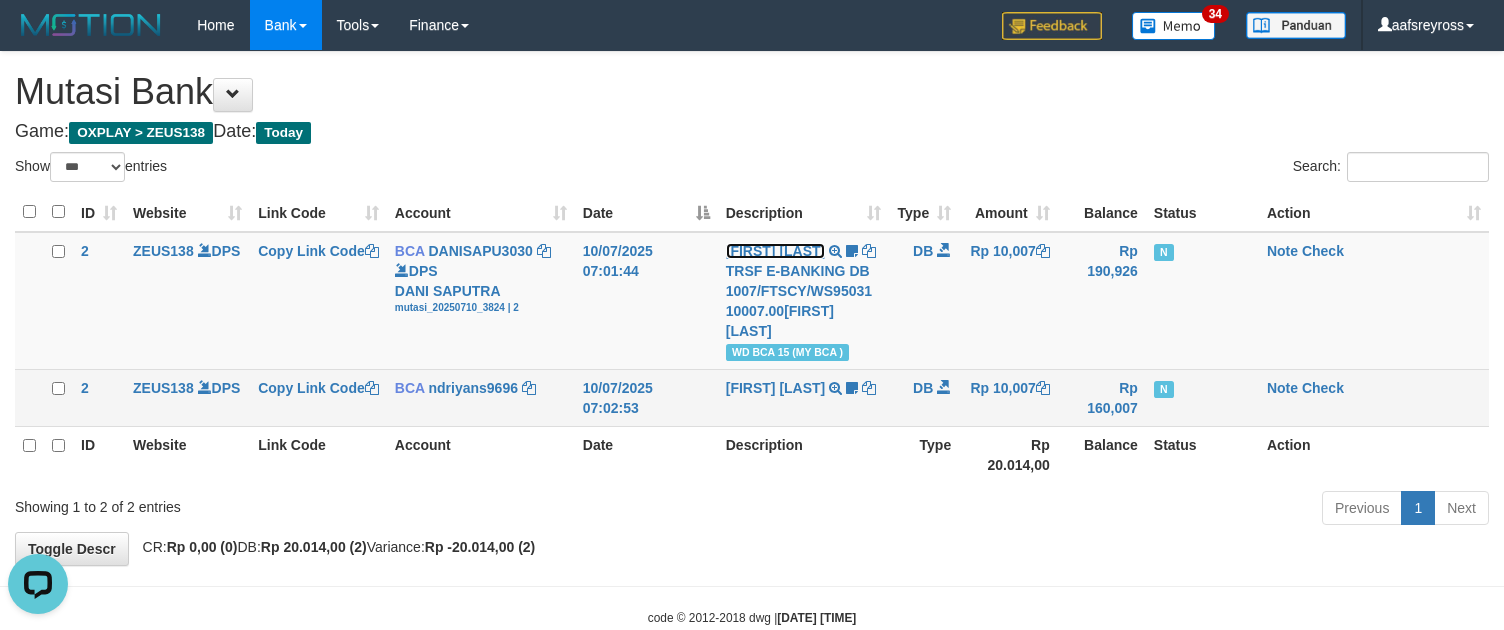 scroll, scrollTop: 0, scrollLeft: 0, axis: both 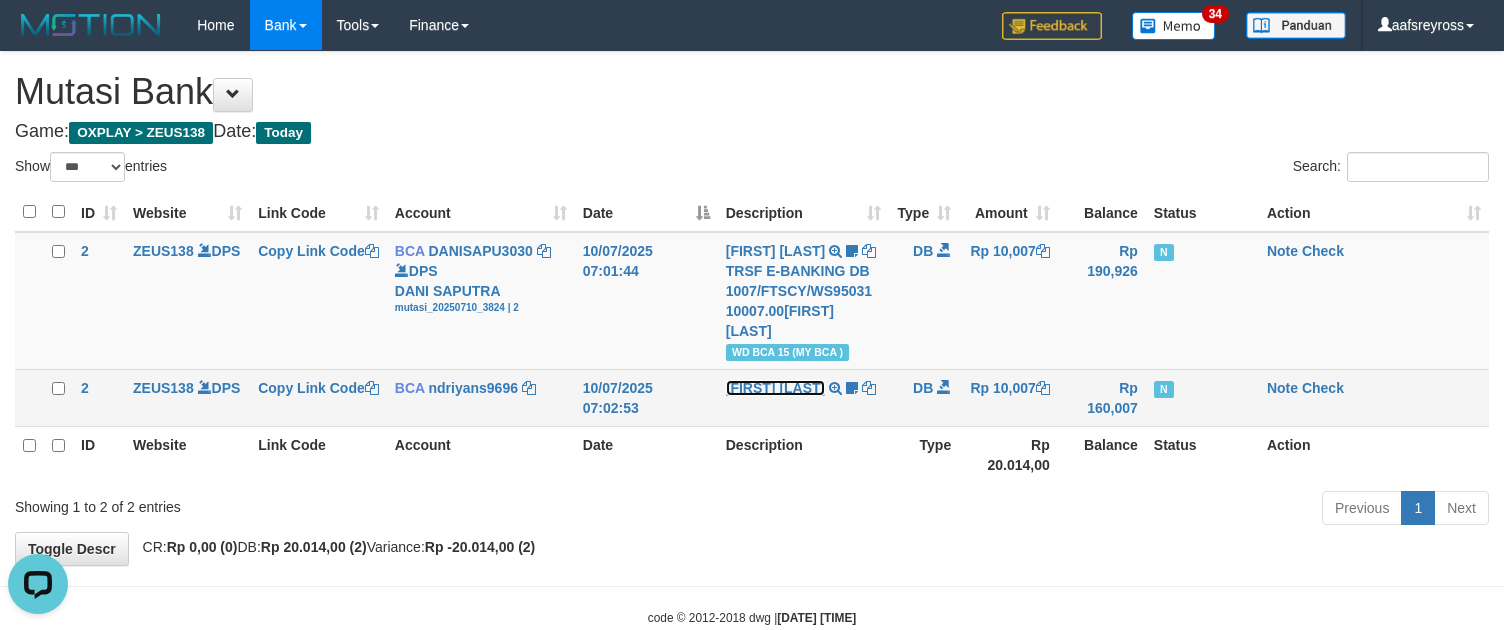 click on "[FIRST] [LAST]" at bounding box center (163, 388) 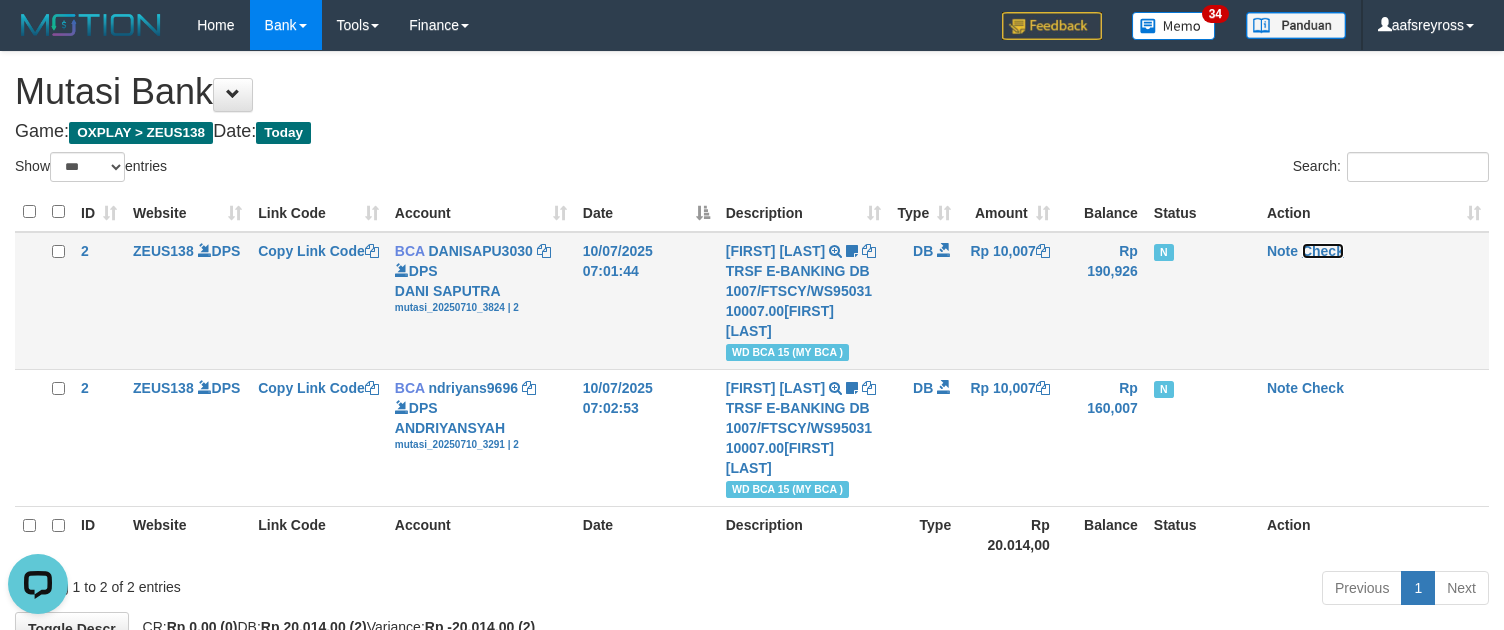 click on "Check" at bounding box center [480, 251] 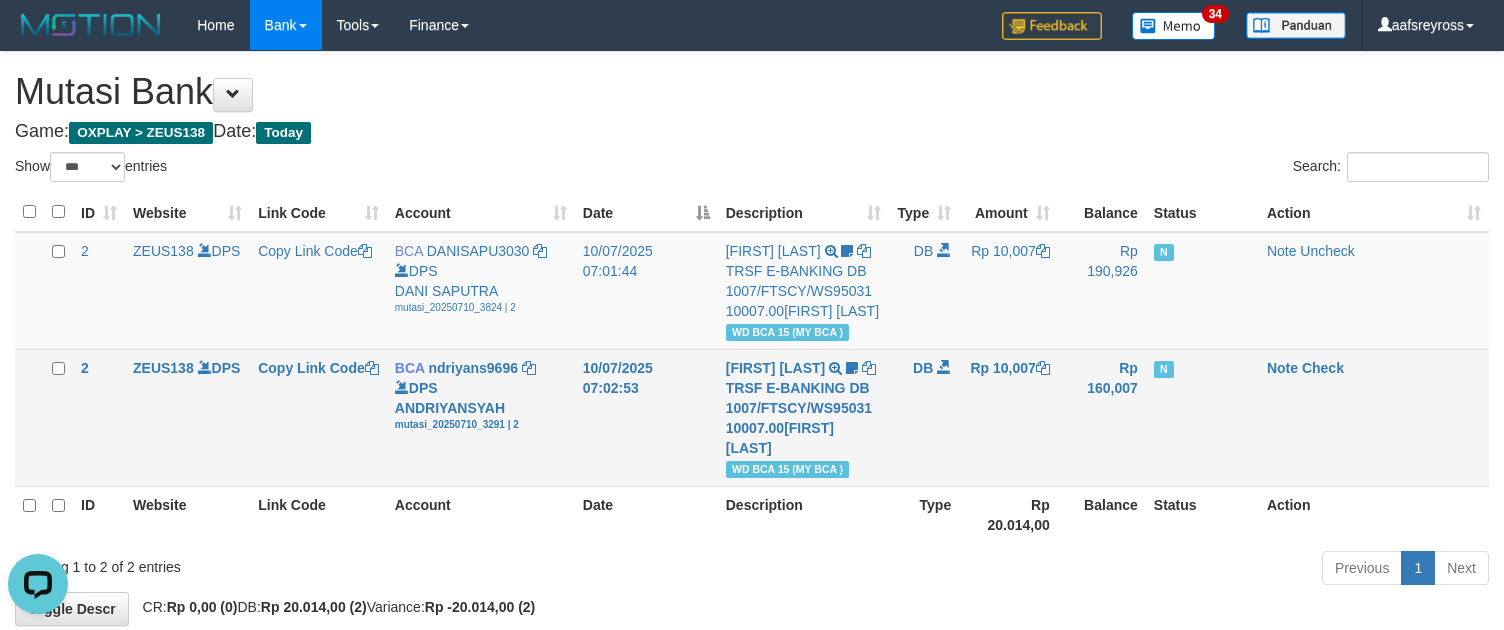 click on "Note
Check" at bounding box center [1374, 417] 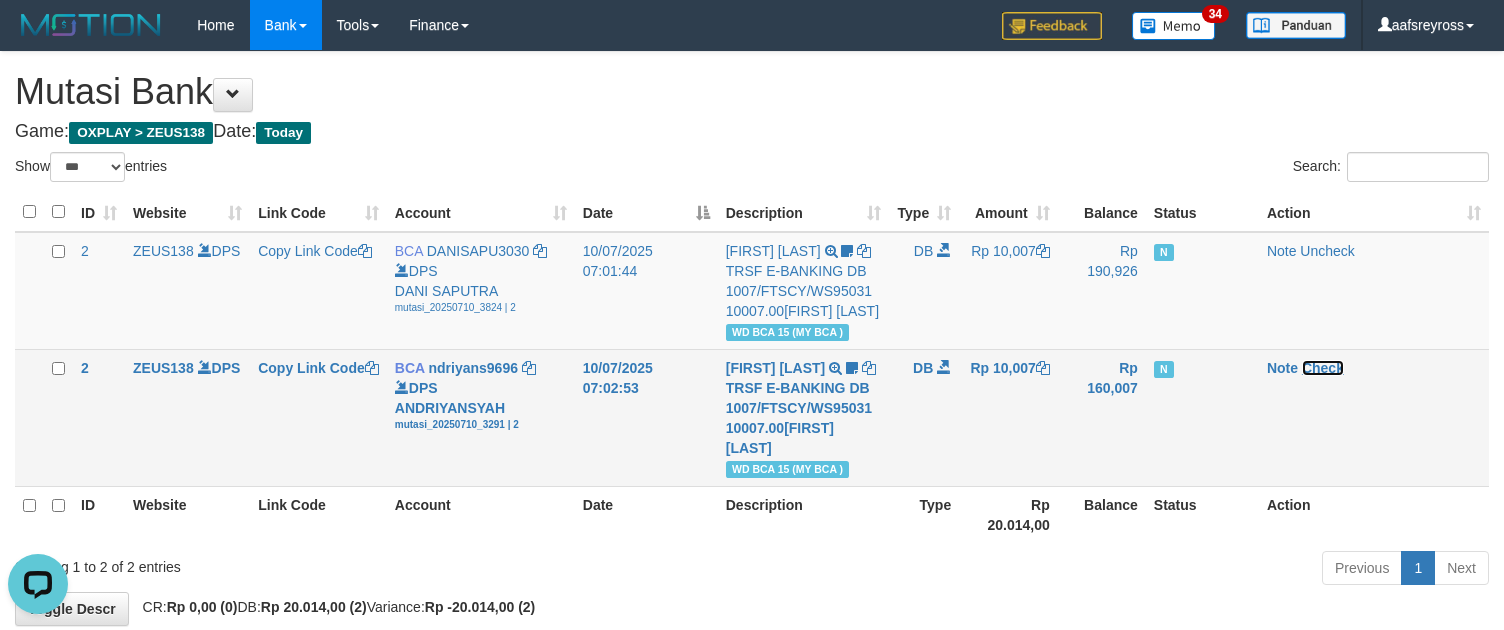 click on "Check" at bounding box center [473, 368] 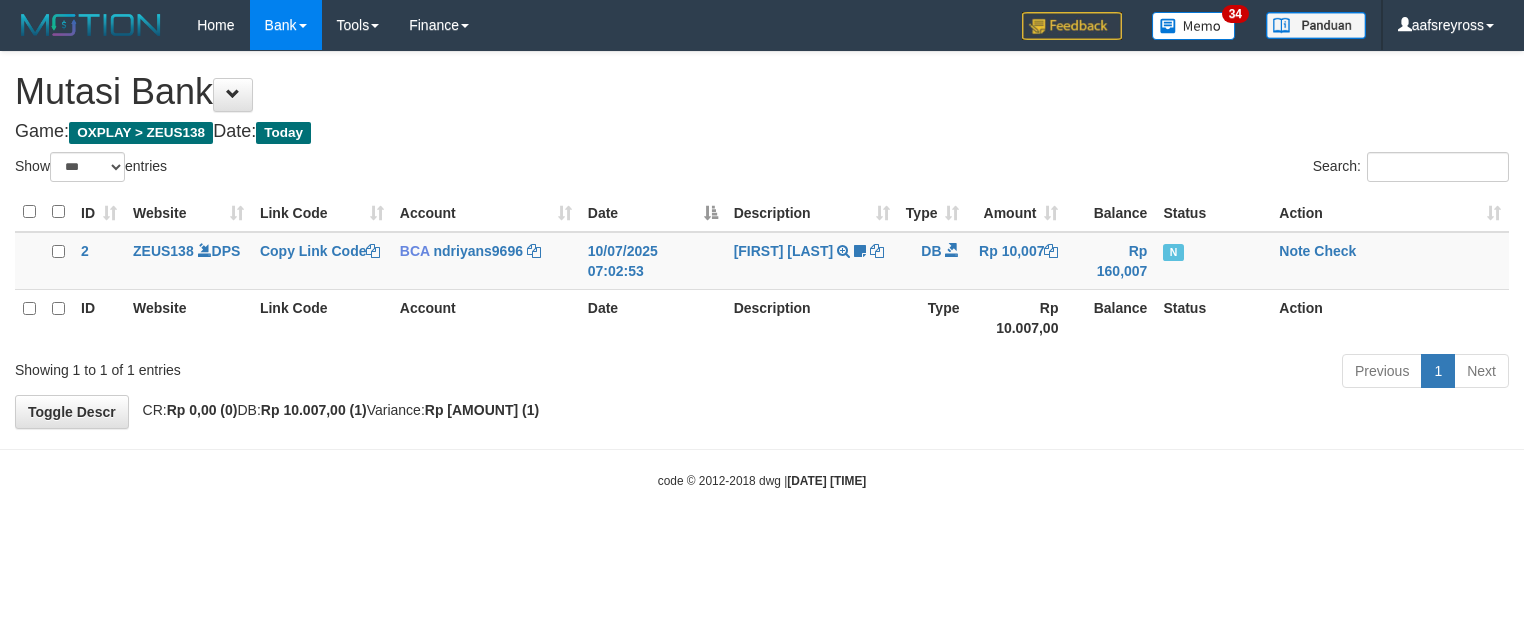 scroll, scrollTop: 0, scrollLeft: 0, axis: both 